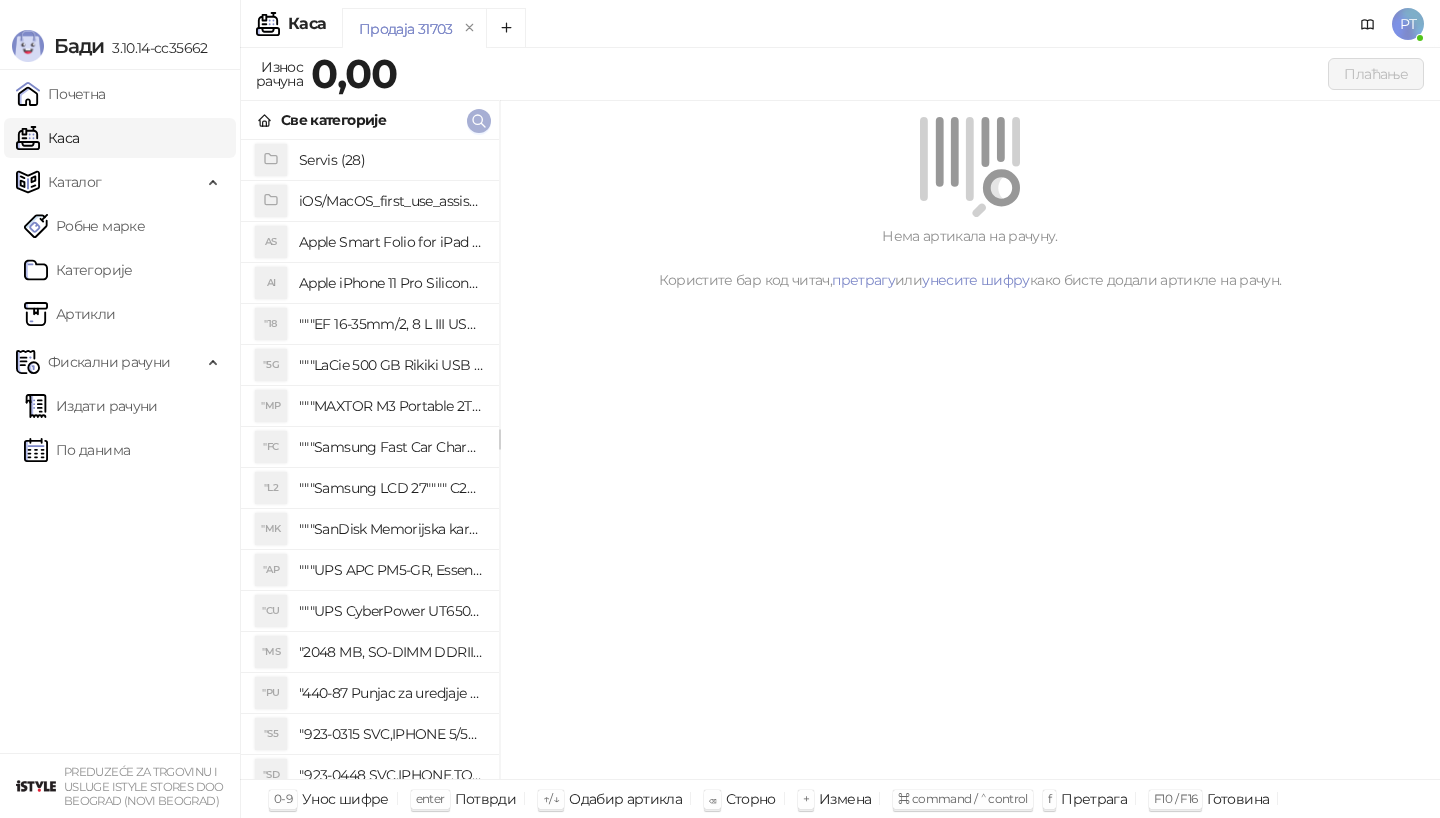 scroll, scrollTop: 0, scrollLeft: 0, axis: both 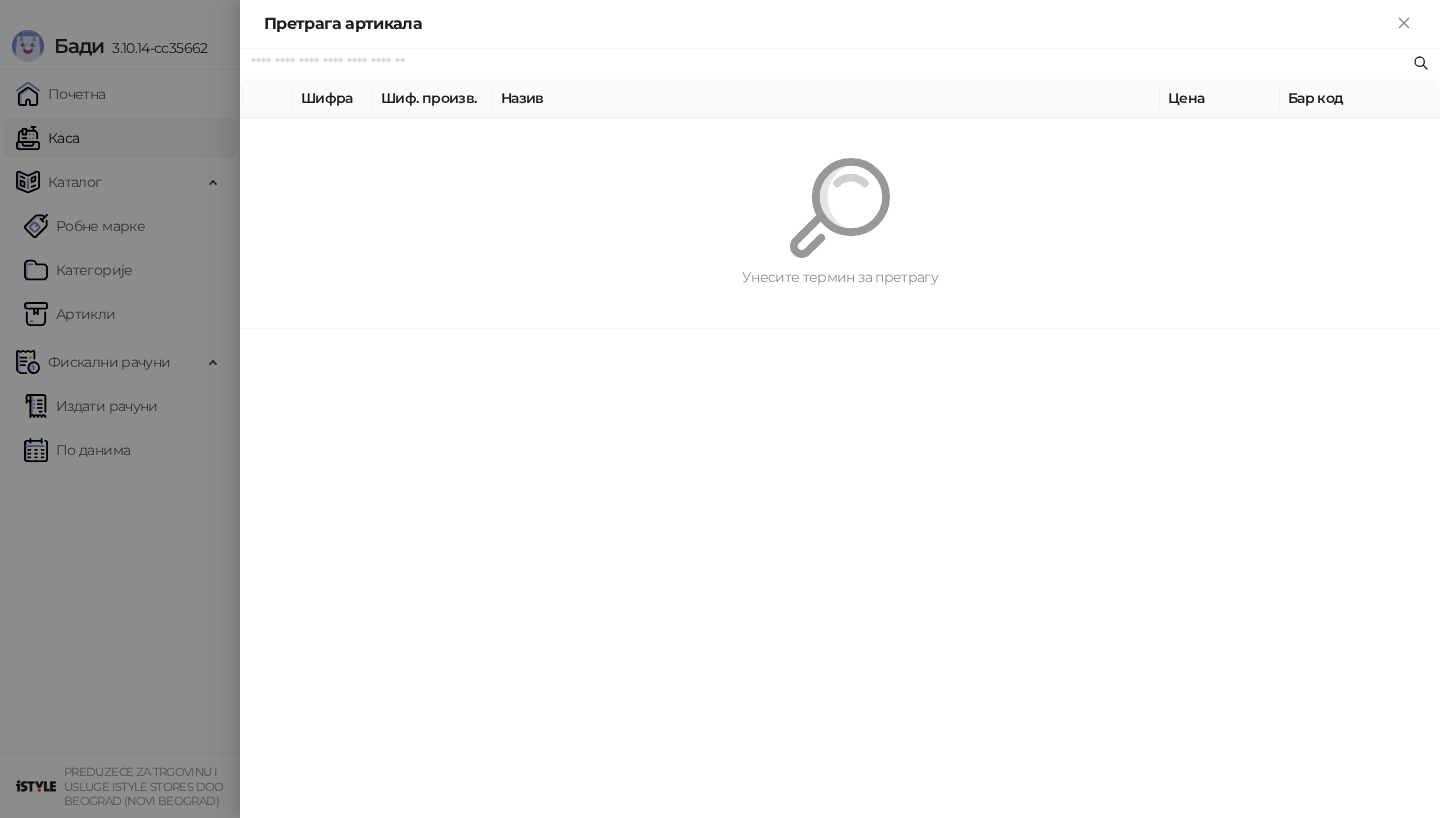 paste on "*********" 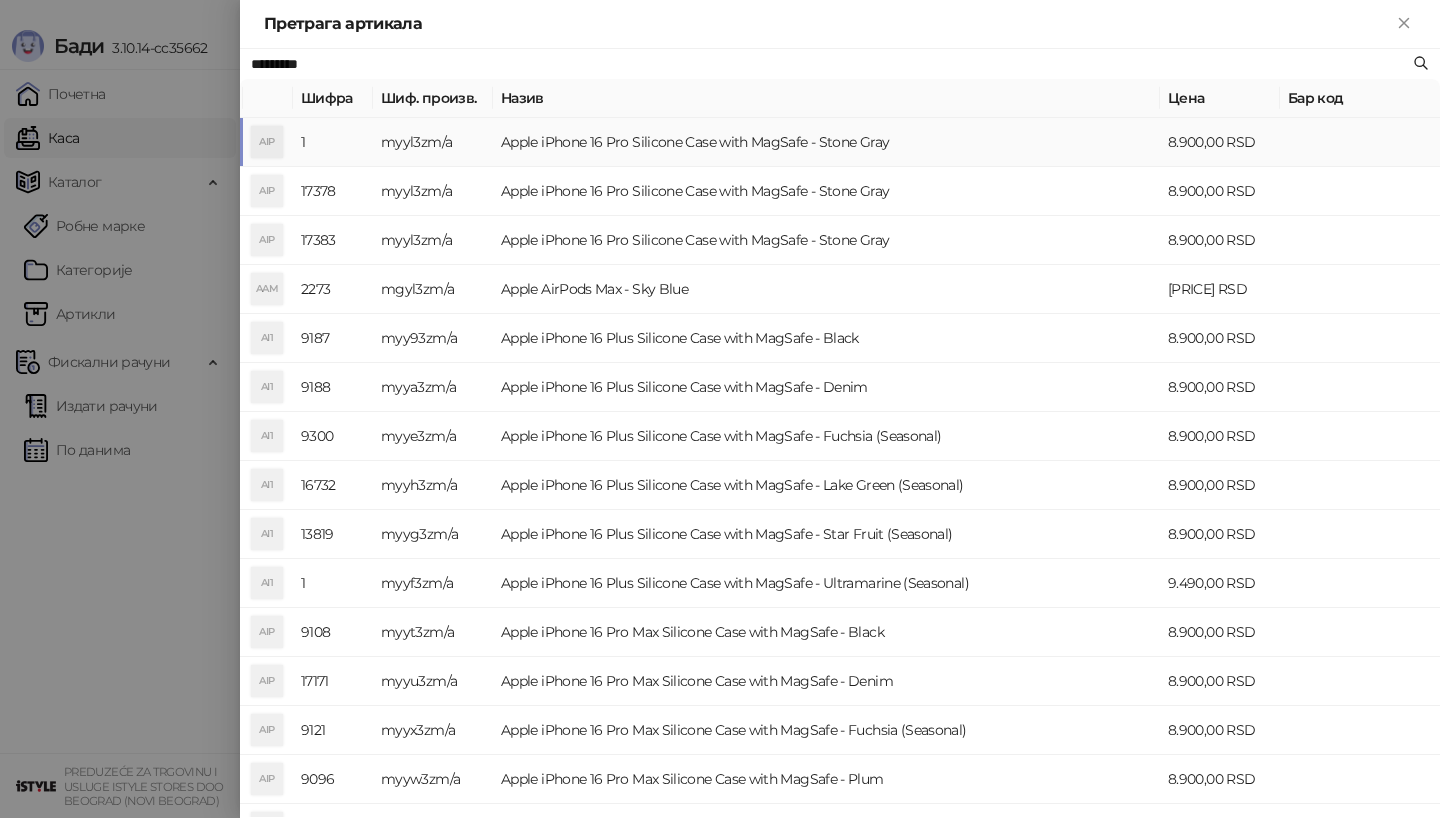 click on "AIP" at bounding box center [267, 142] 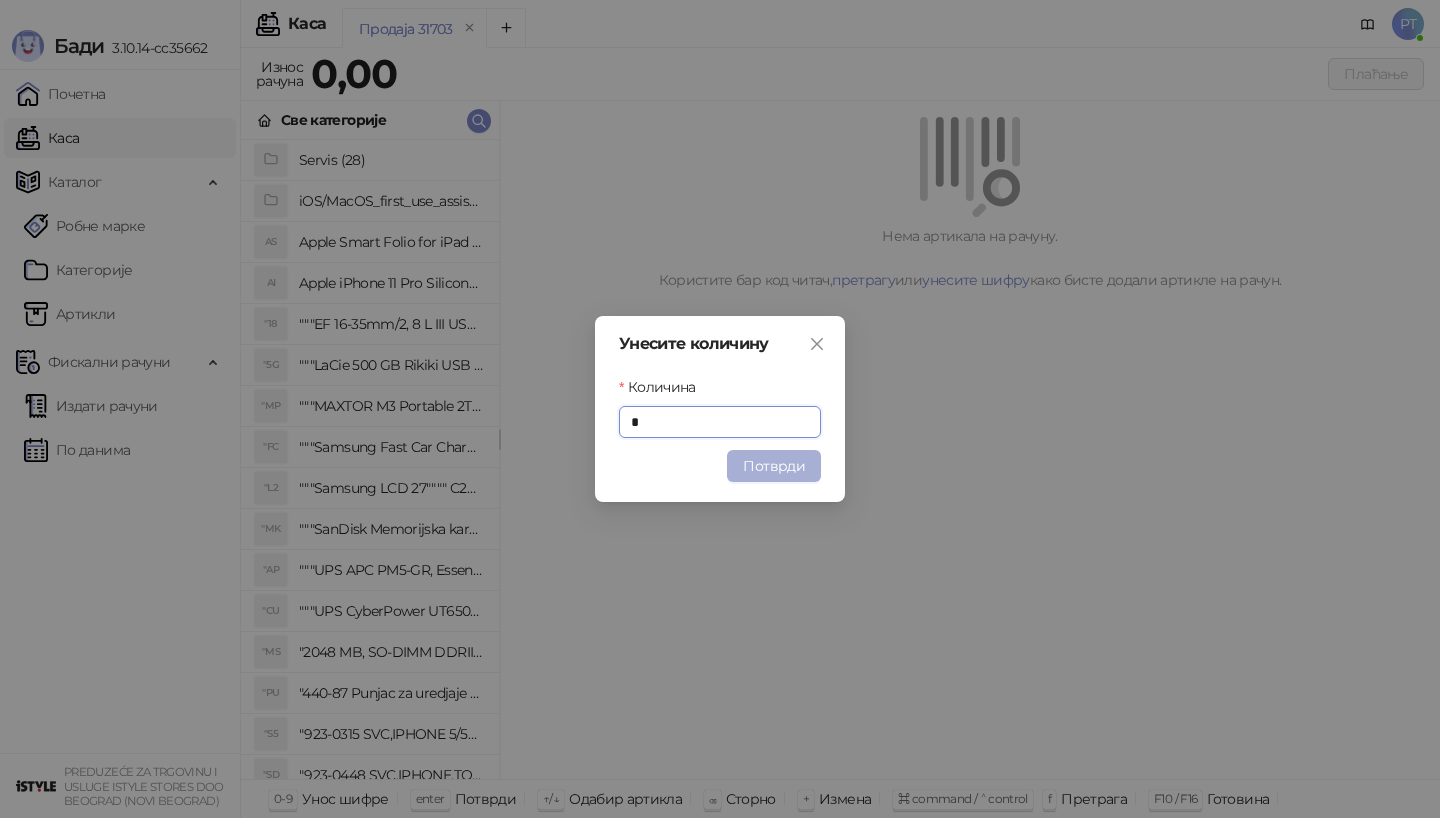 click on "Потврди" at bounding box center [774, 466] 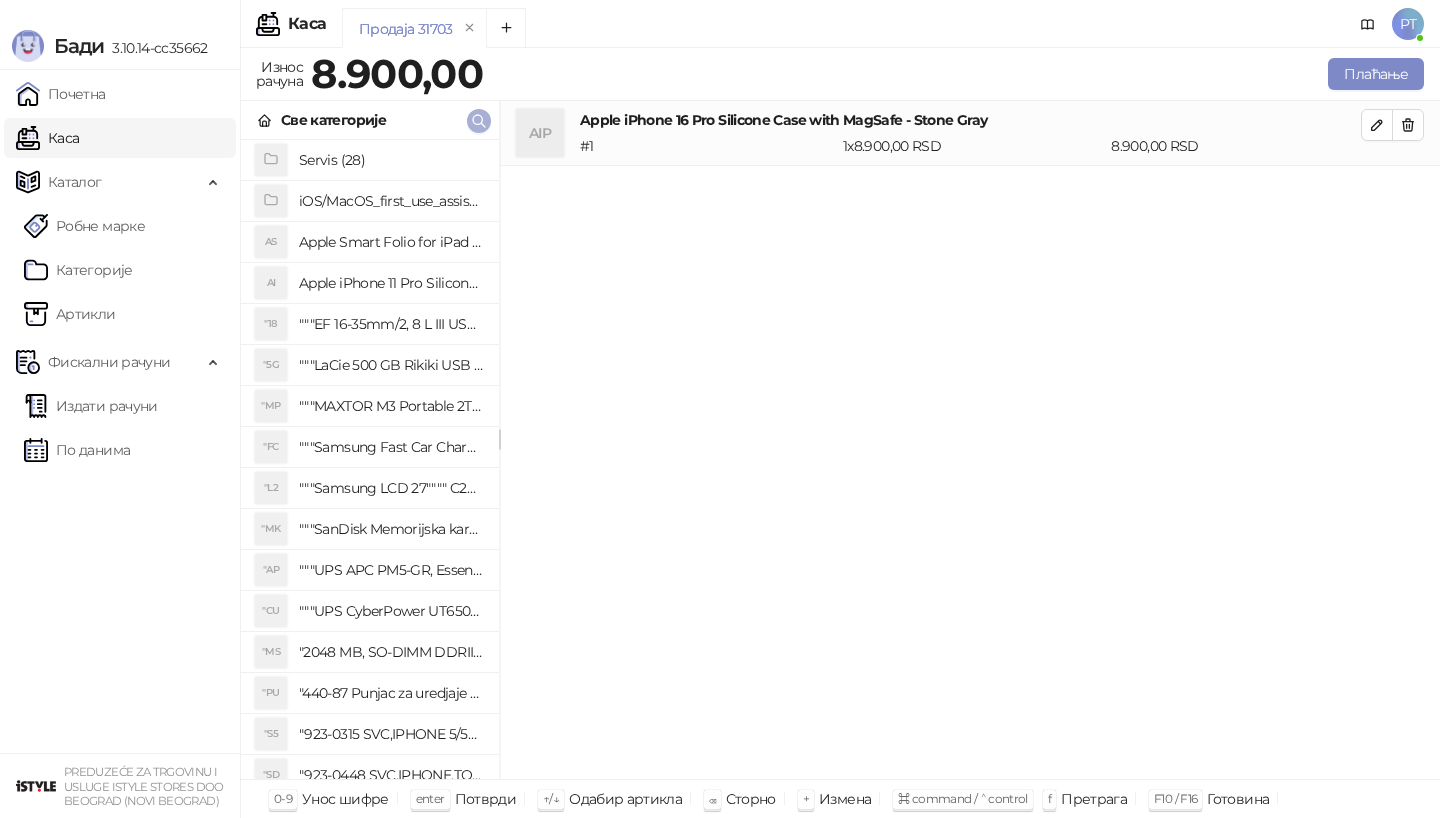click 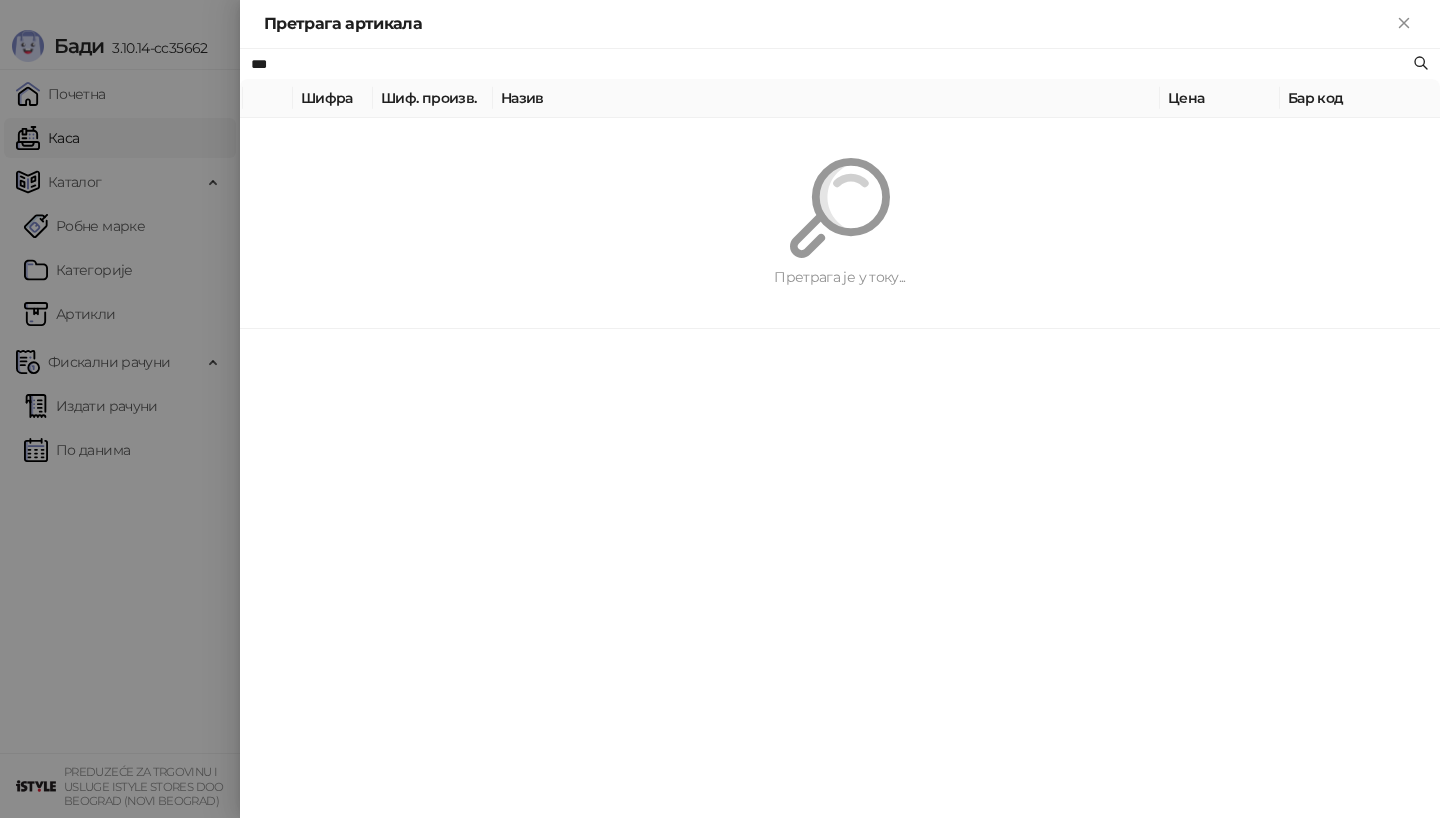type on "***" 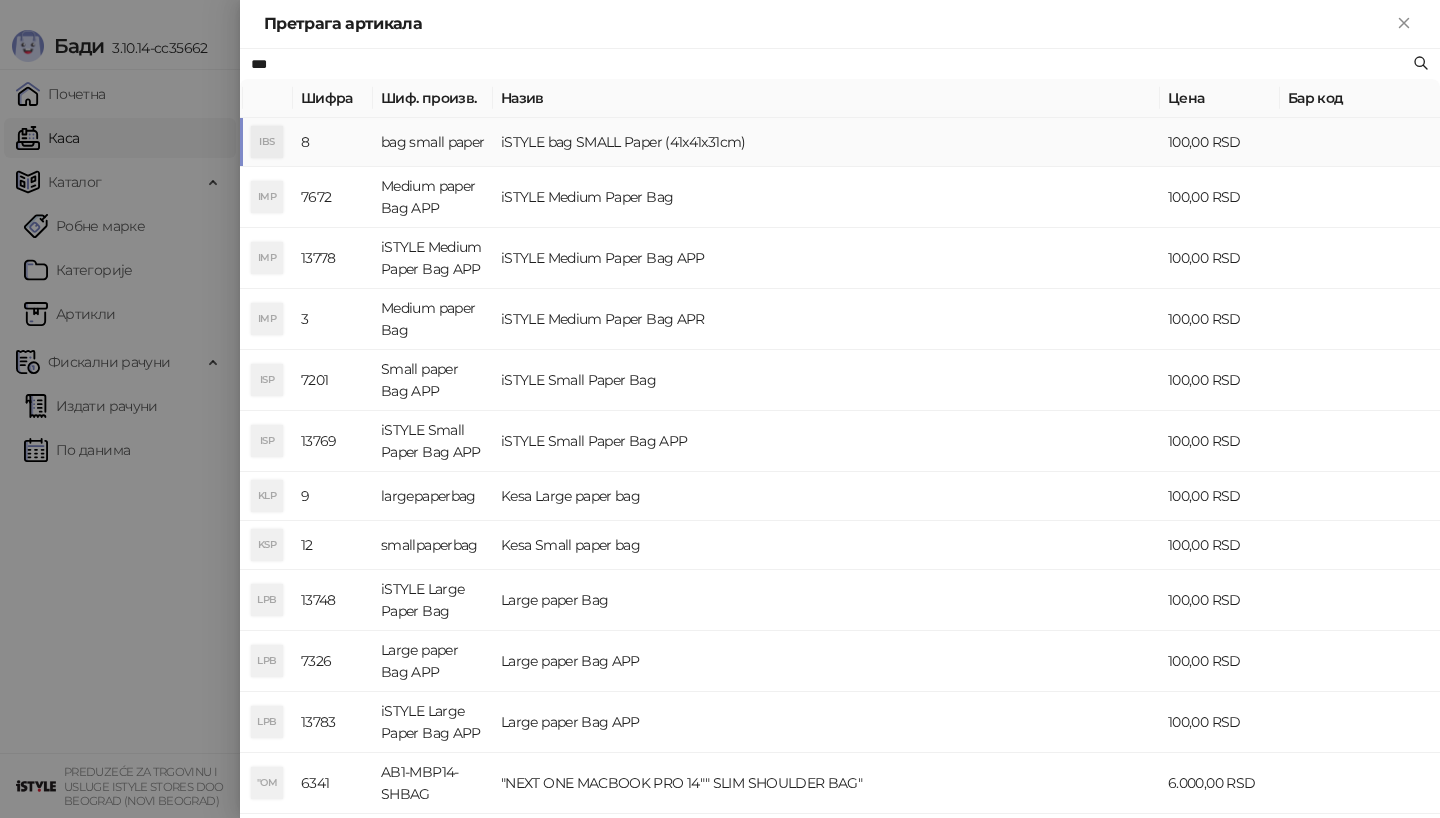 click on "IBS" at bounding box center (267, 142) 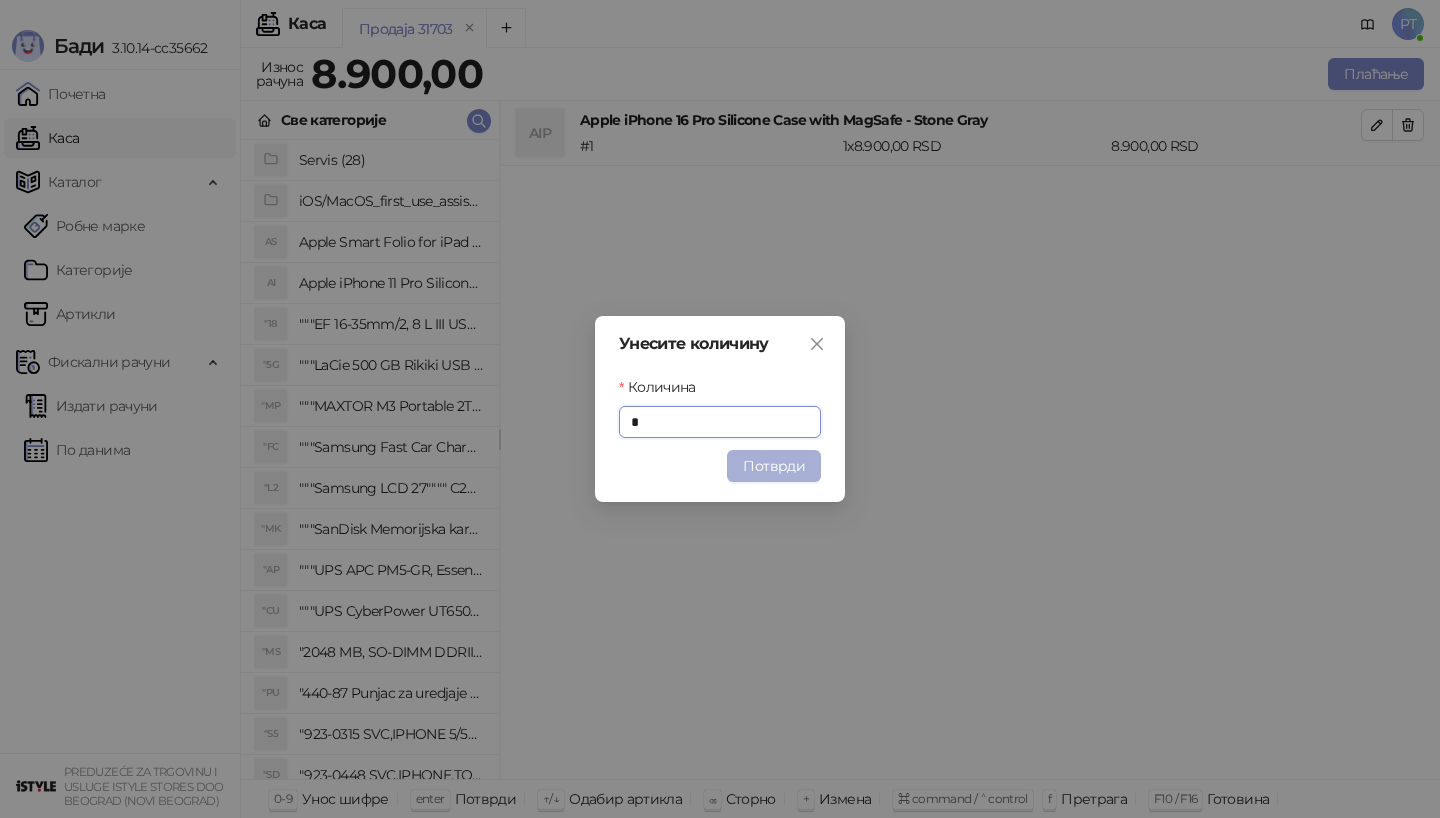 click on "Потврди" at bounding box center [774, 466] 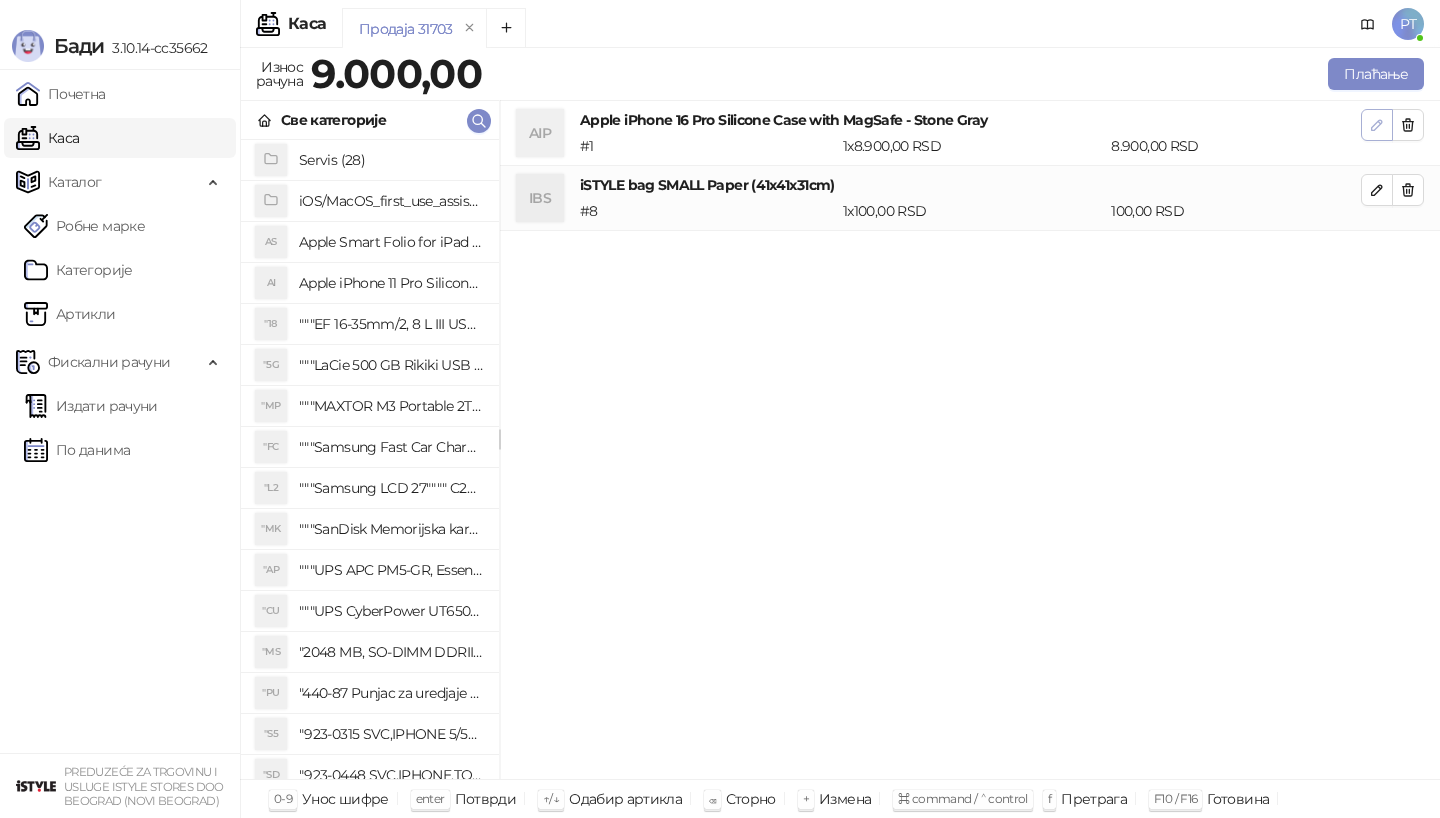 click at bounding box center (1377, 125) 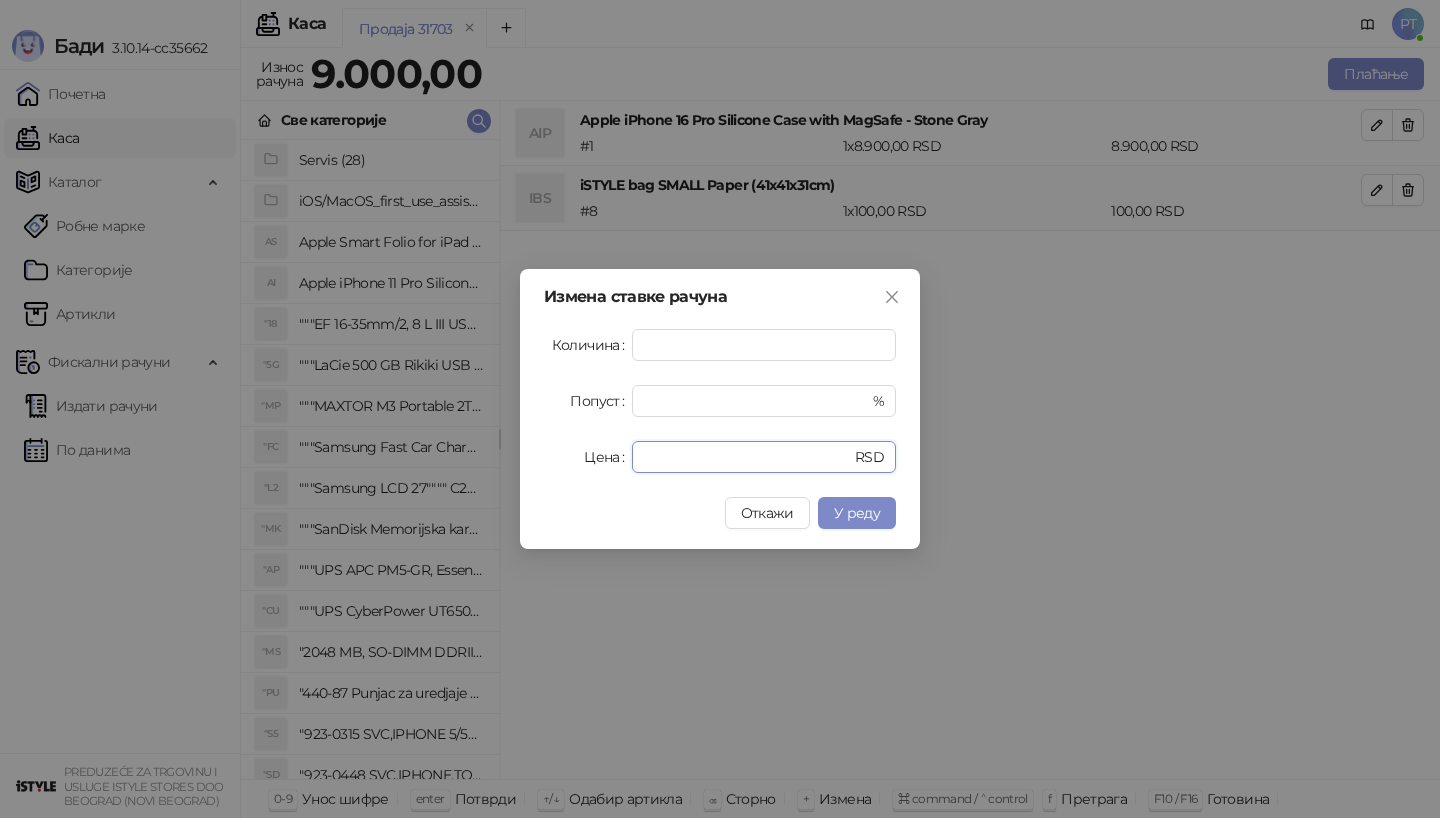 drag, startPoint x: 719, startPoint y: 461, endPoint x: 549, endPoint y: 461, distance: 170 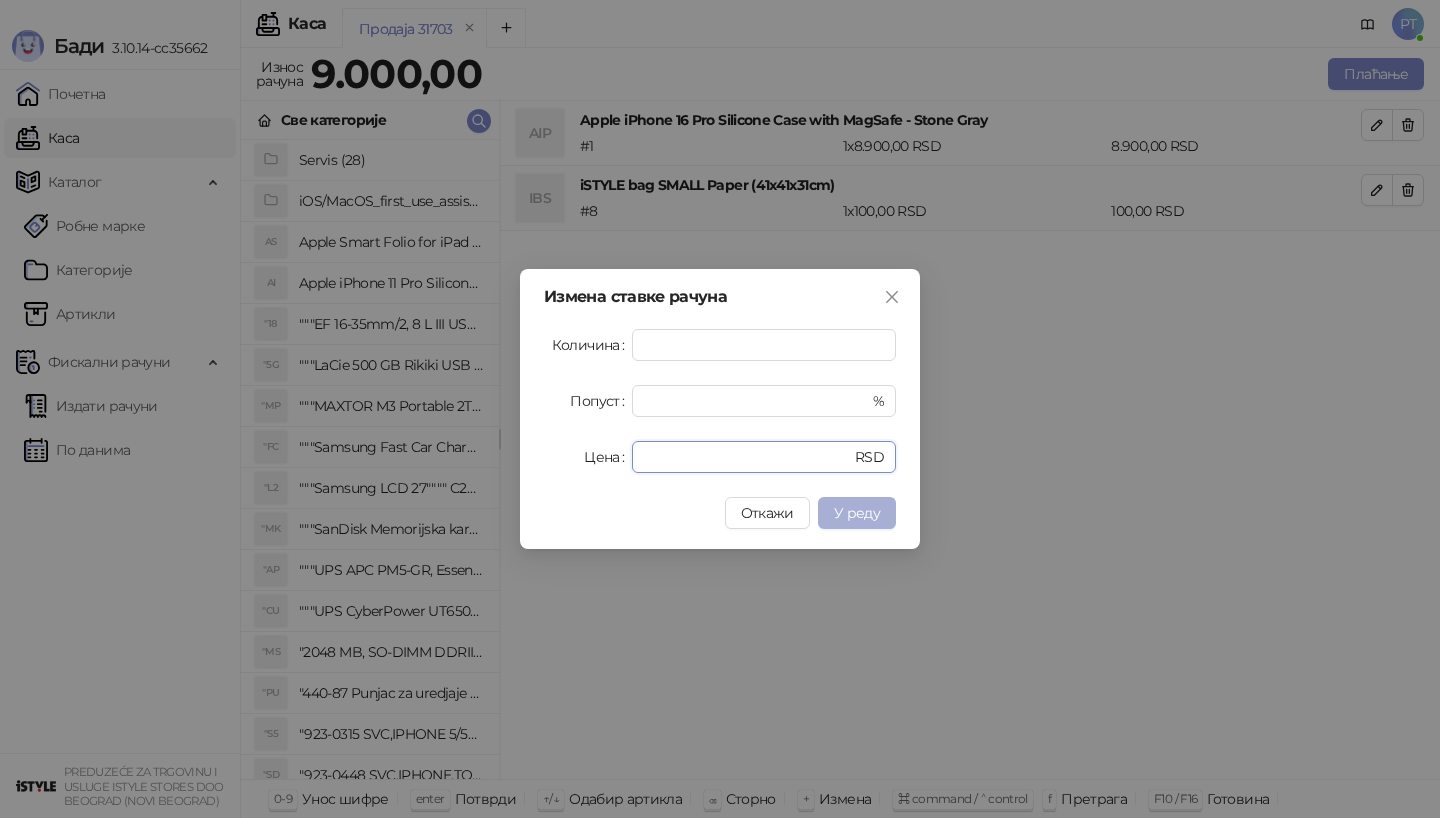 type on "****" 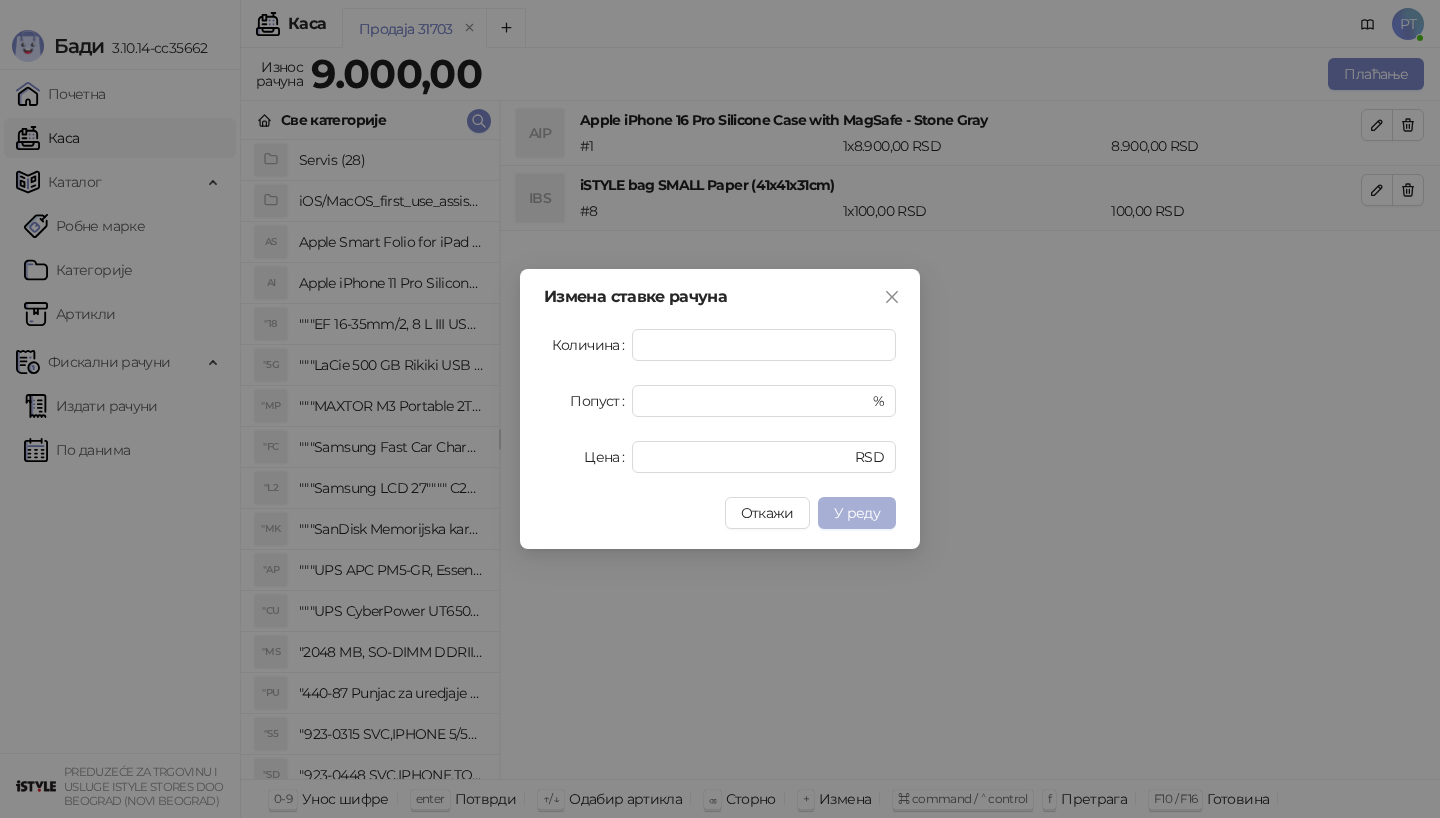 click on "У реду" at bounding box center [857, 513] 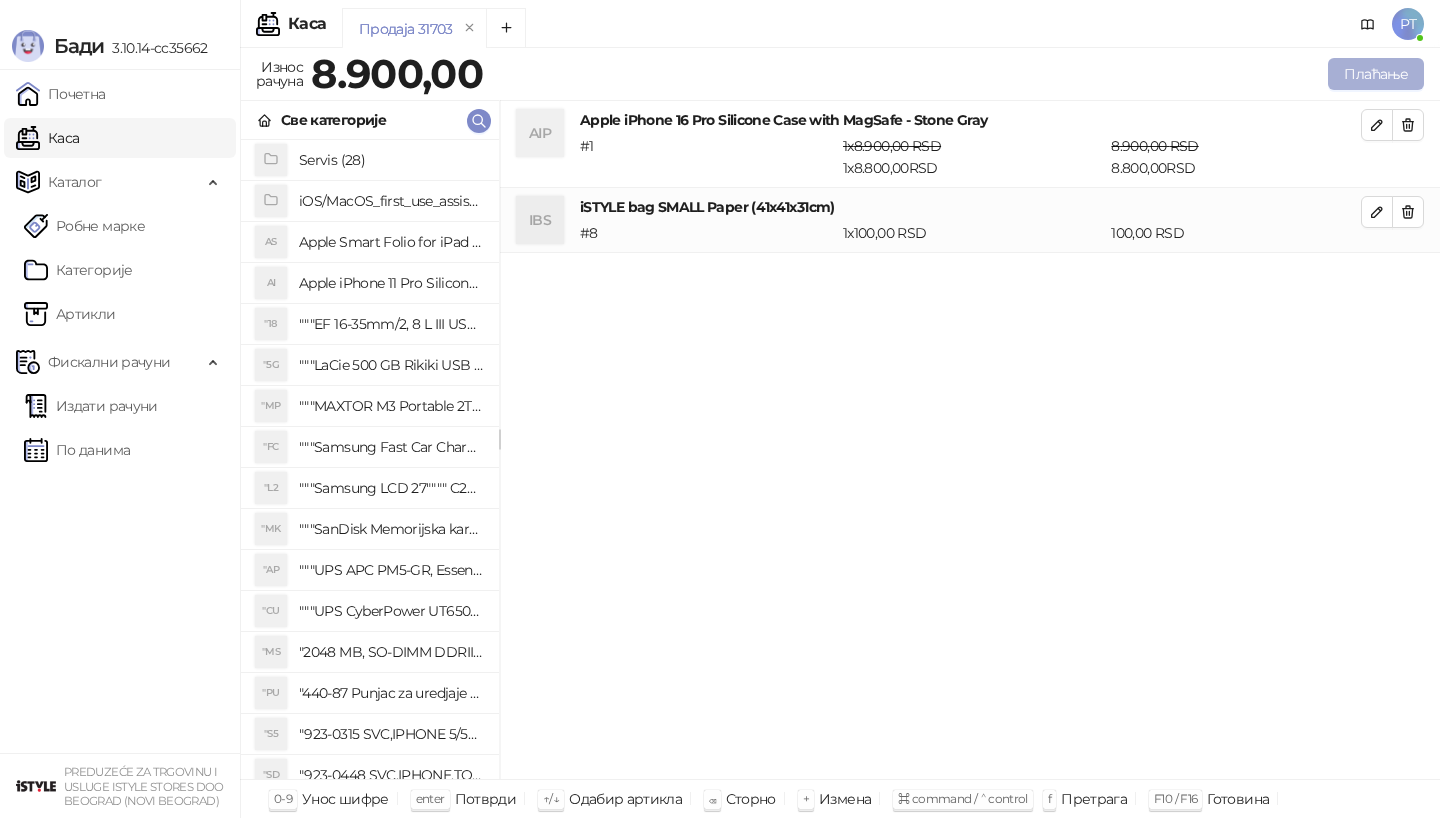 click on "Плаћање" at bounding box center [1376, 74] 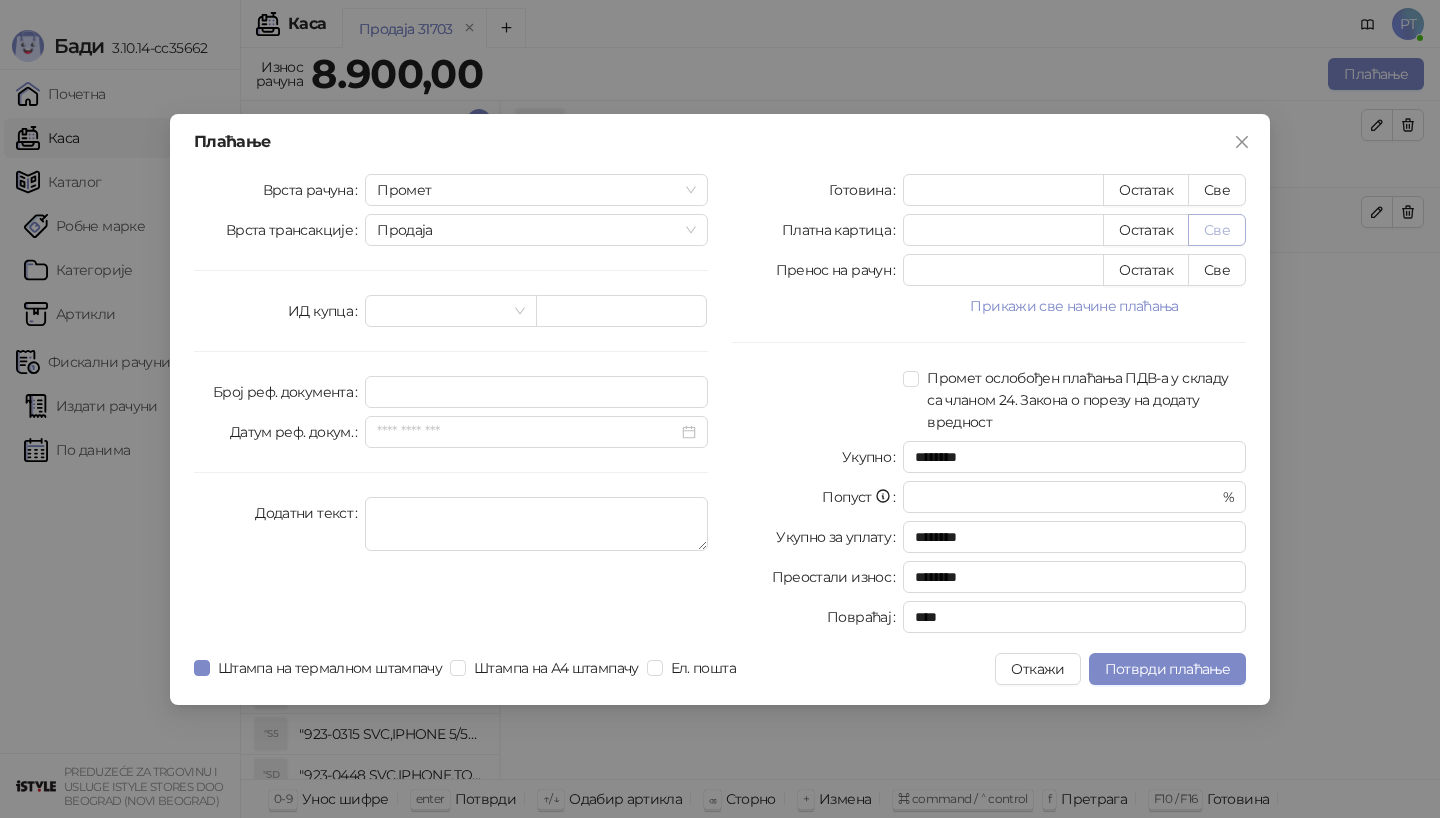 click on "Све" at bounding box center [1217, 230] 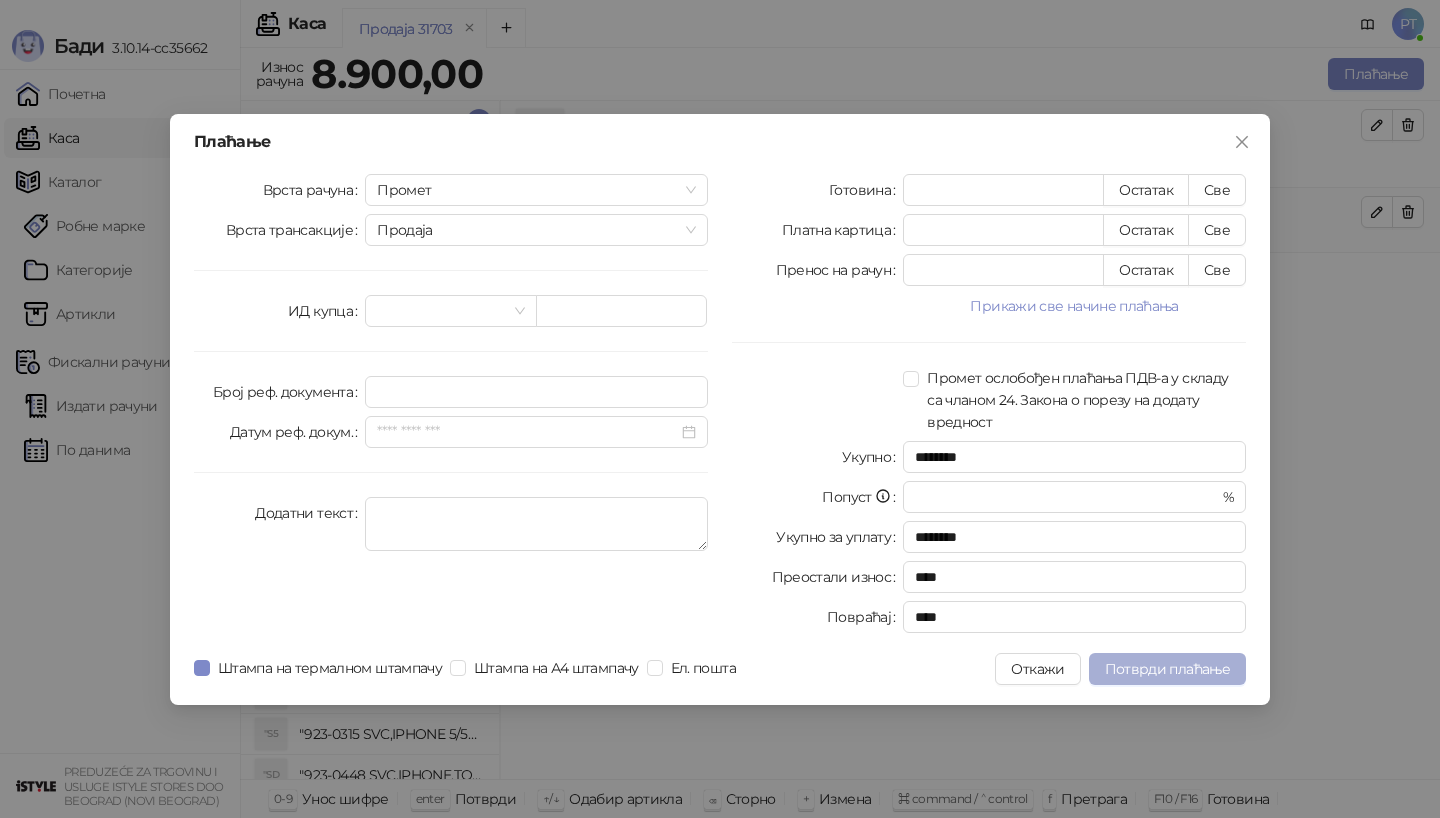 click on "Потврди плаћање" at bounding box center [1167, 669] 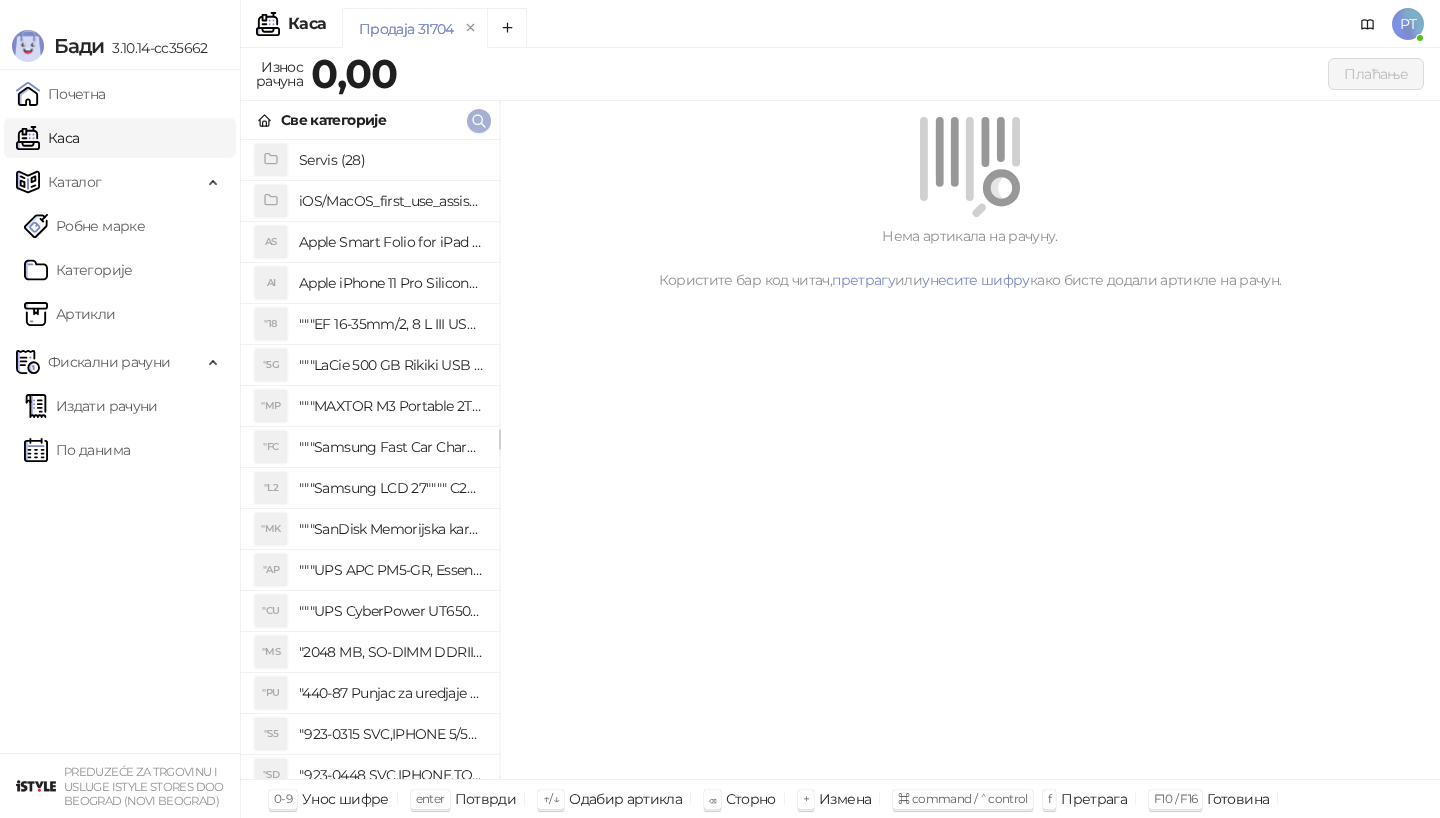 click 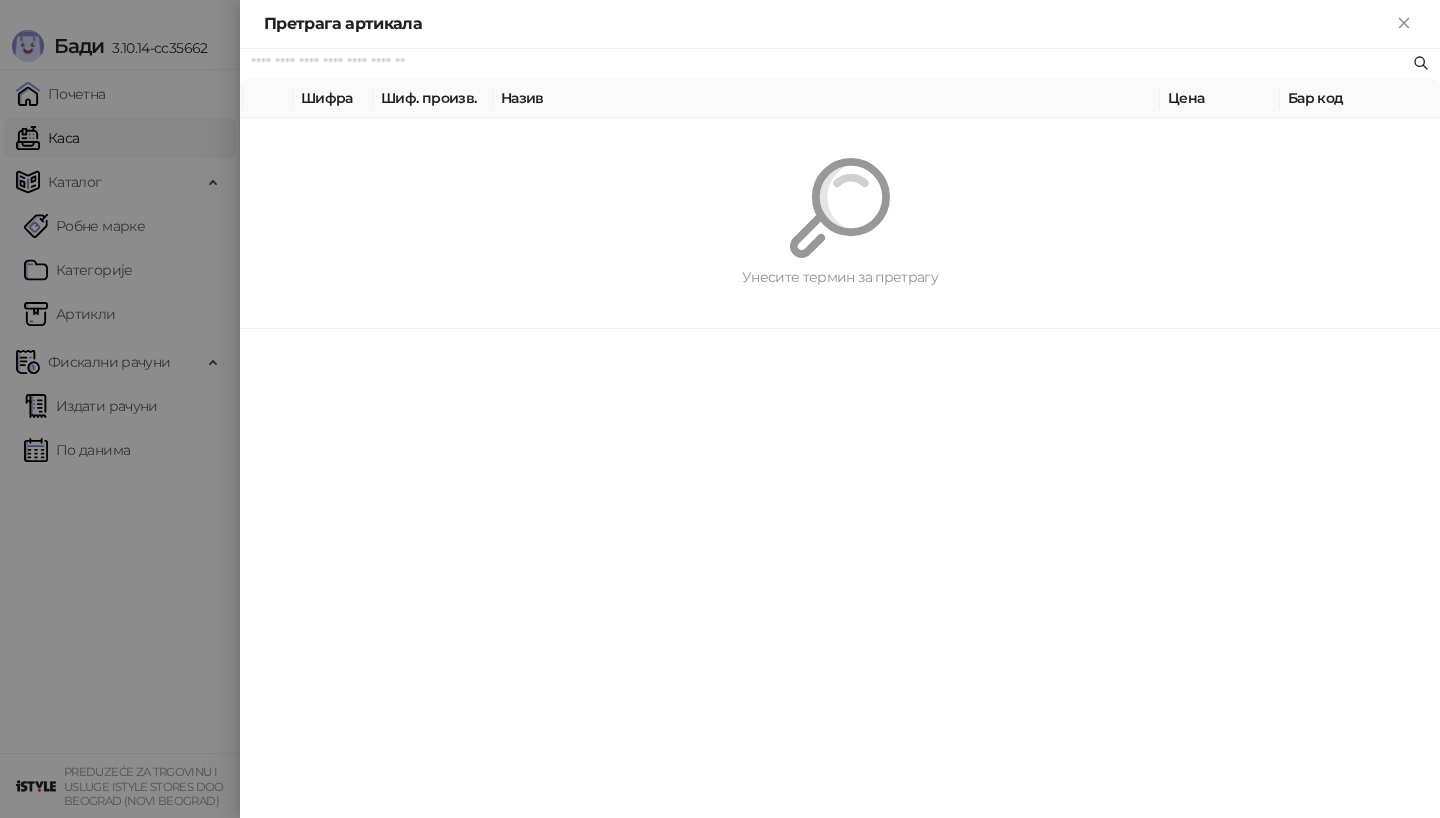 paste on "*********" 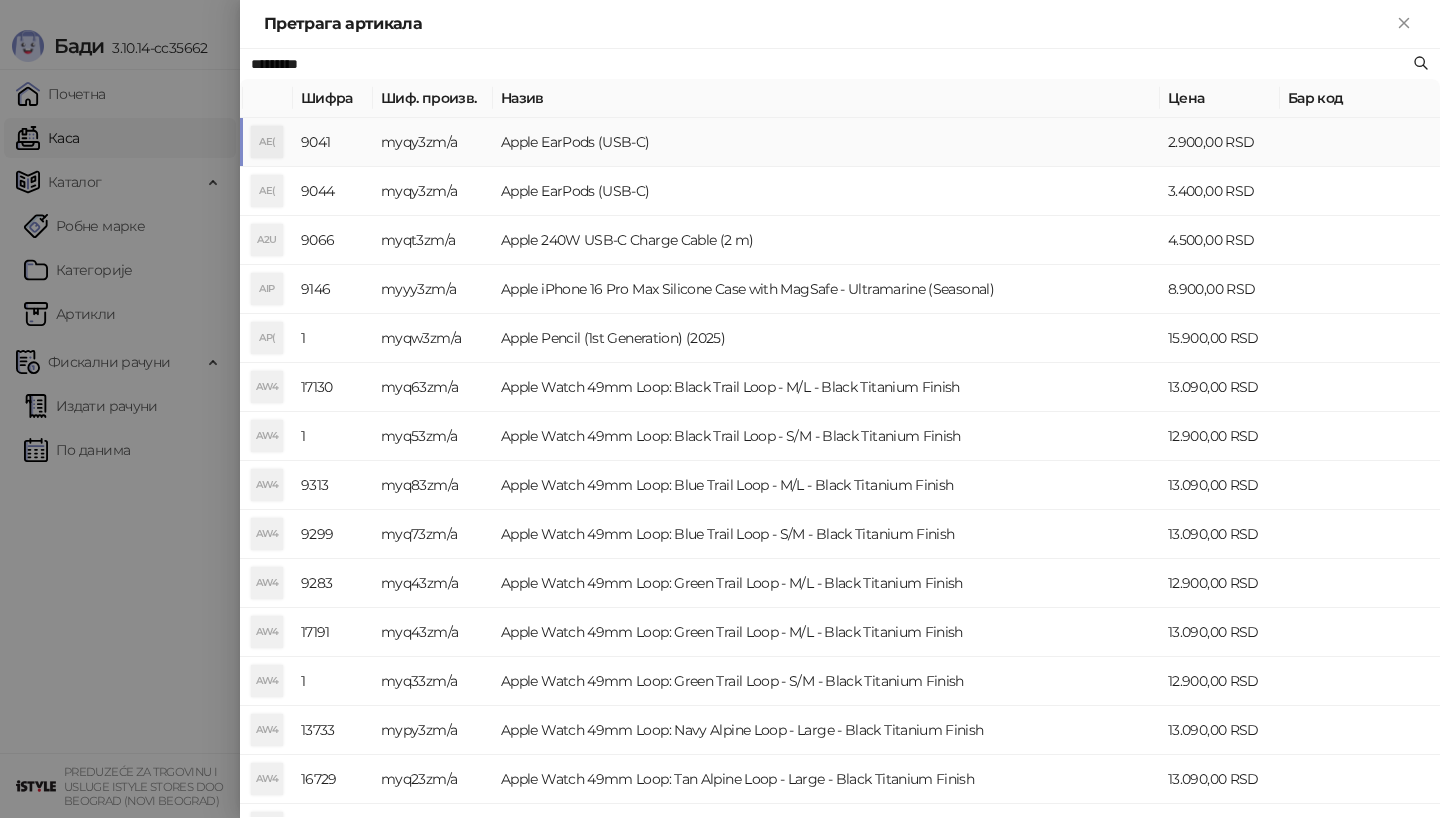 click on "AE(" at bounding box center [267, 142] 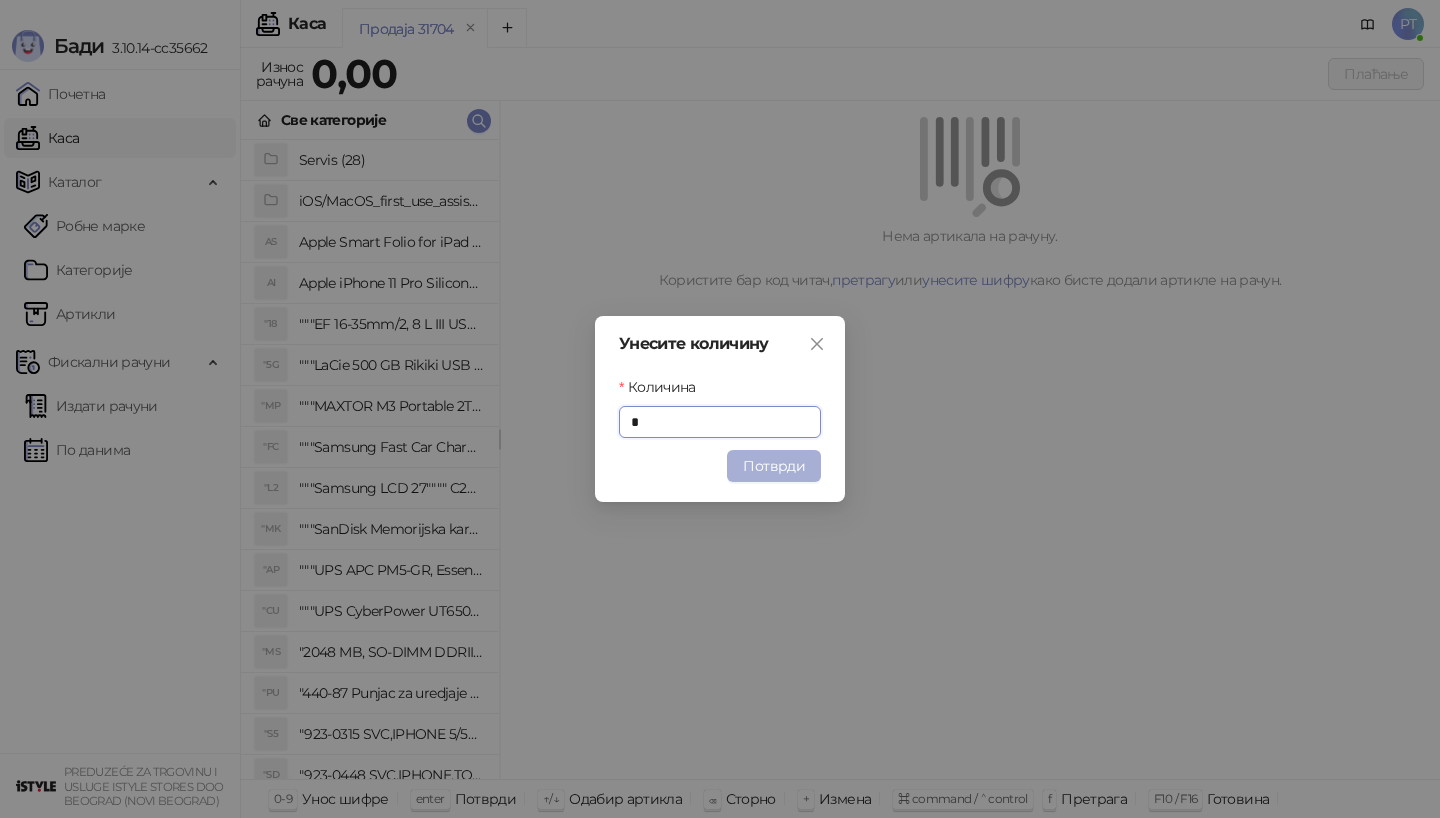 click on "Потврди" at bounding box center (774, 466) 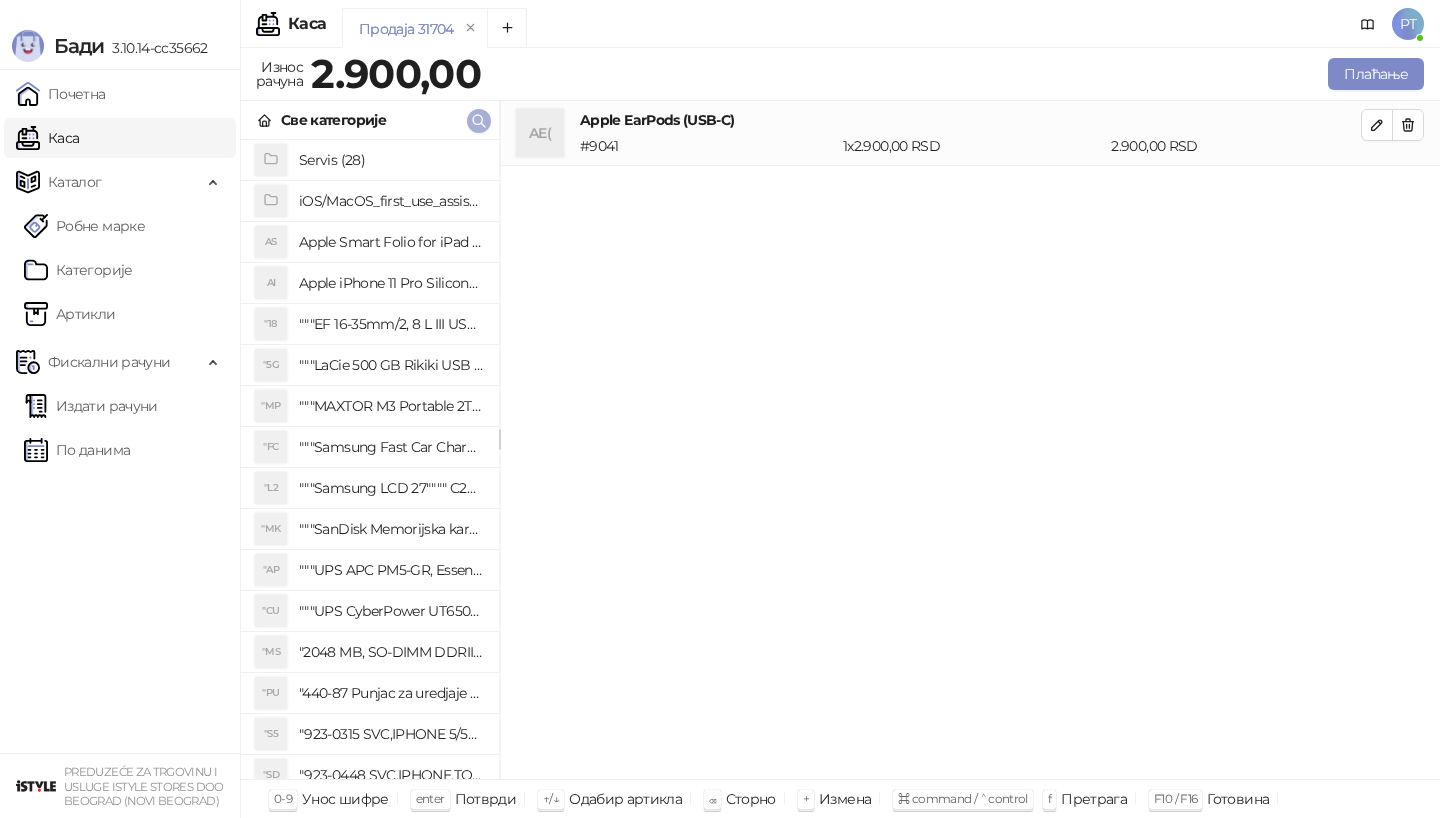 click 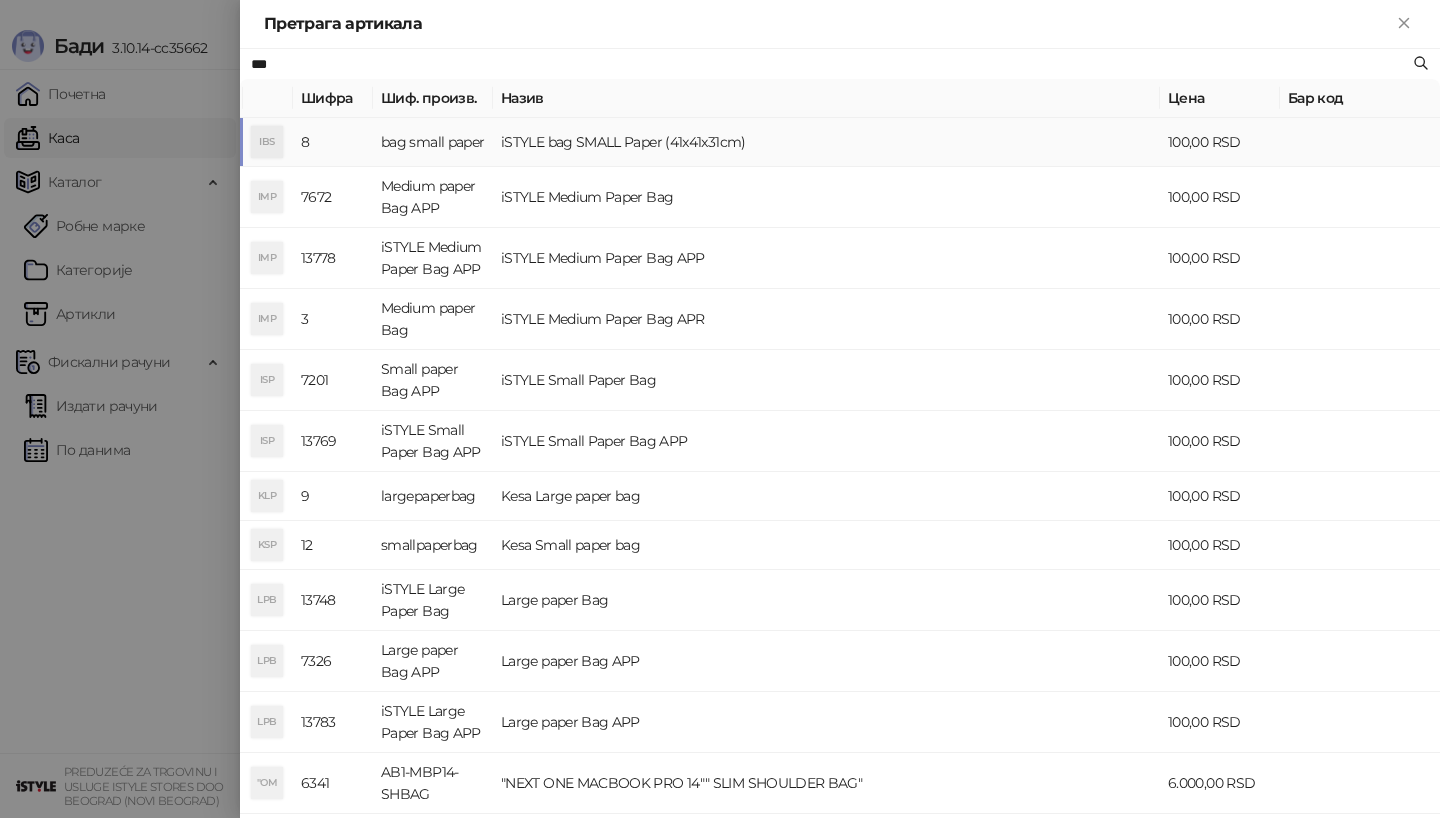 type on "***" 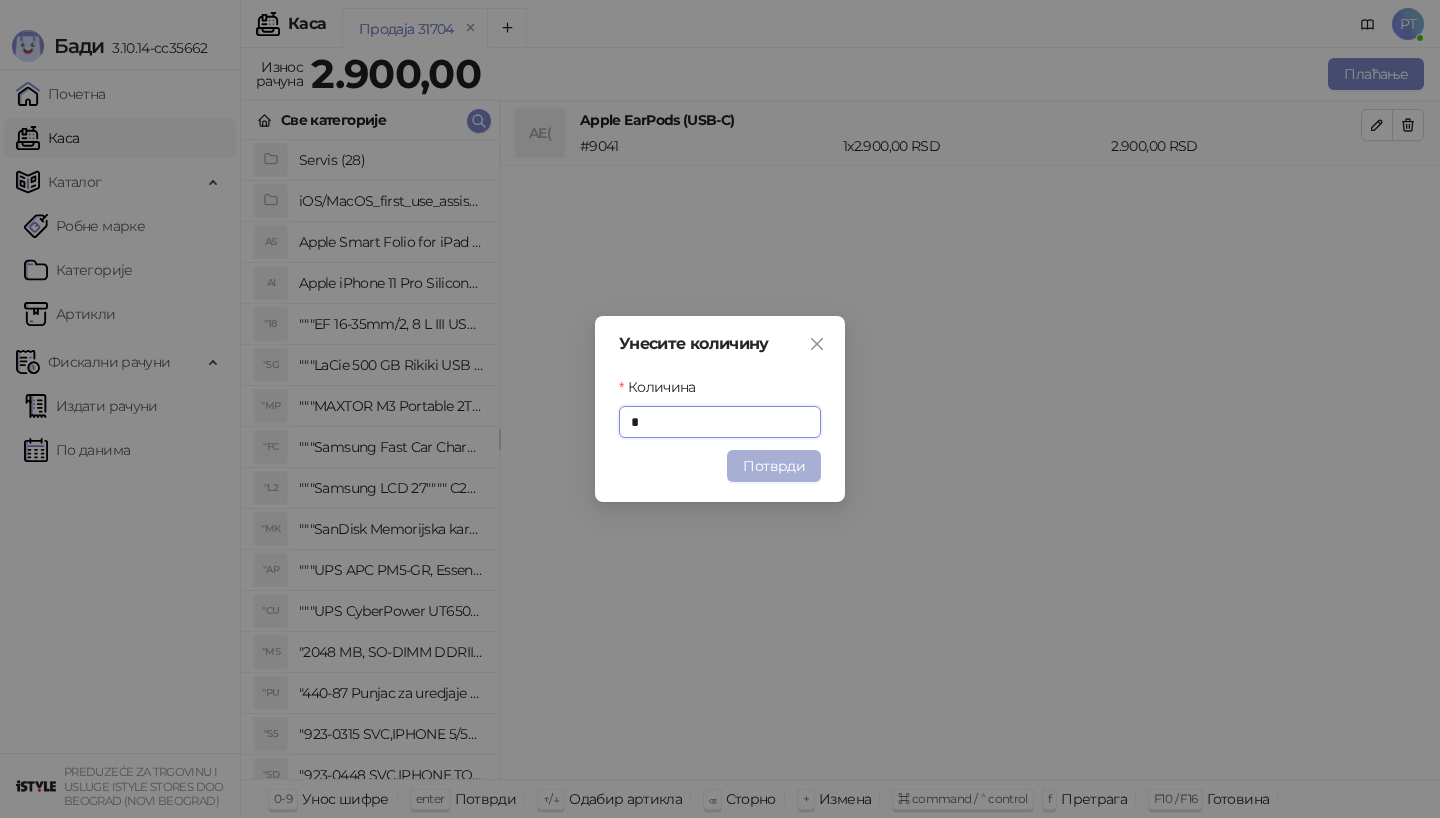 click on "Потврди" at bounding box center [774, 466] 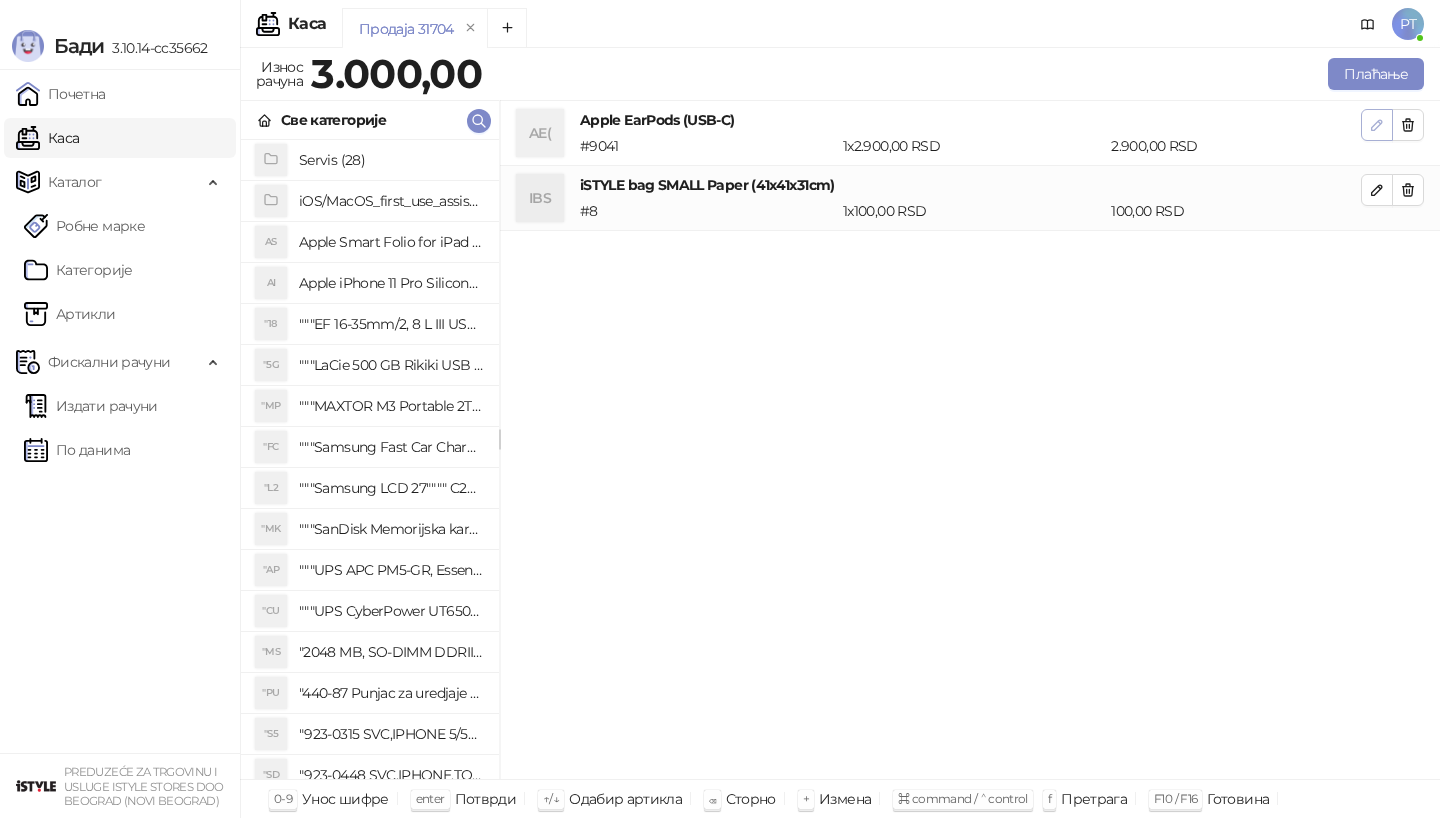 click at bounding box center [1377, 125] 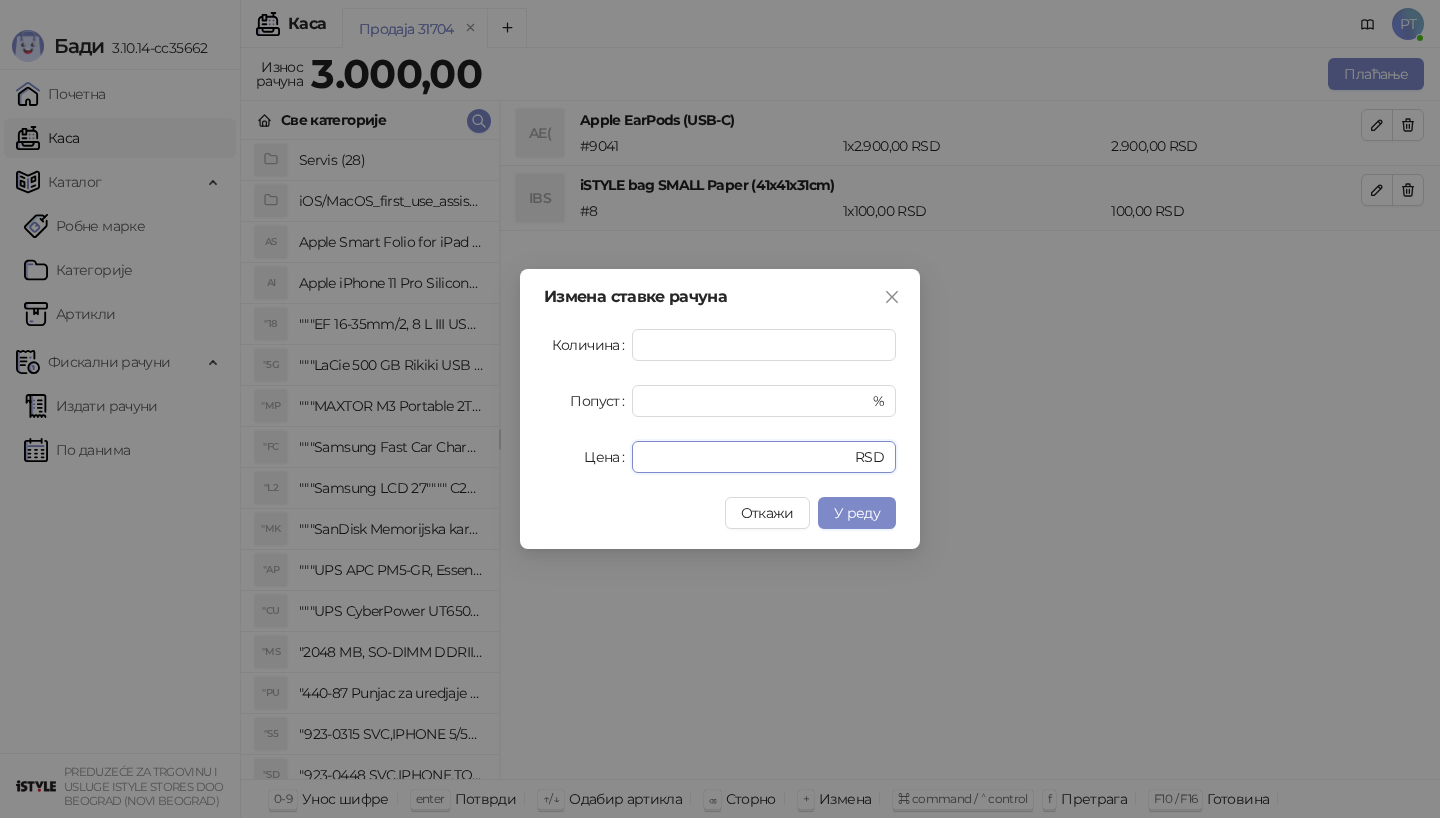 drag, startPoint x: 713, startPoint y: 461, endPoint x: 491, endPoint y: 461, distance: 222 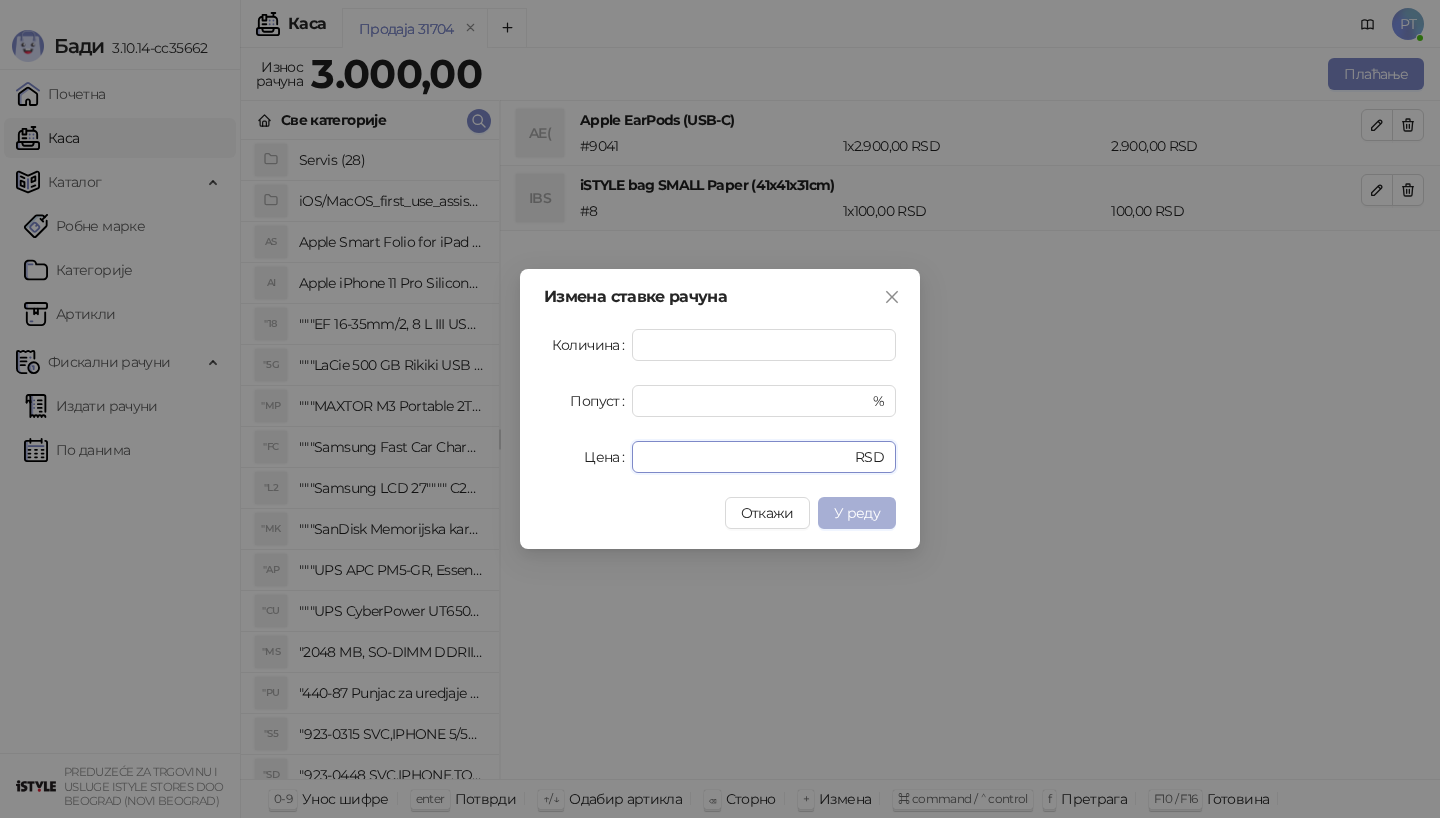 type on "****" 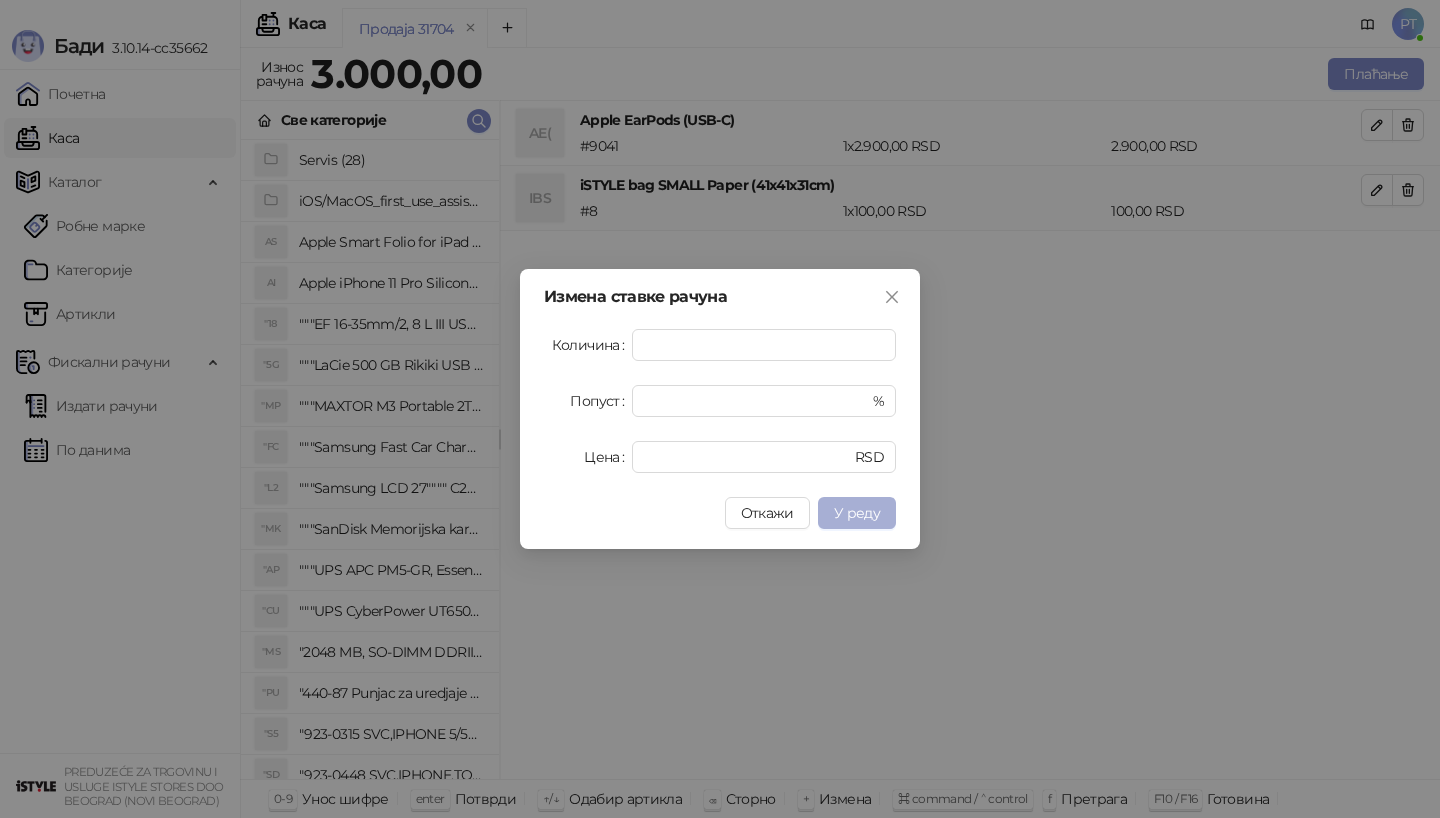click on "У реду" at bounding box center [857, 513] 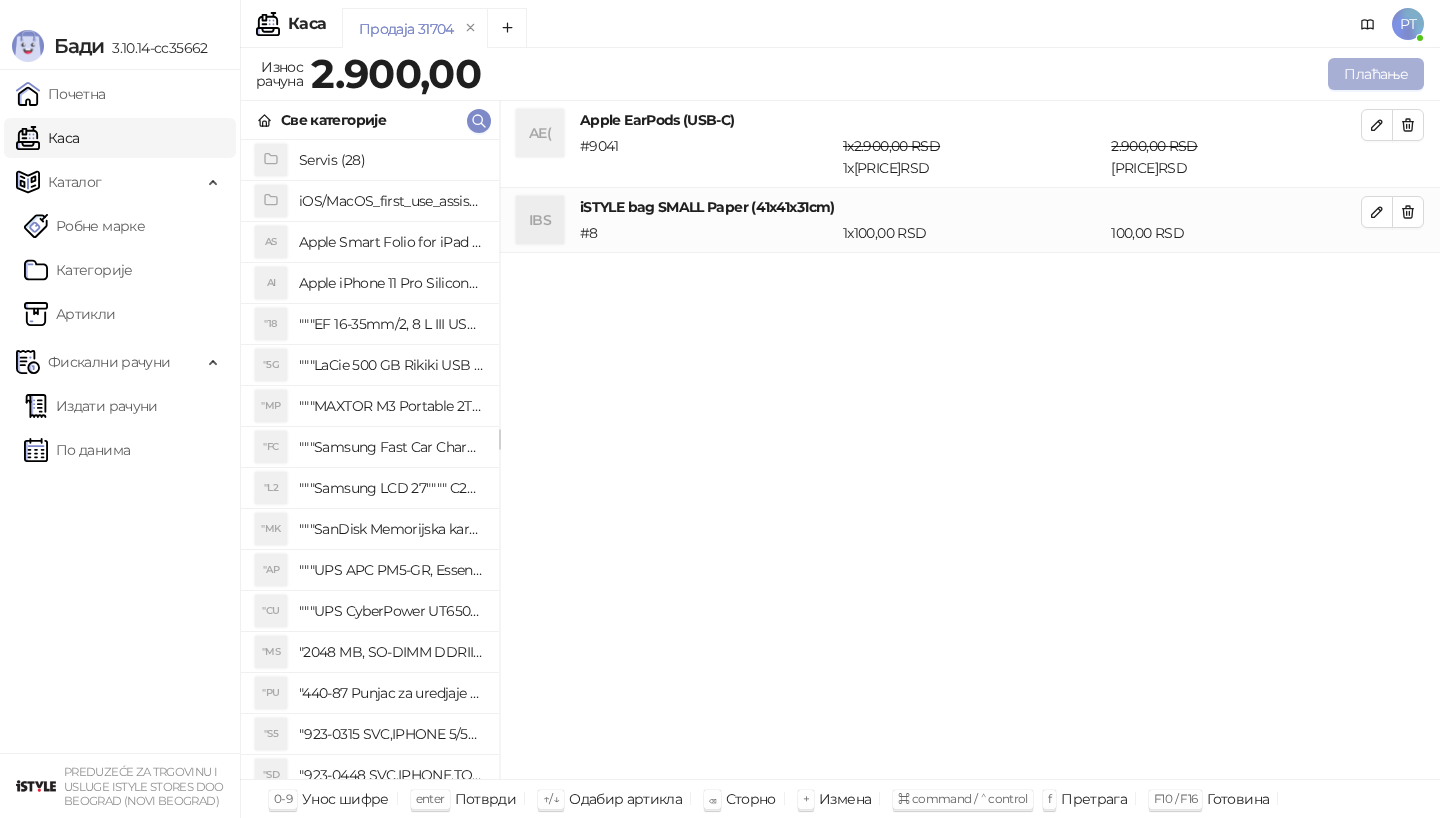 click on "Плаћање" at bounding box center (1376, 74) 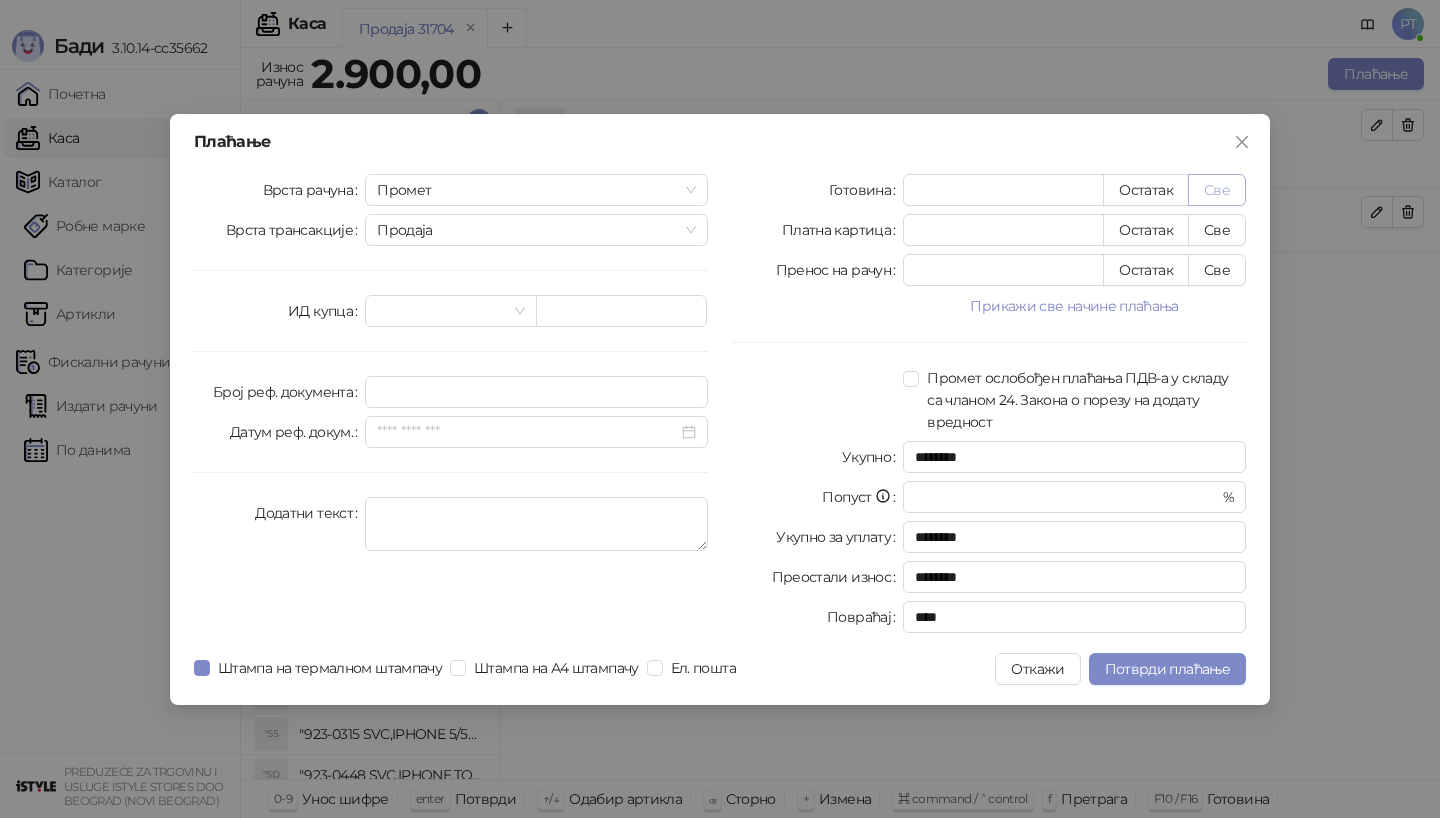 click on "Све" at bounding box center [1217, 190] 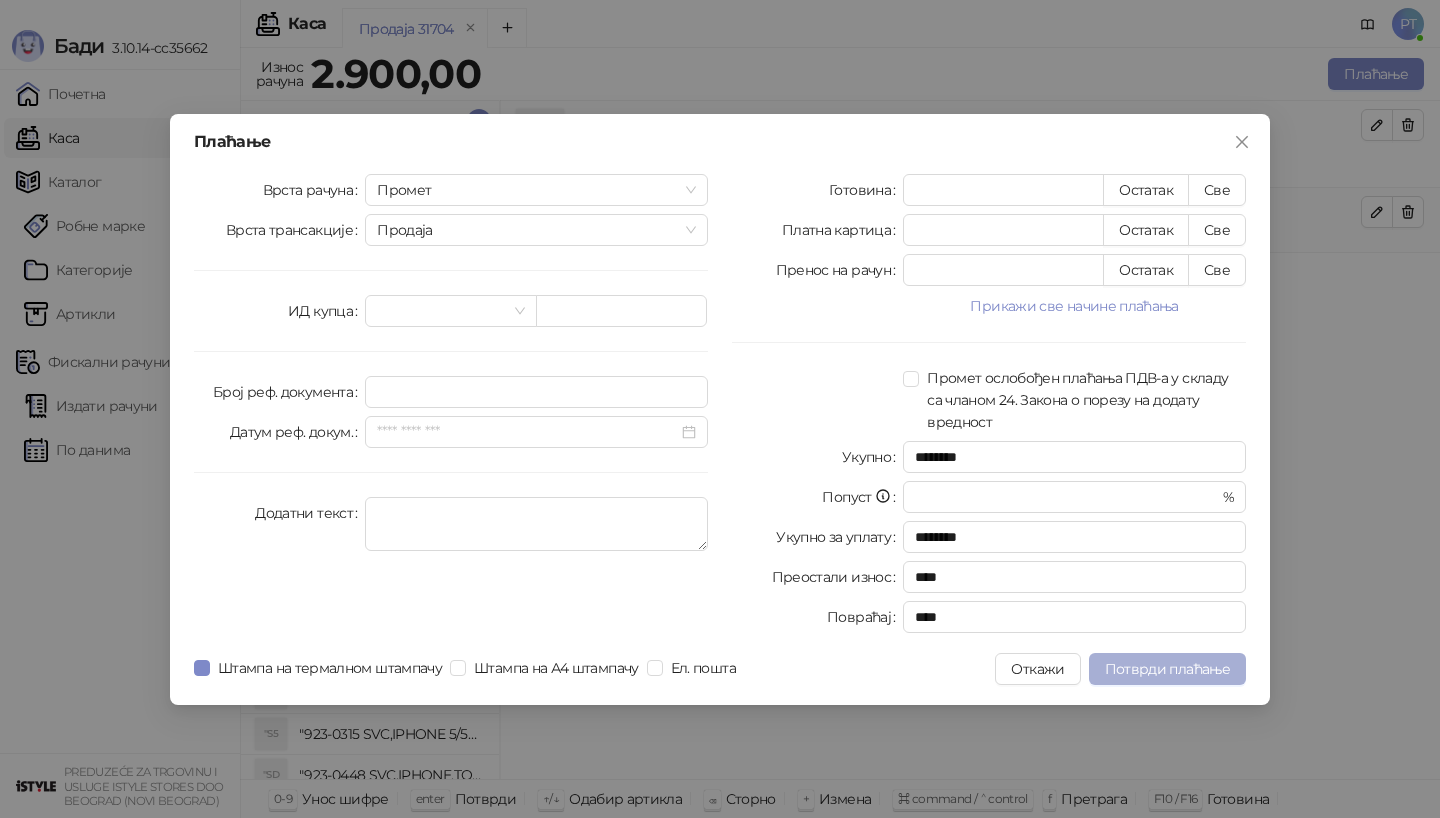 click on "Потврди плаћање" at bounding box center (1167, 669) 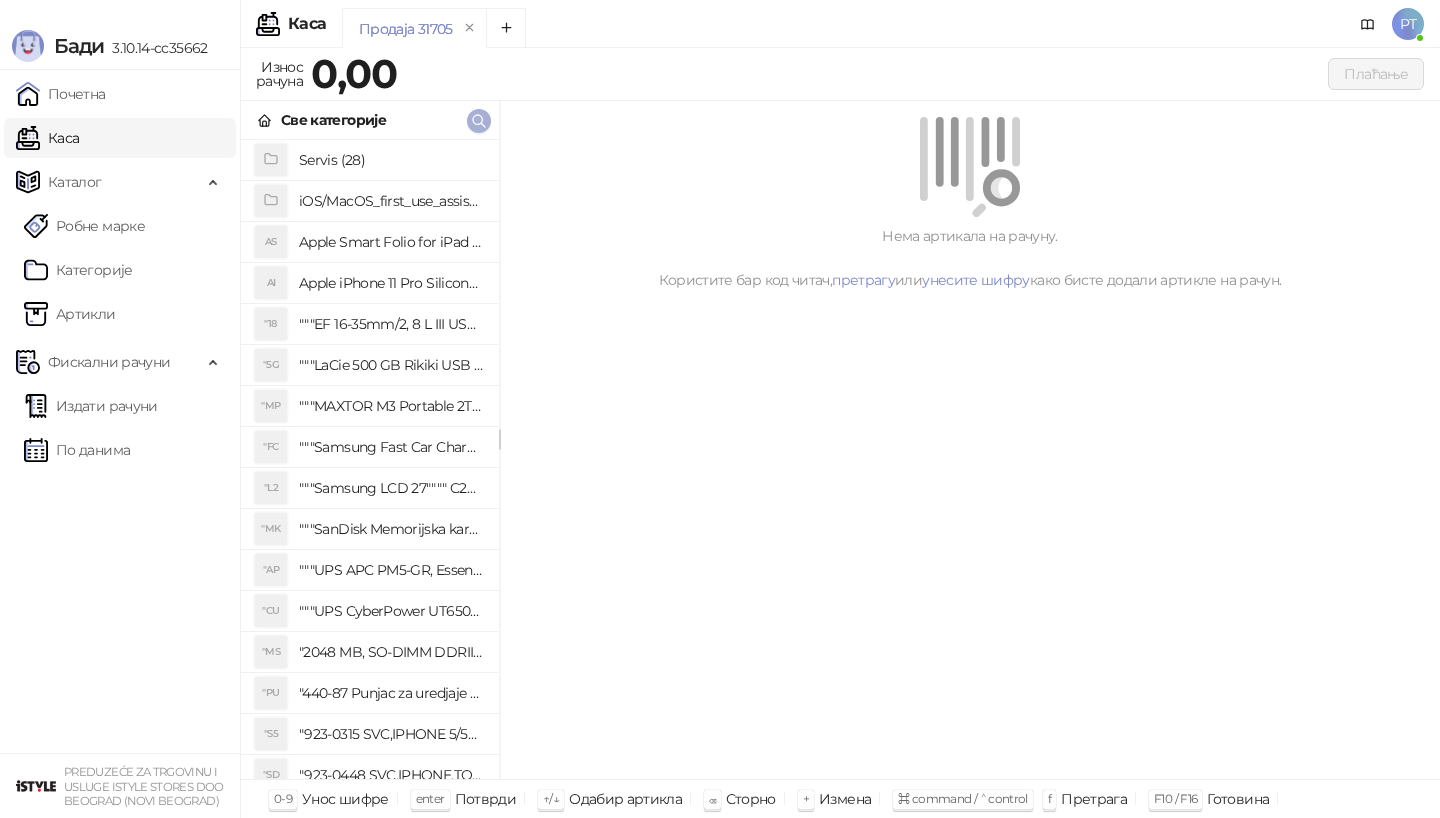 click 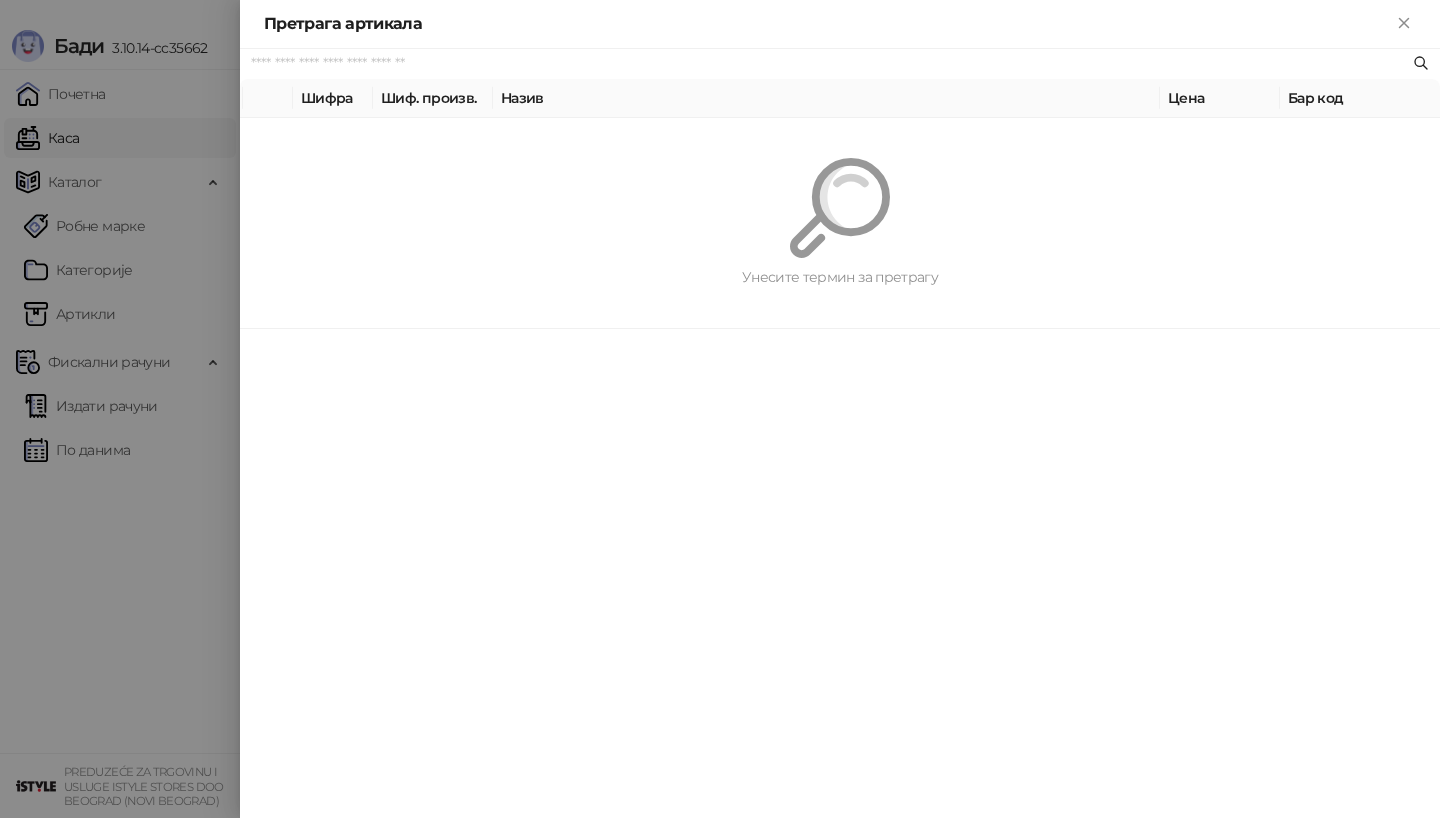 paste on "*********" 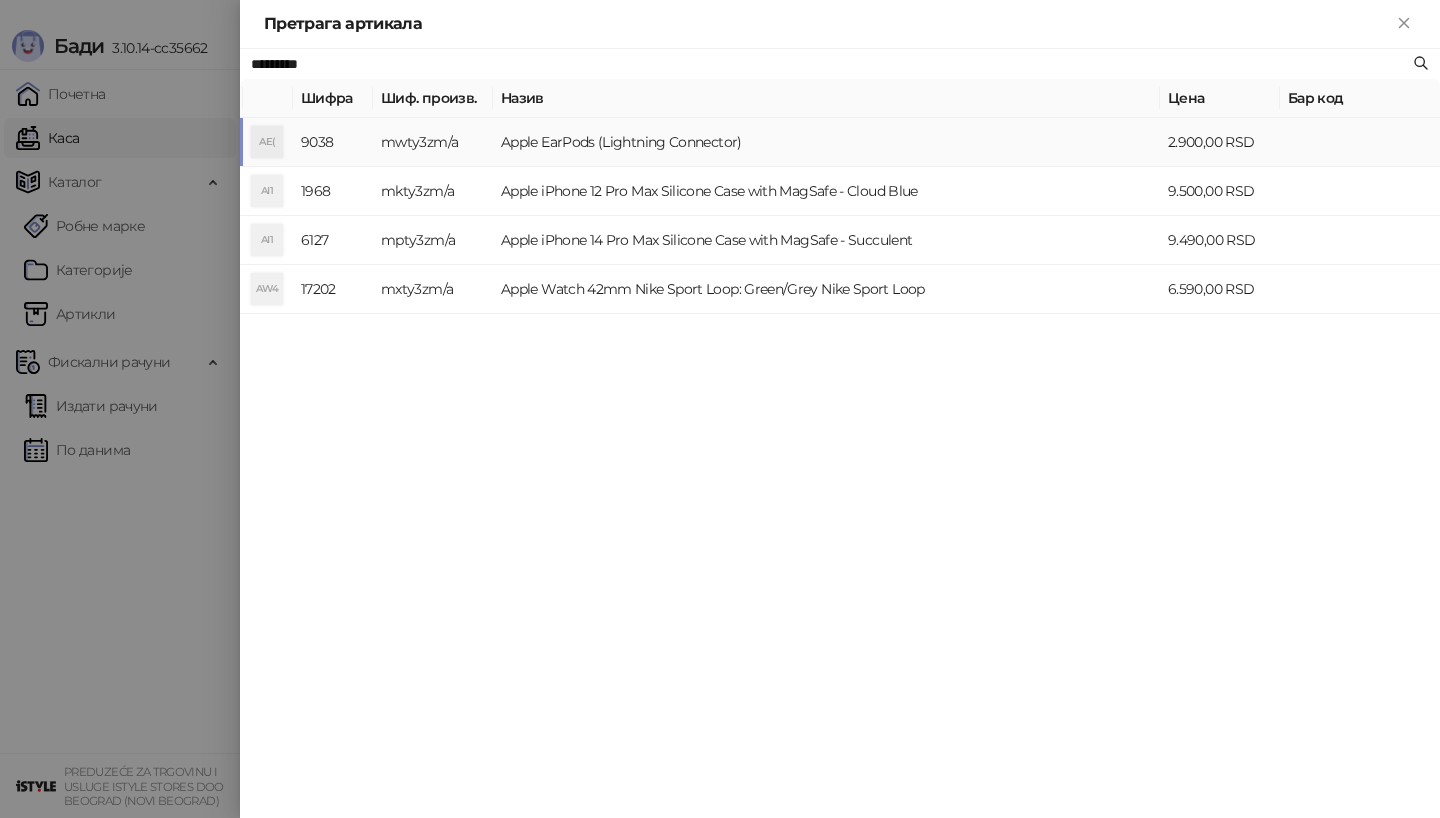 click on "AE(" at bounding box center [267, 142] 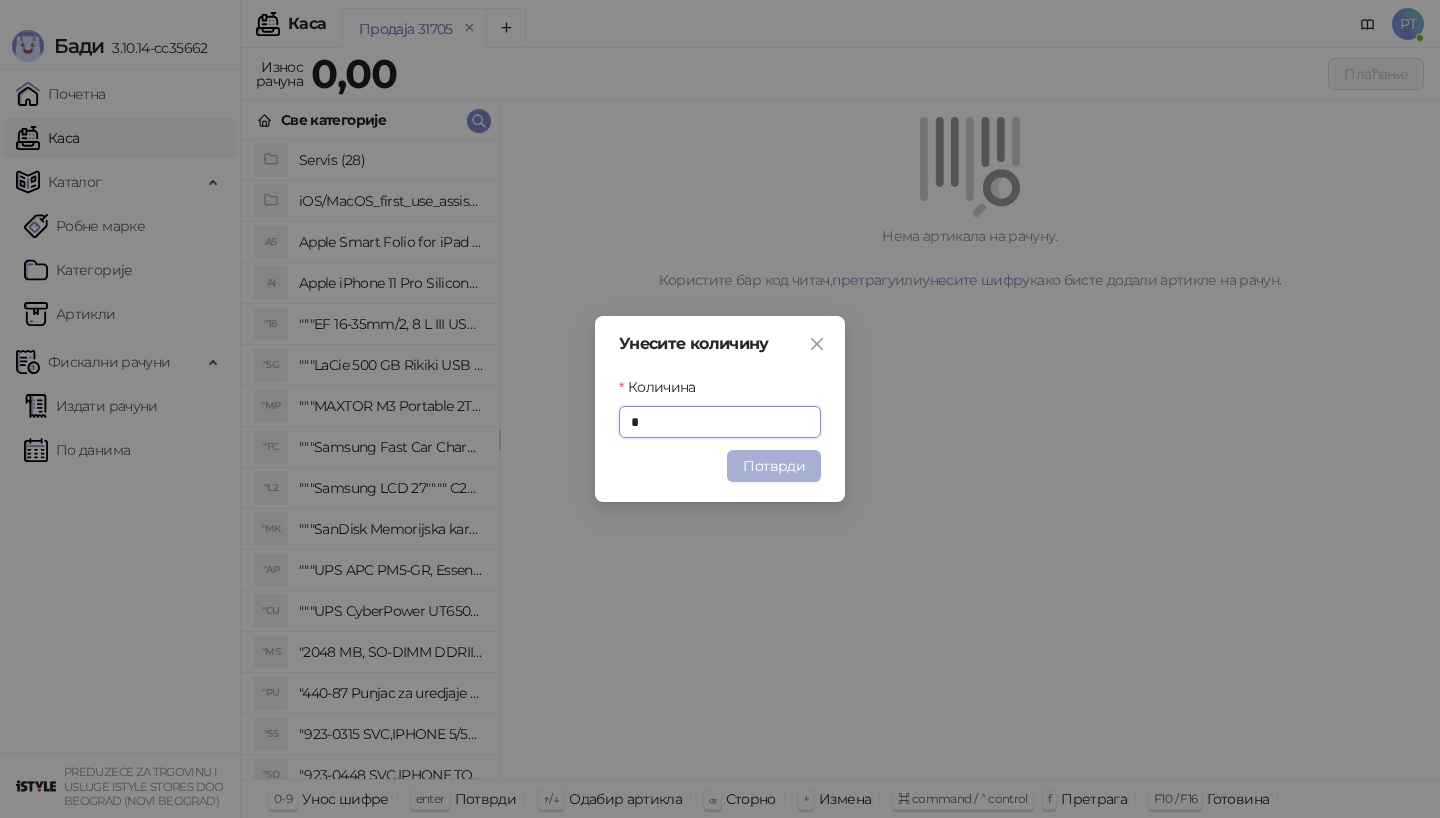 click on "Потврди" at bounding box center [774, 466] 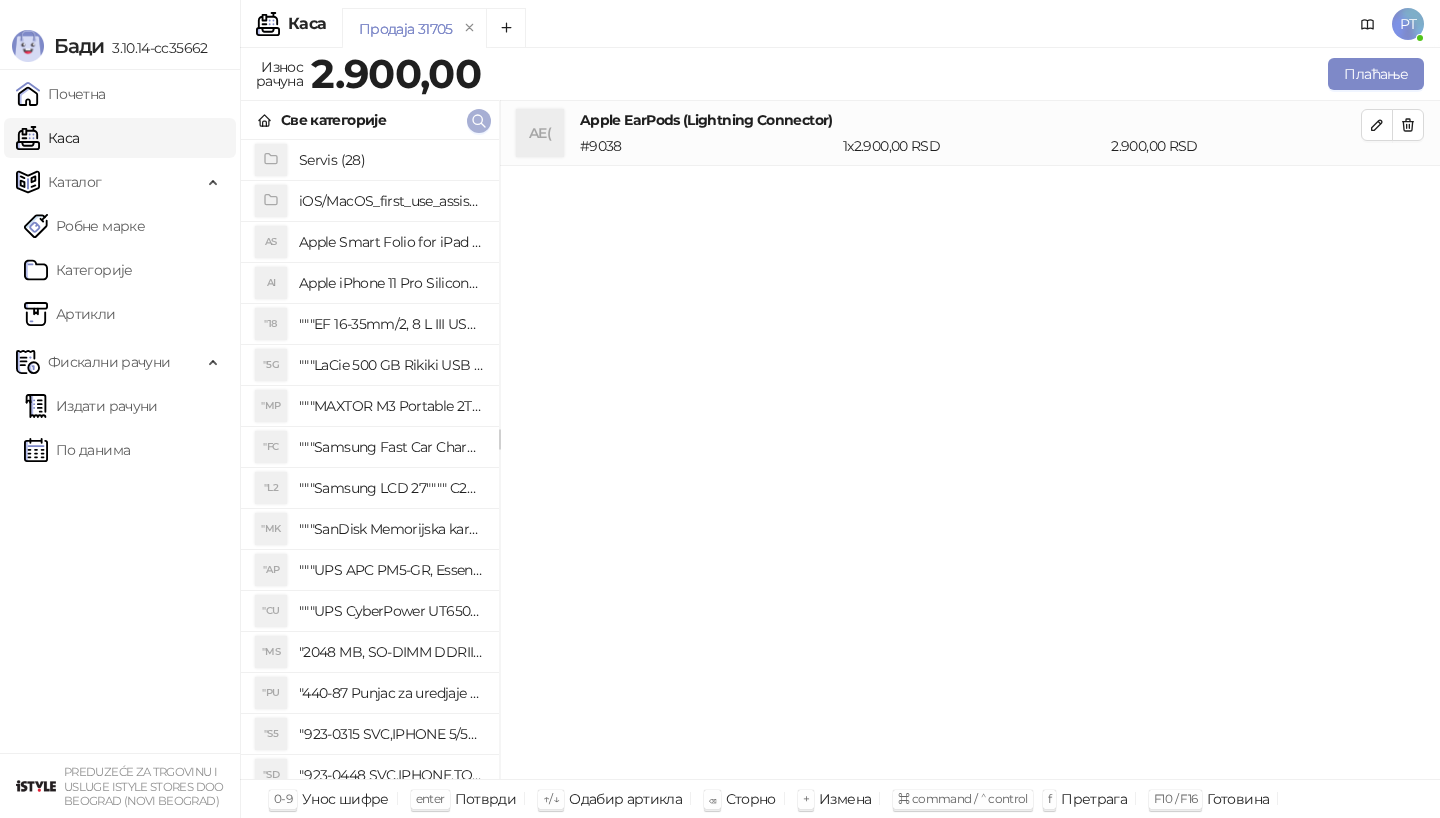 click 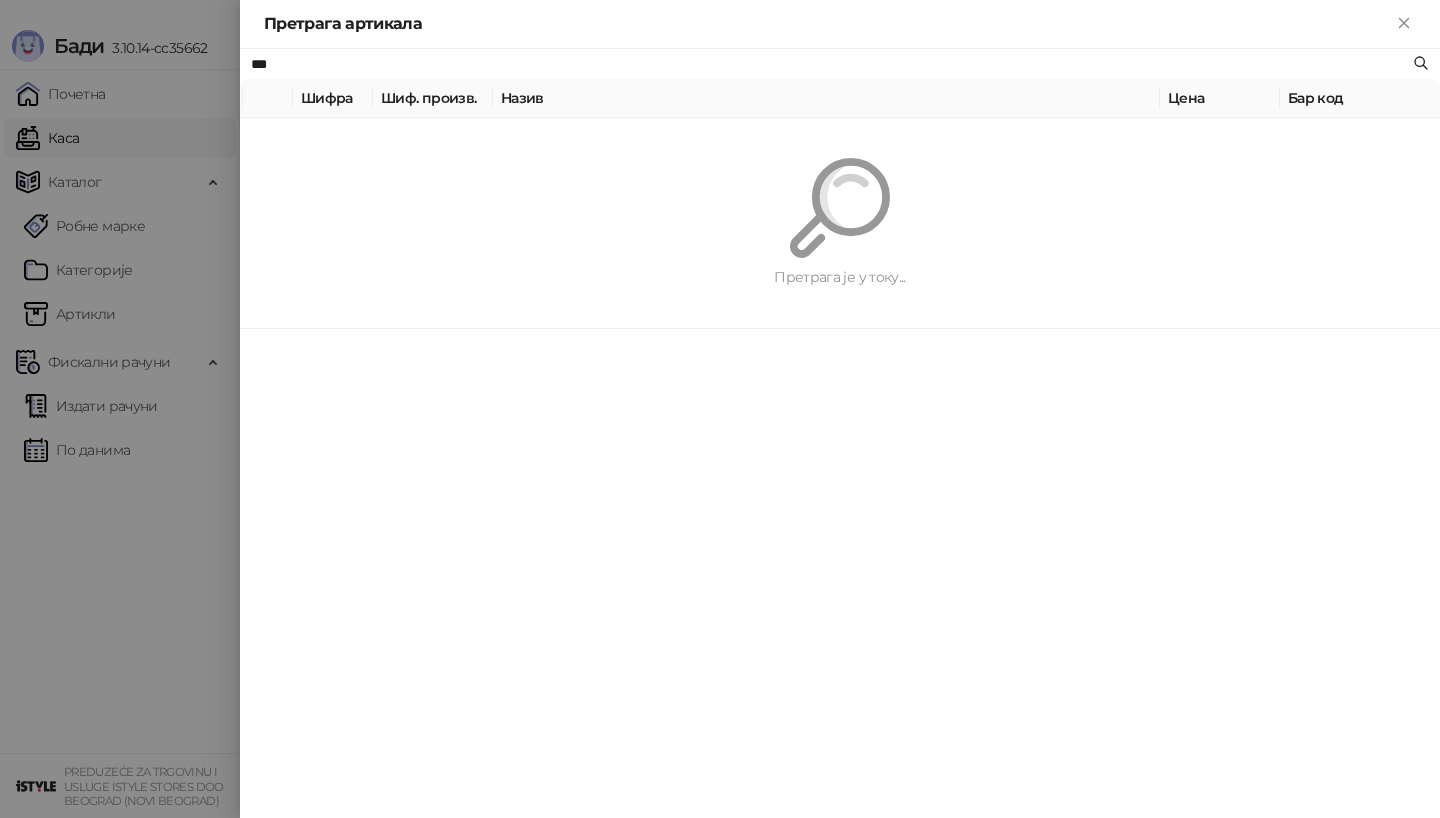 type on "***" 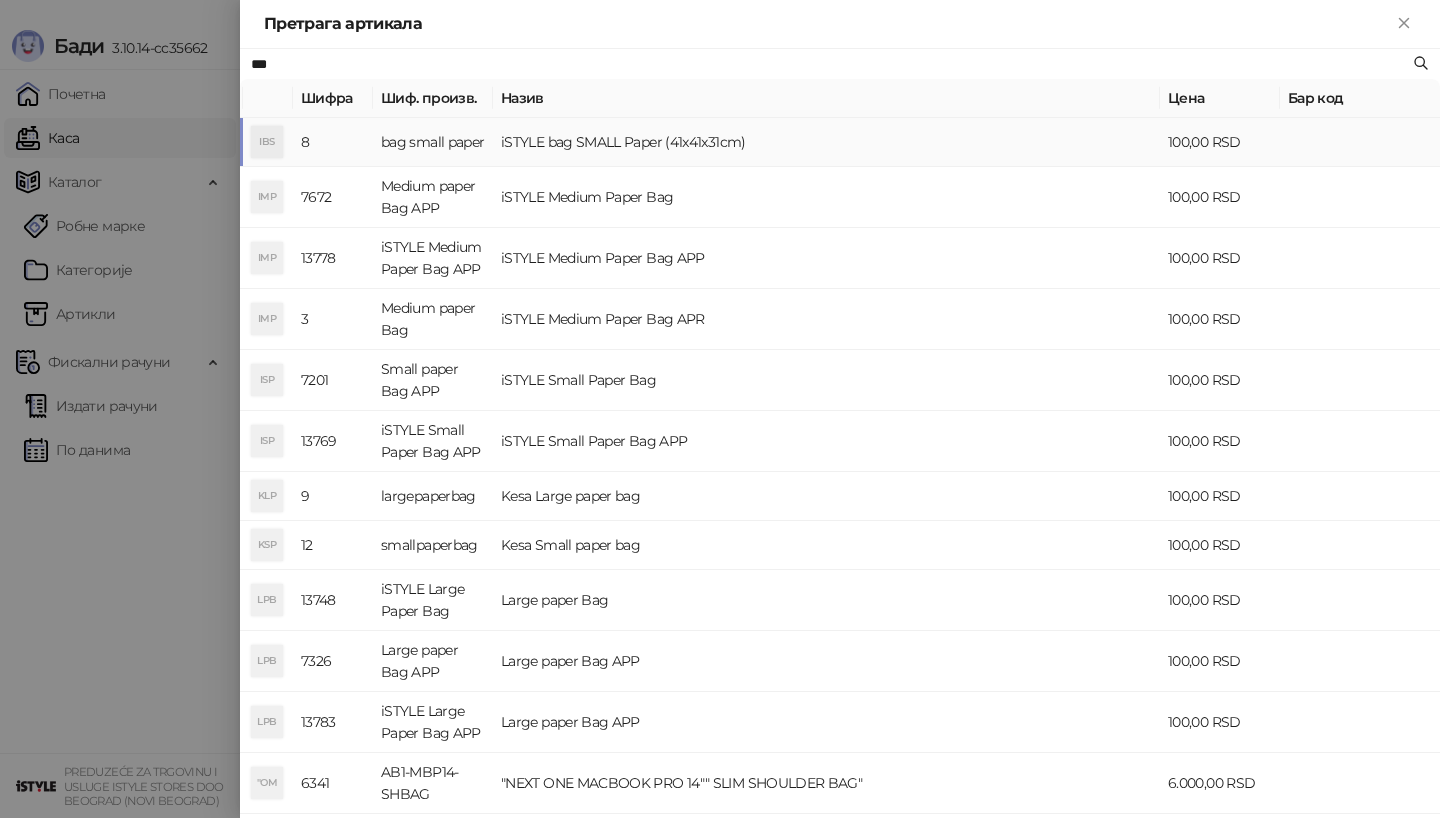 click on "IBS" at bounding box center (267, 142) 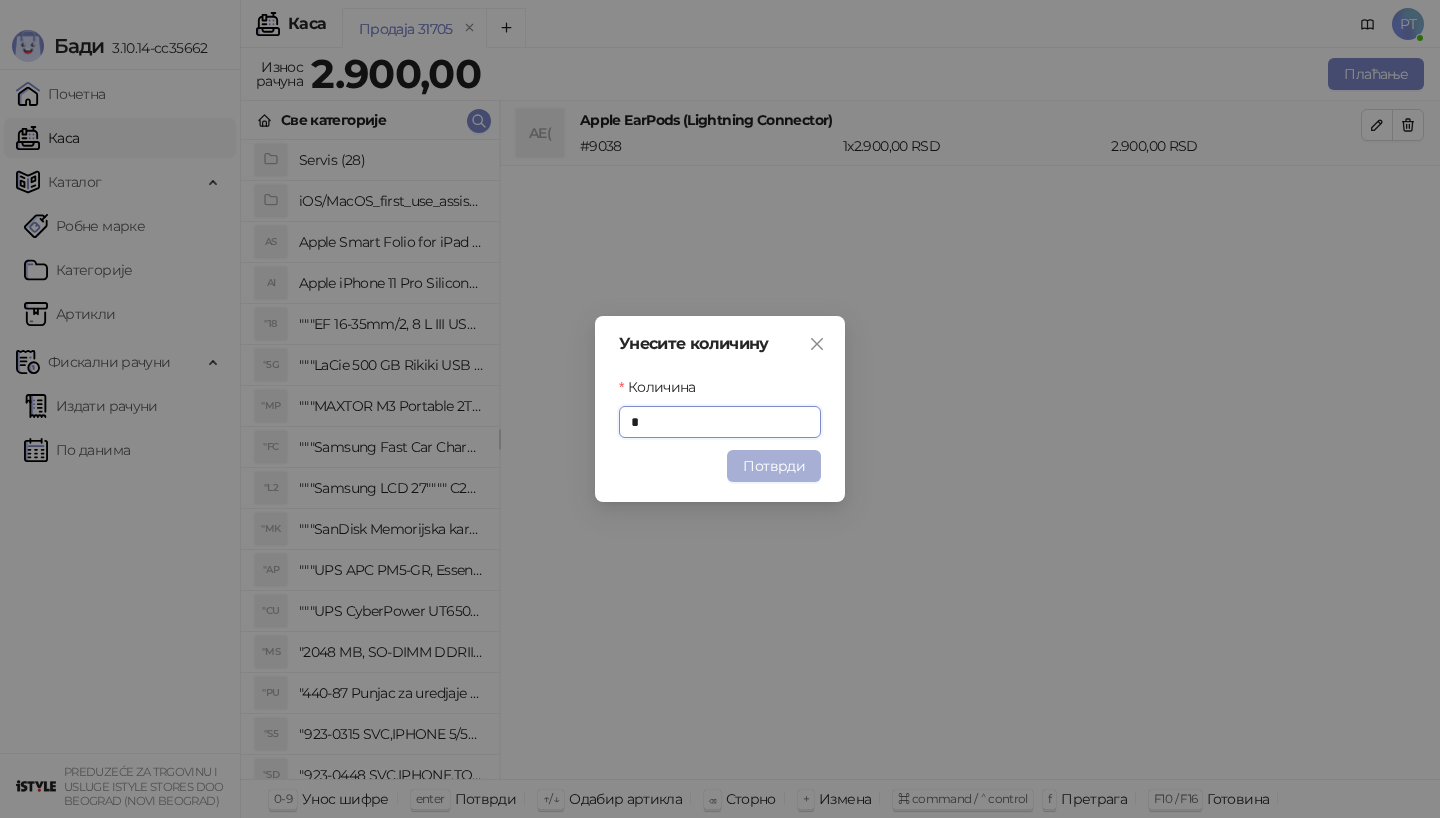 click on "Потврди" at bounding box center [774, 466] 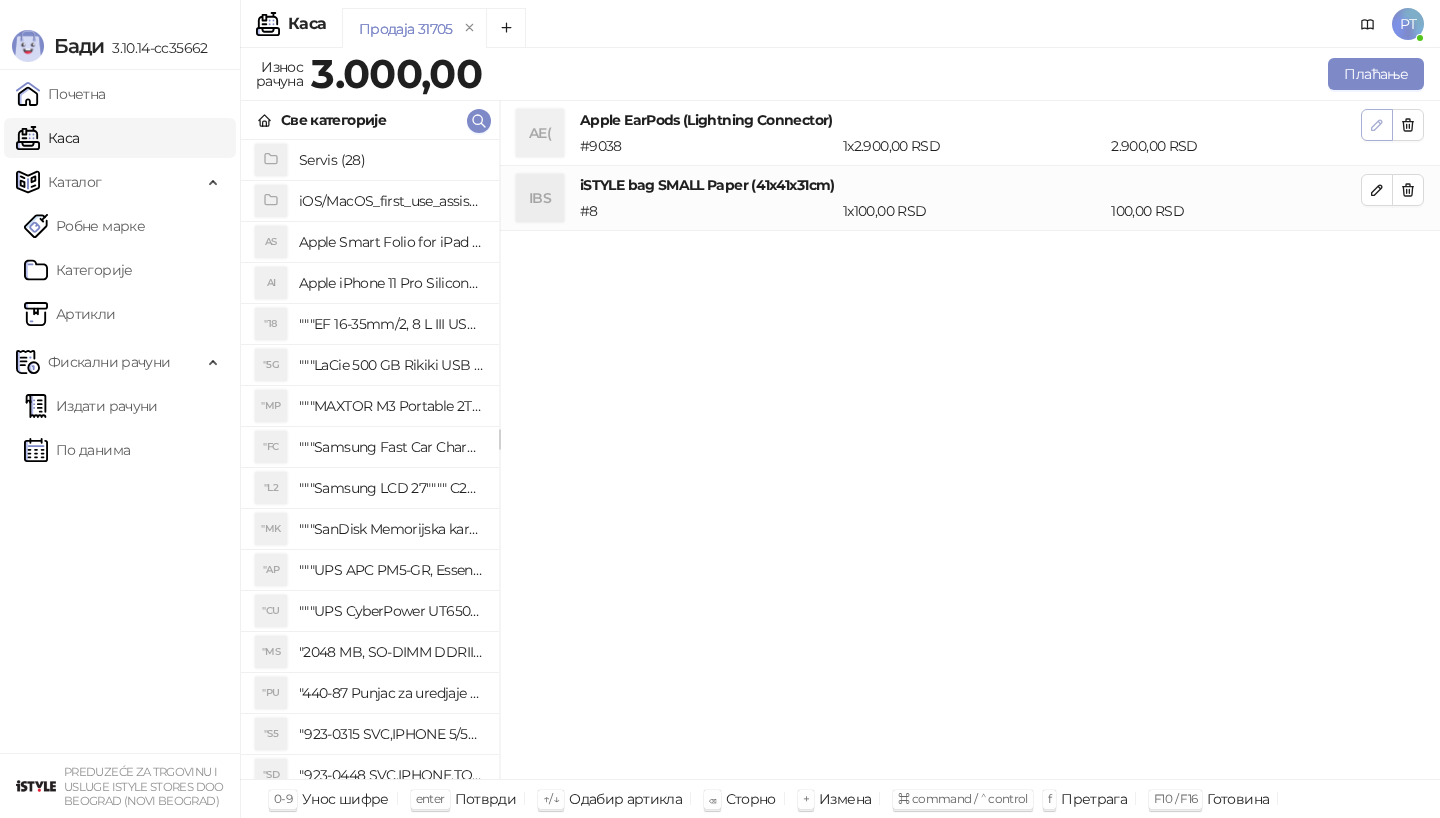 click 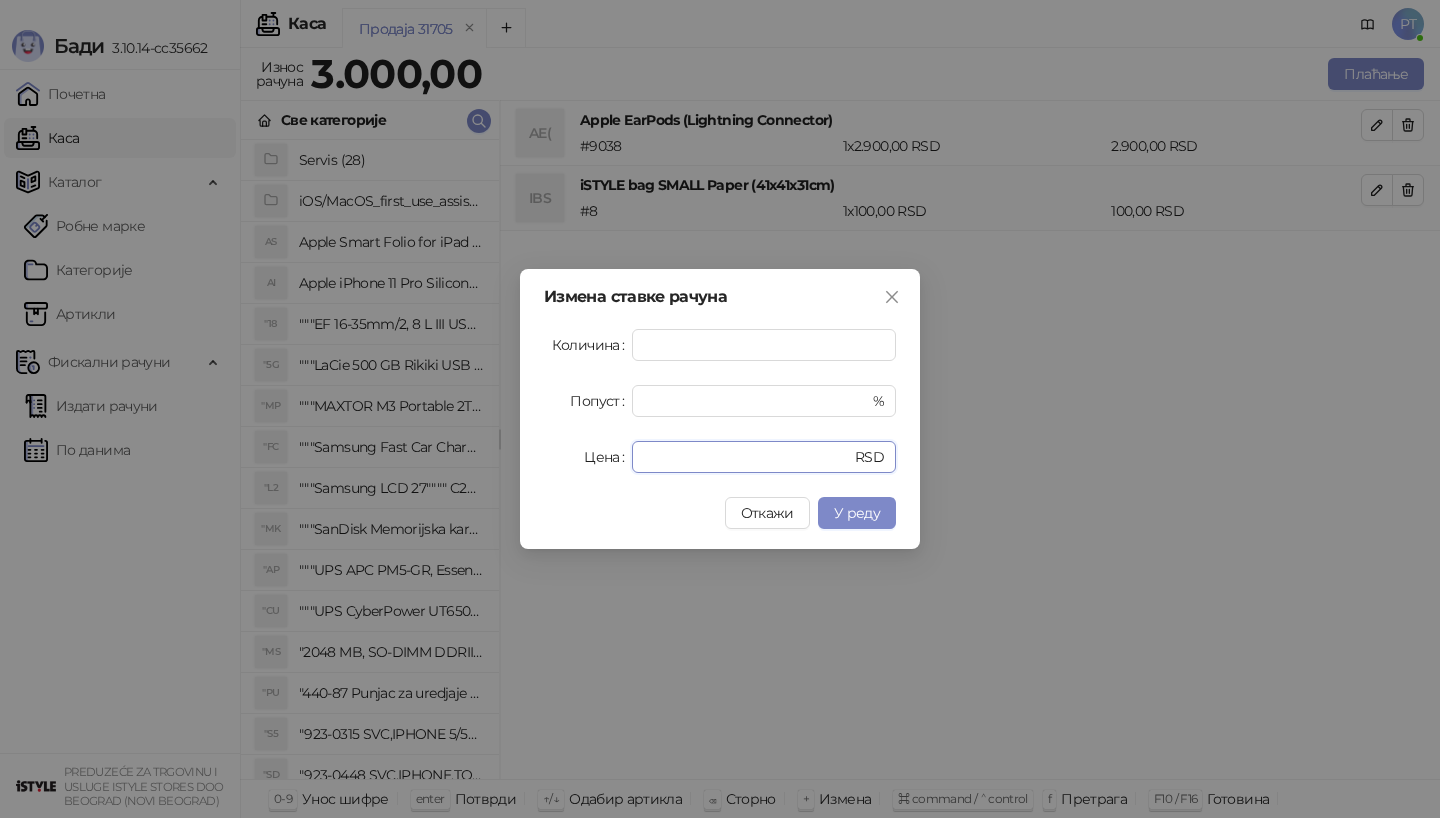 drag, startPoint x: 680, startPoint y: 460, endPoint x: 556, endPoint y: 460, distance: 124 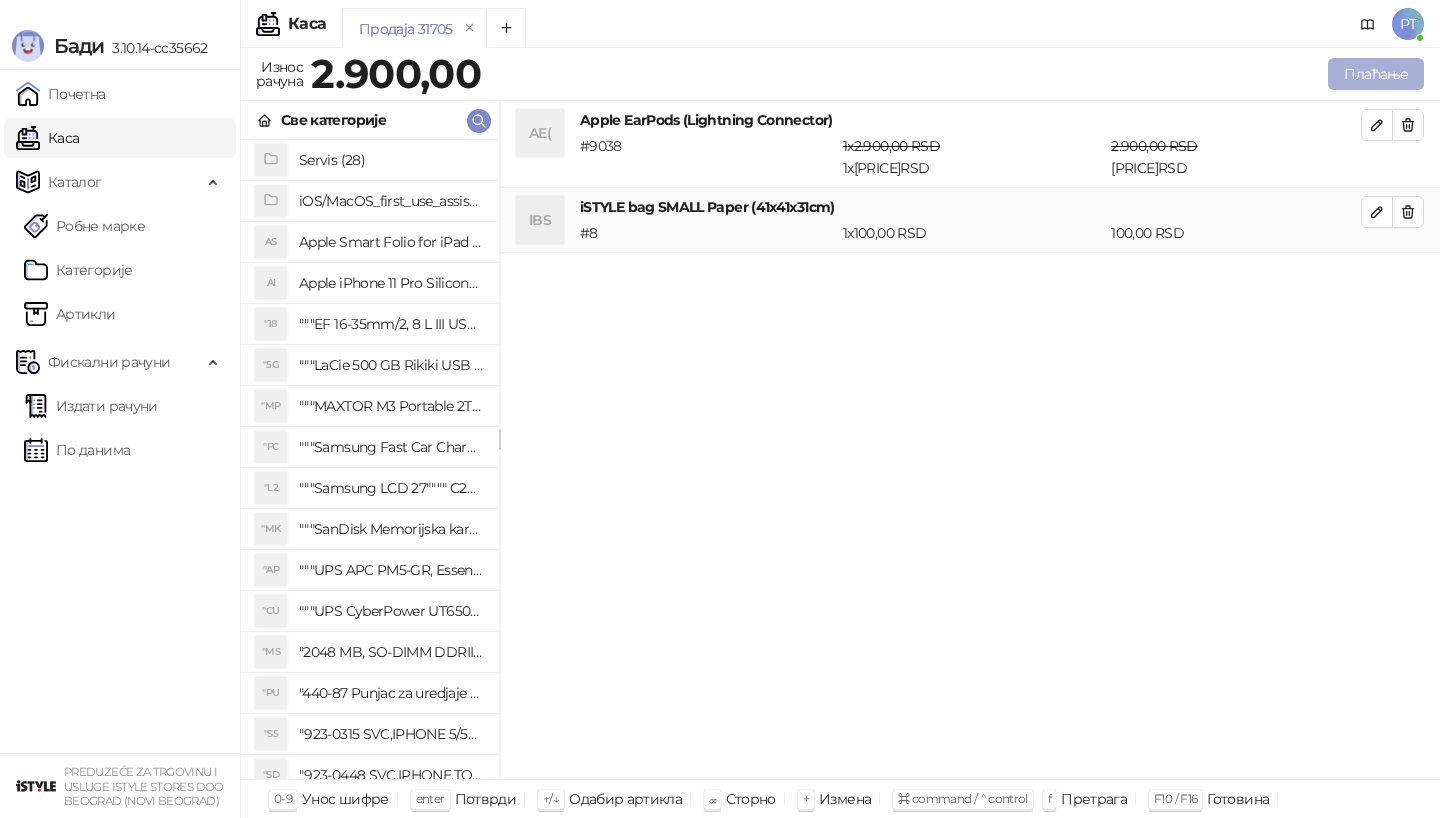 click on "Плаћање" at bounding box center (1376, 74) 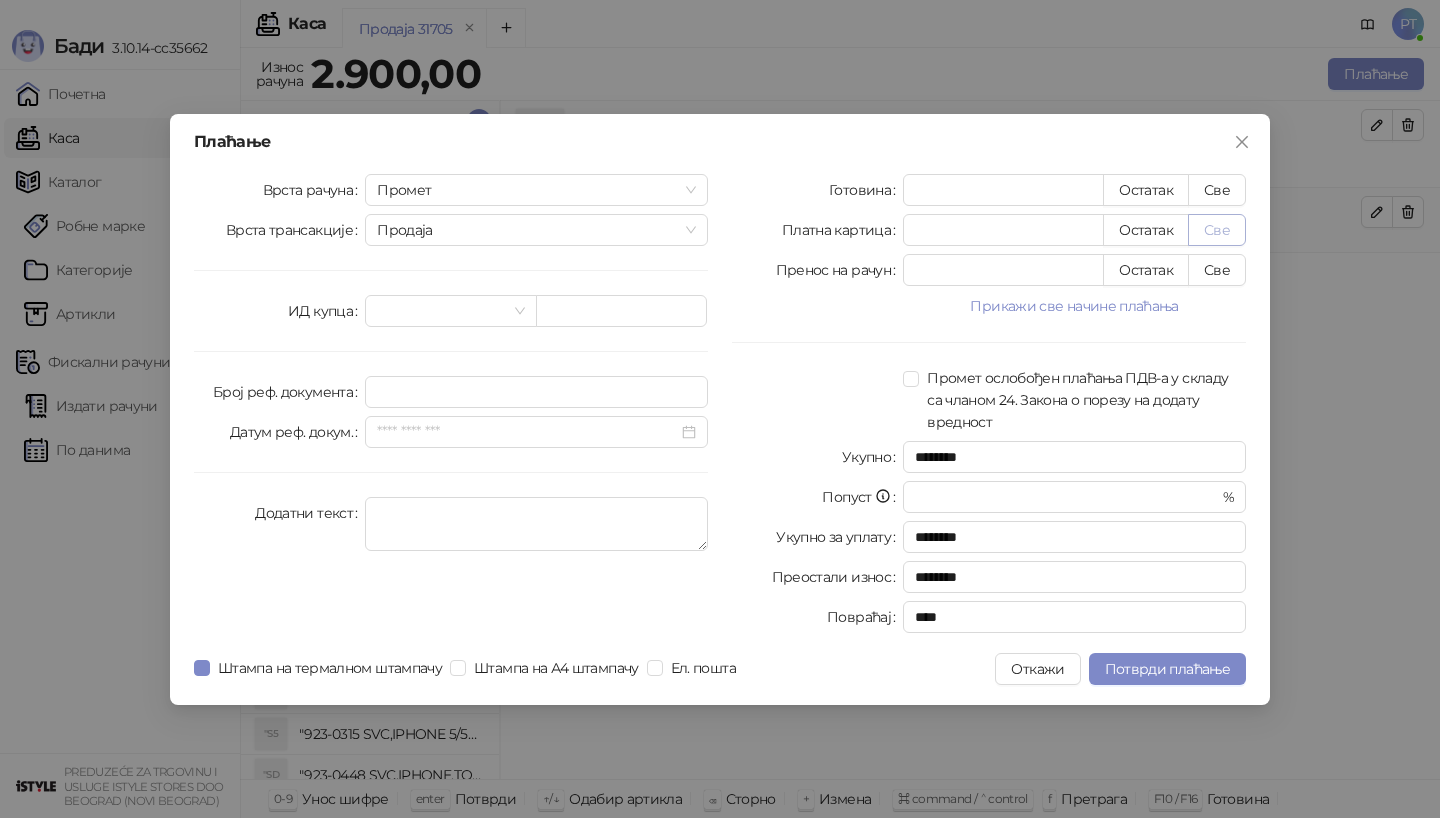 click on "Све" at bounding box center [1217, 230] 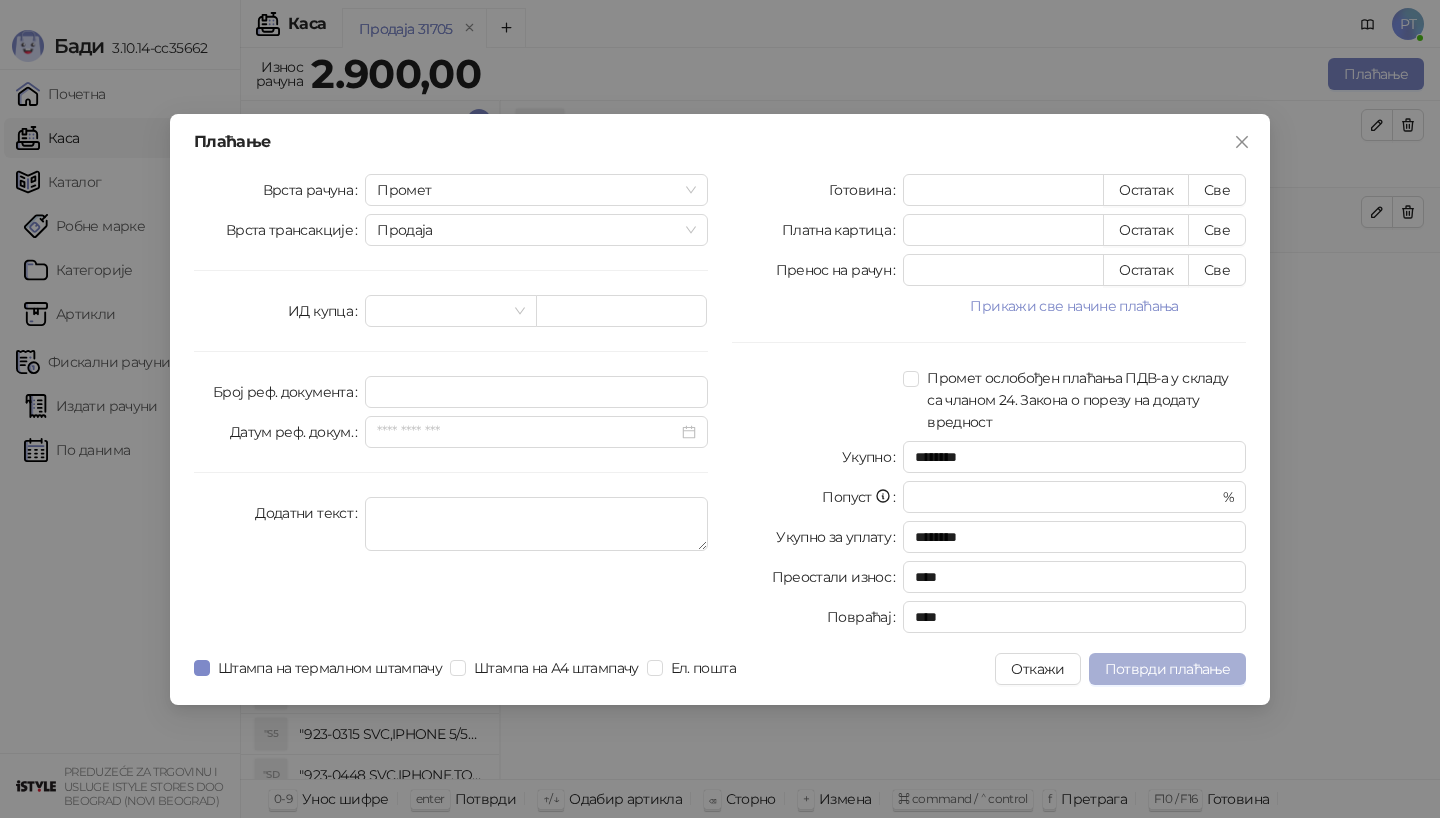 click on "Потврди плаћање" at bounding box center (1167, 669) 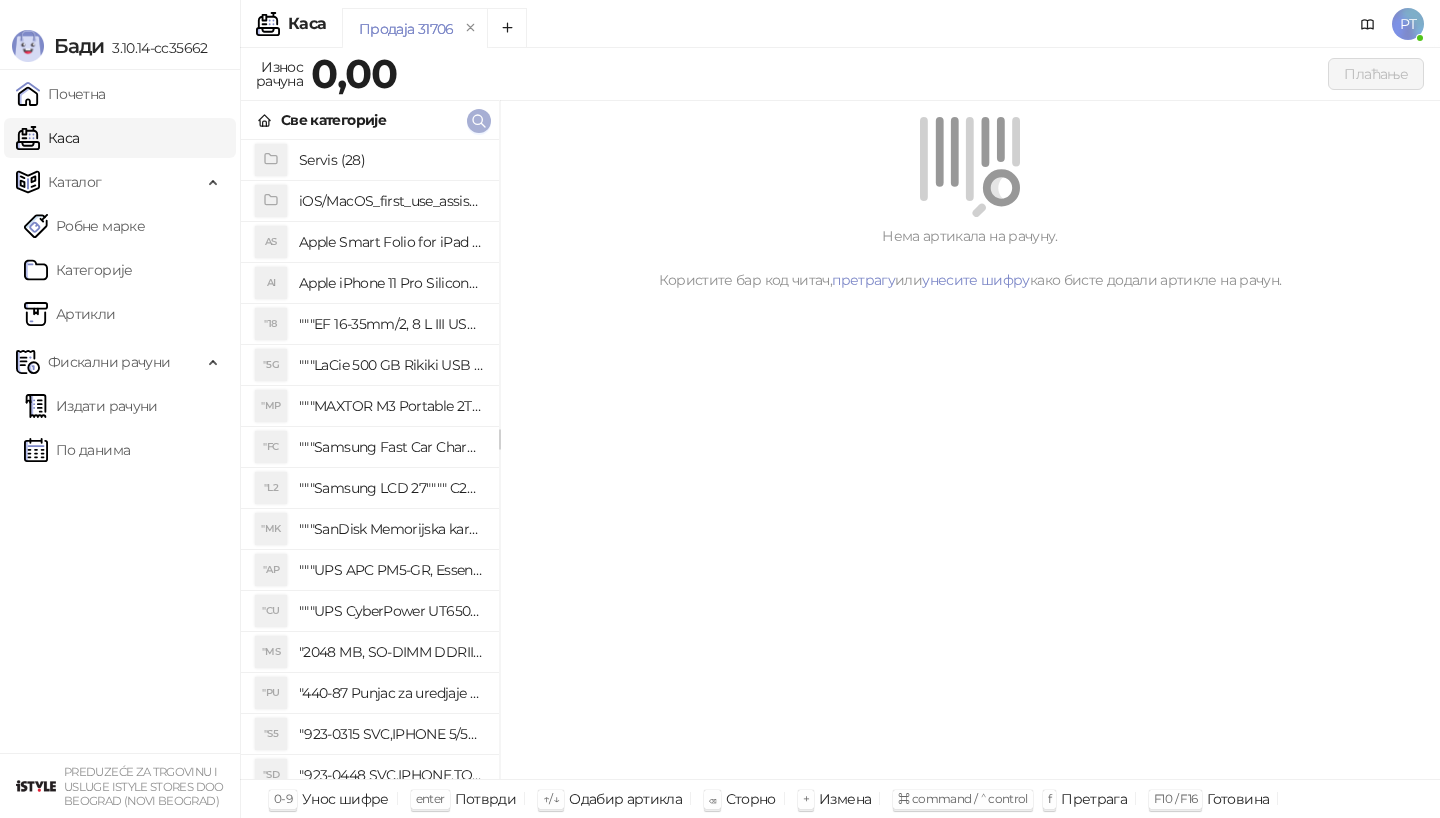 click 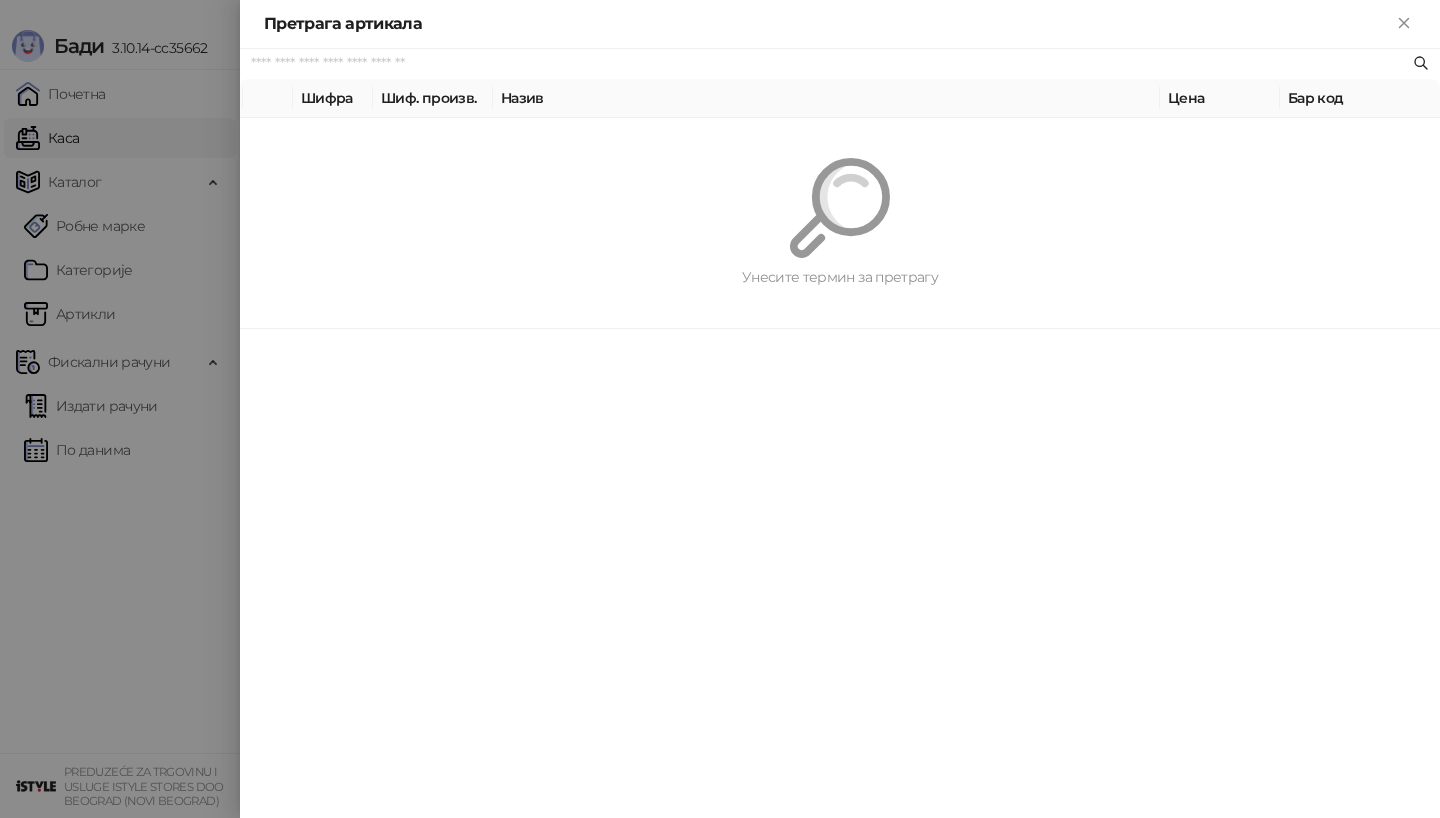 paste on "*********" 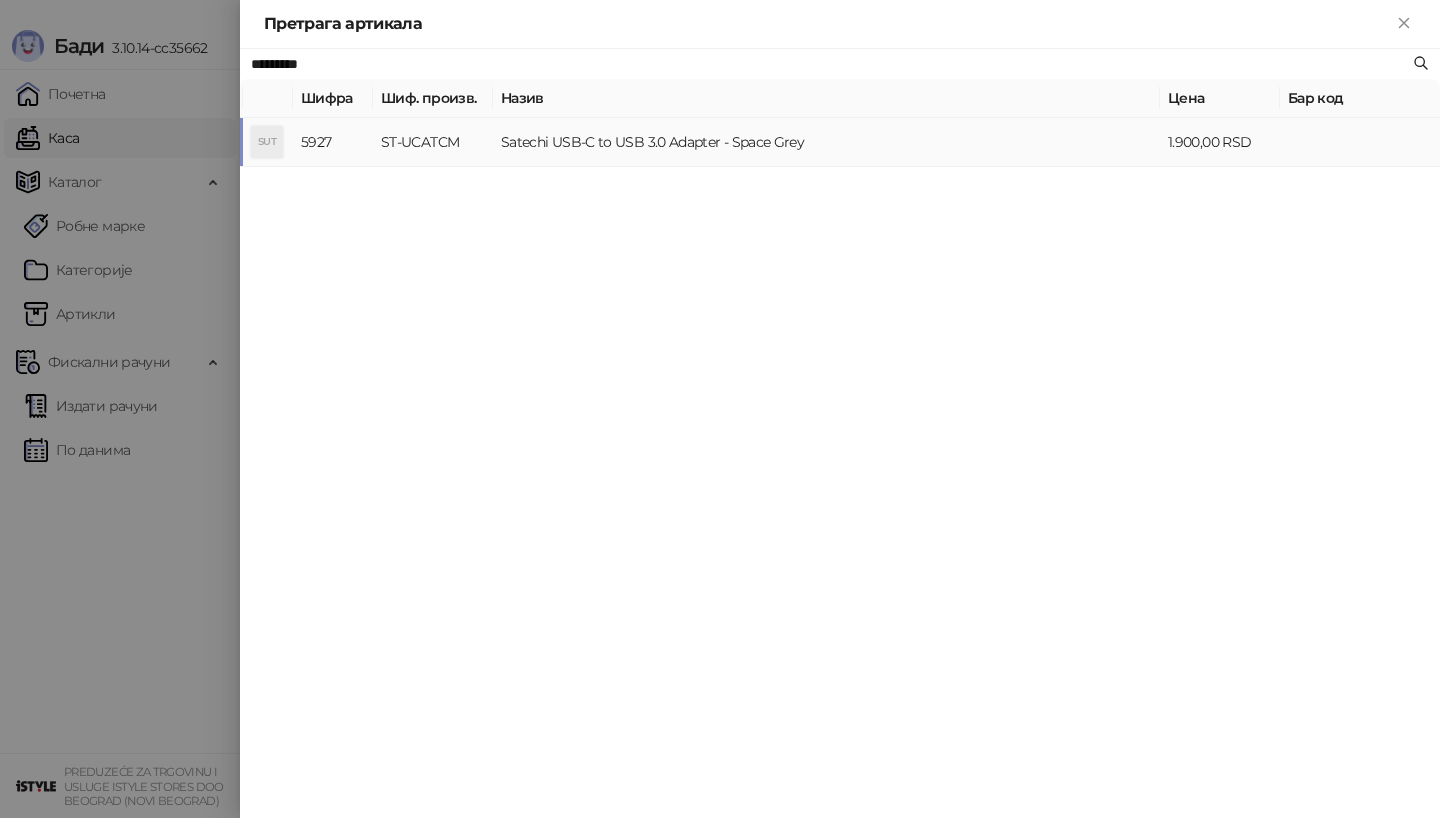 click on "SUT" at bounding box center [267, 142] 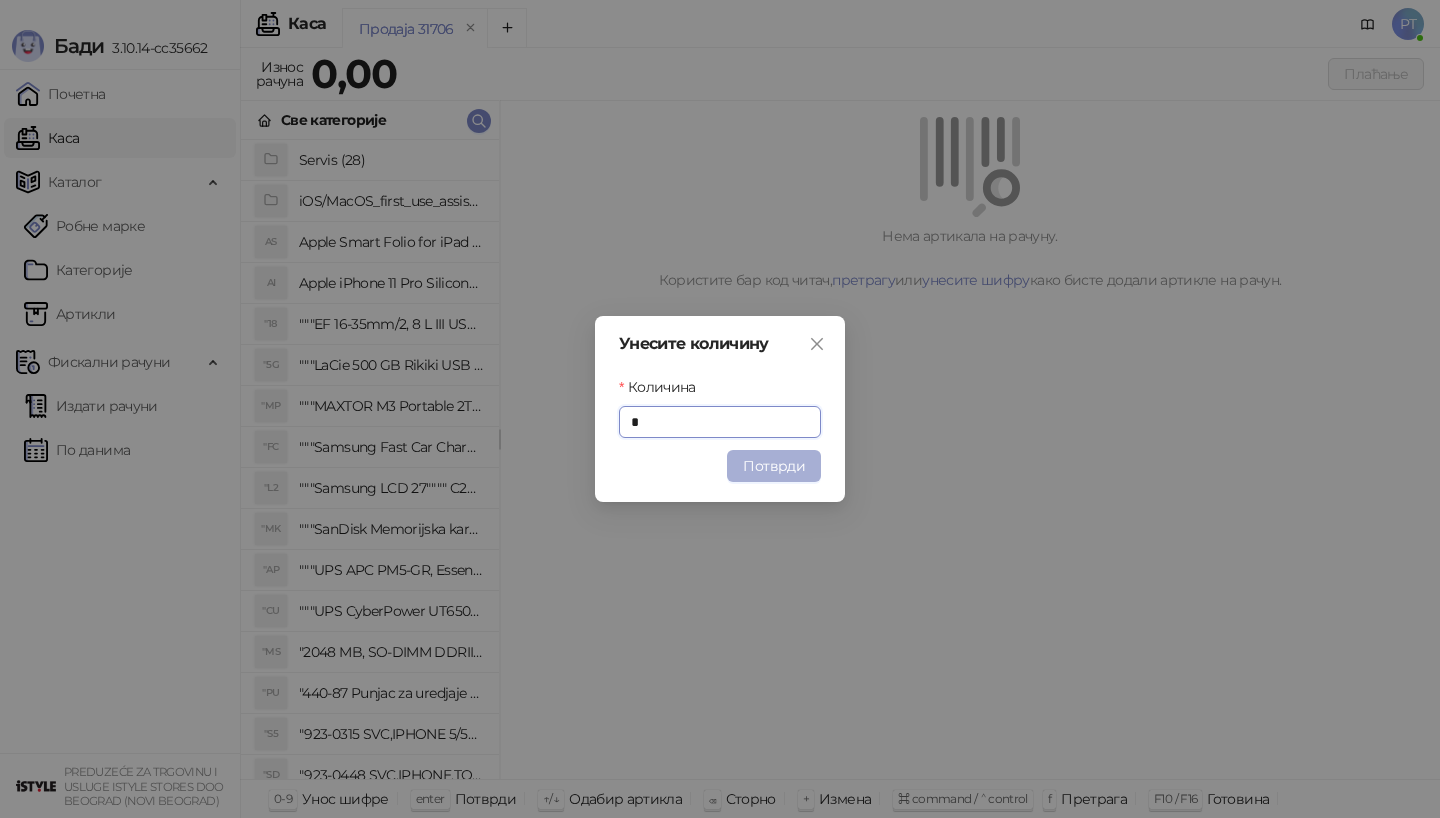 click on "Потврди" at bounding box center (774, 466) 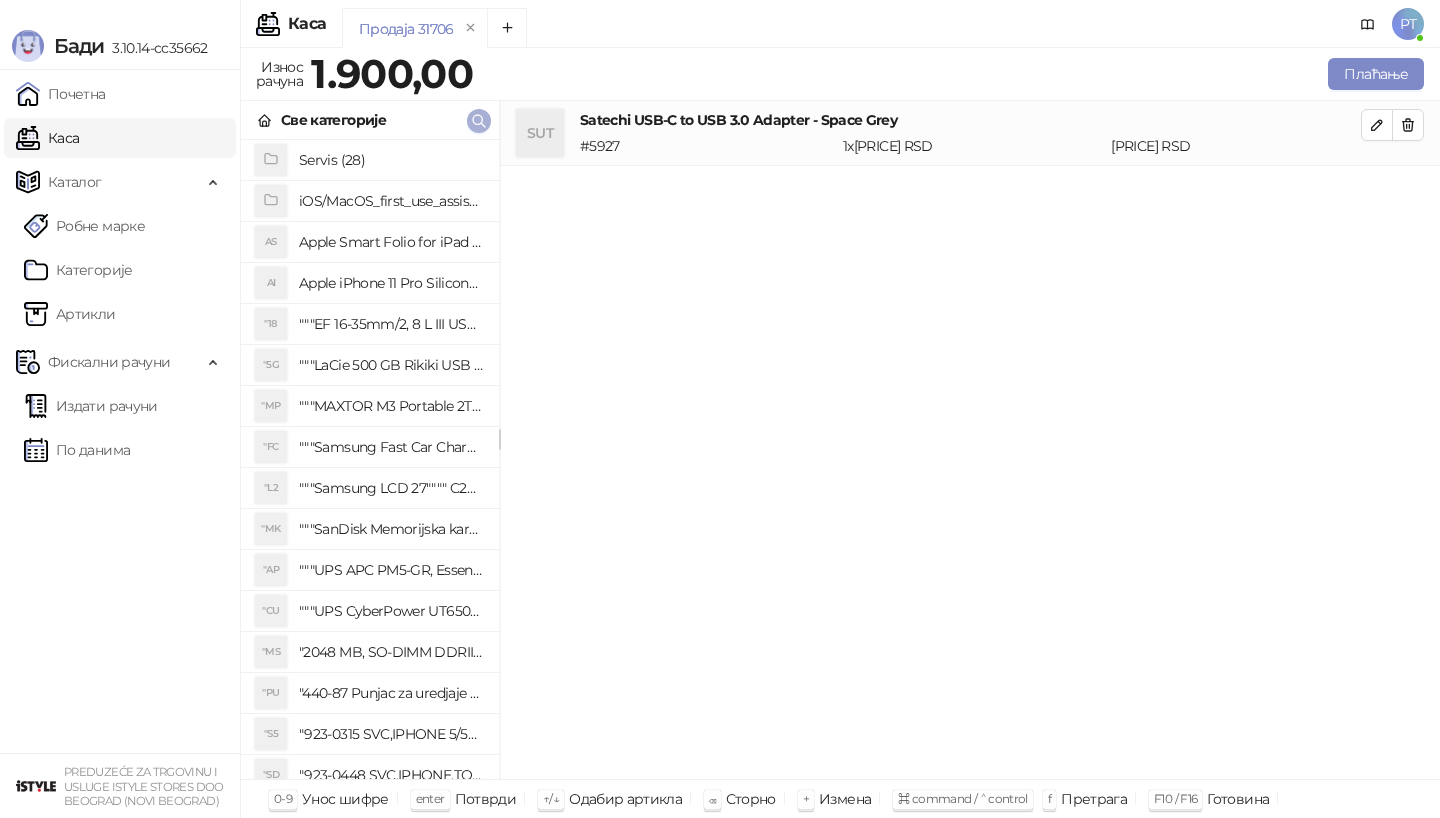 click 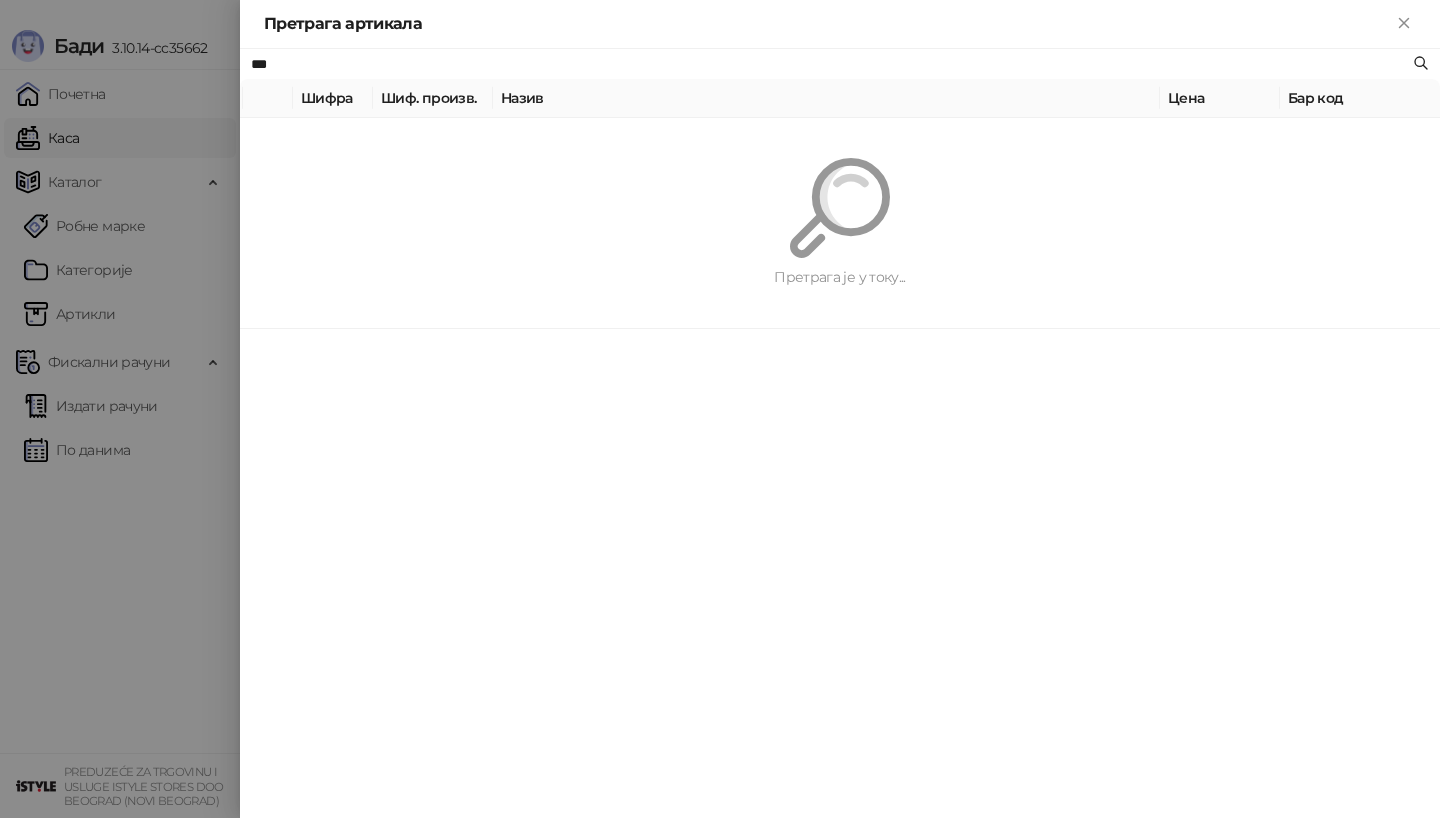 type on "***" 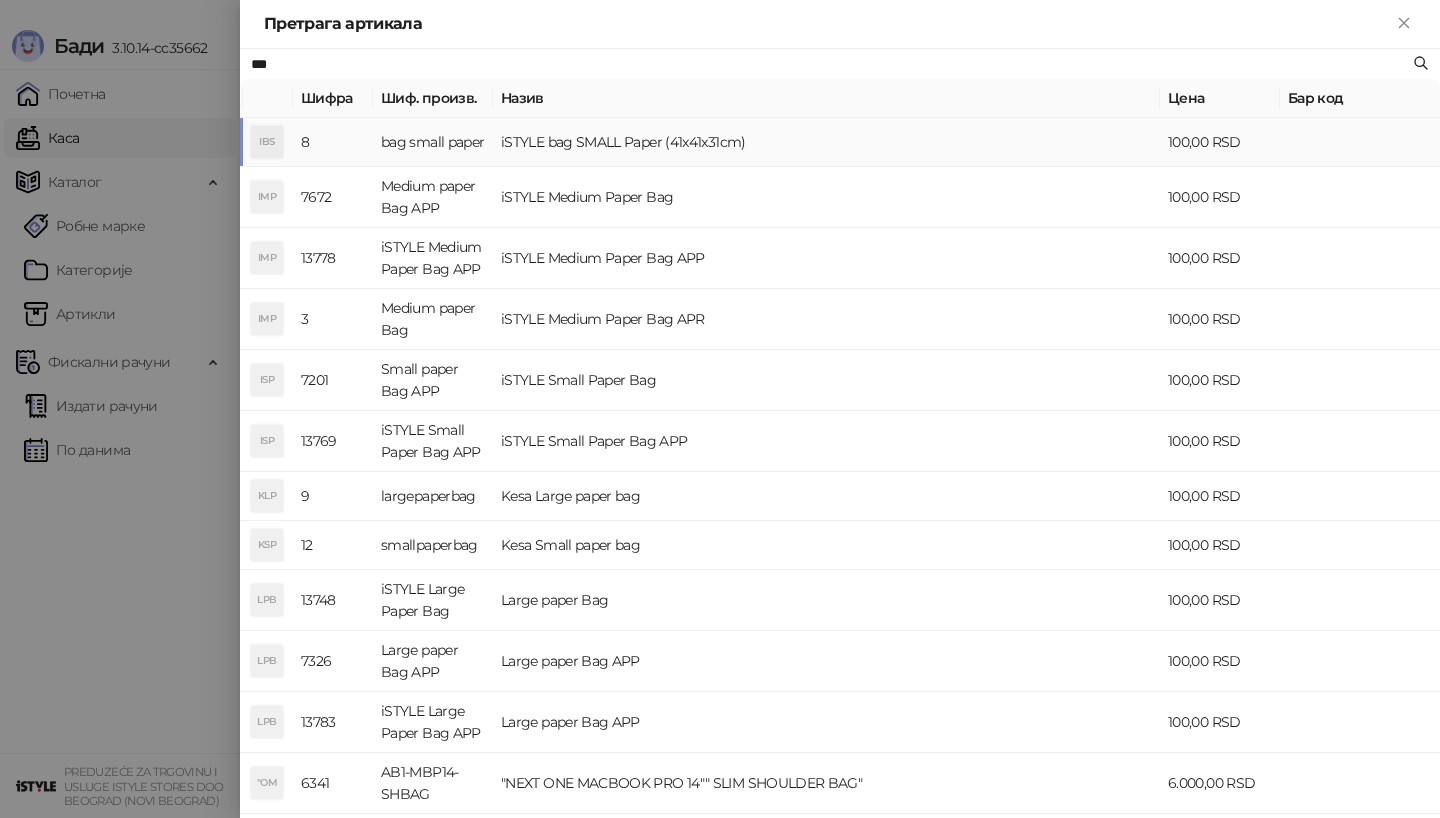 click on "IBS" at bounding box center [267, 142] 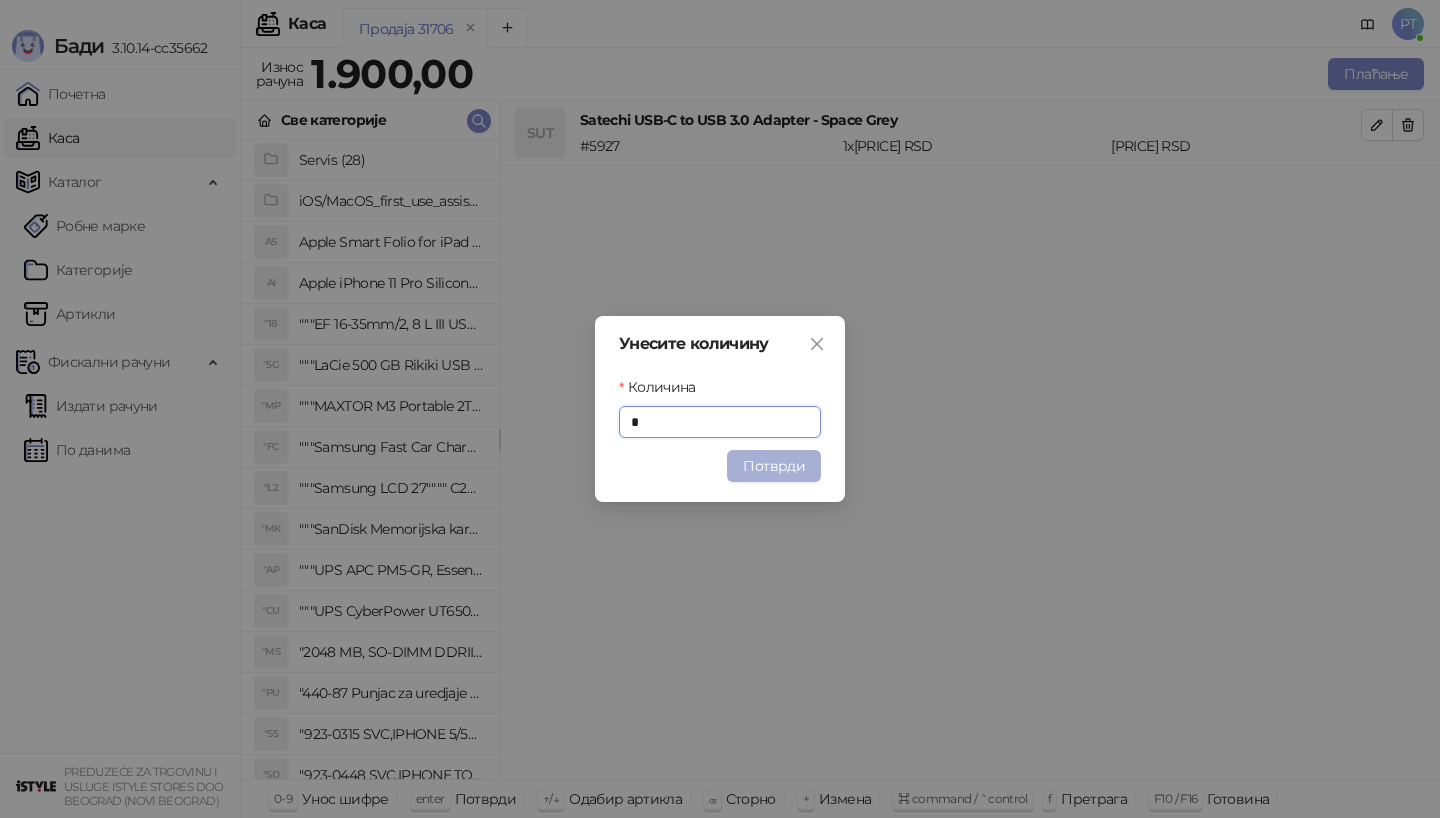 click on "Потврди" at bounding box center [774, 466] 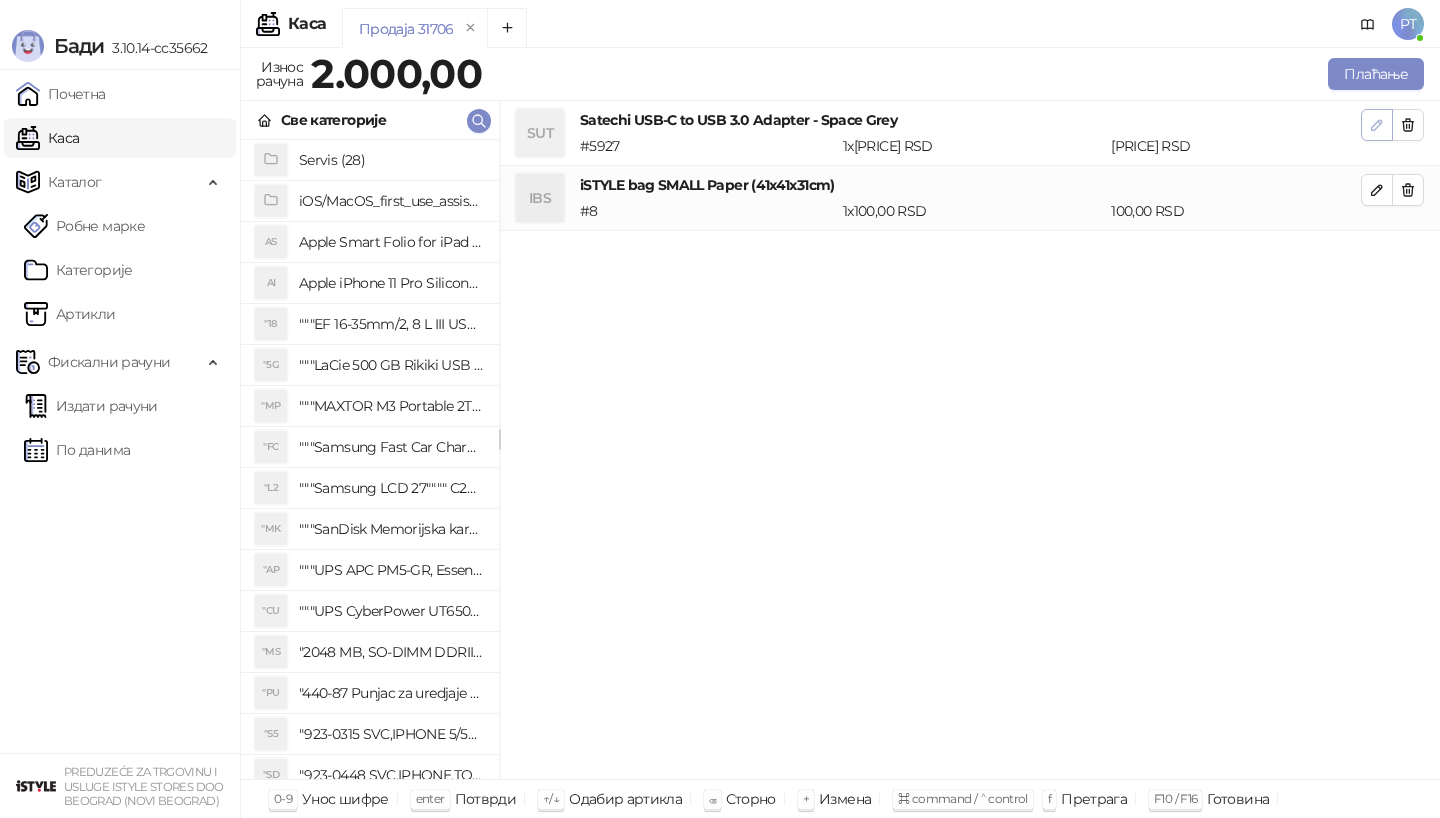 click 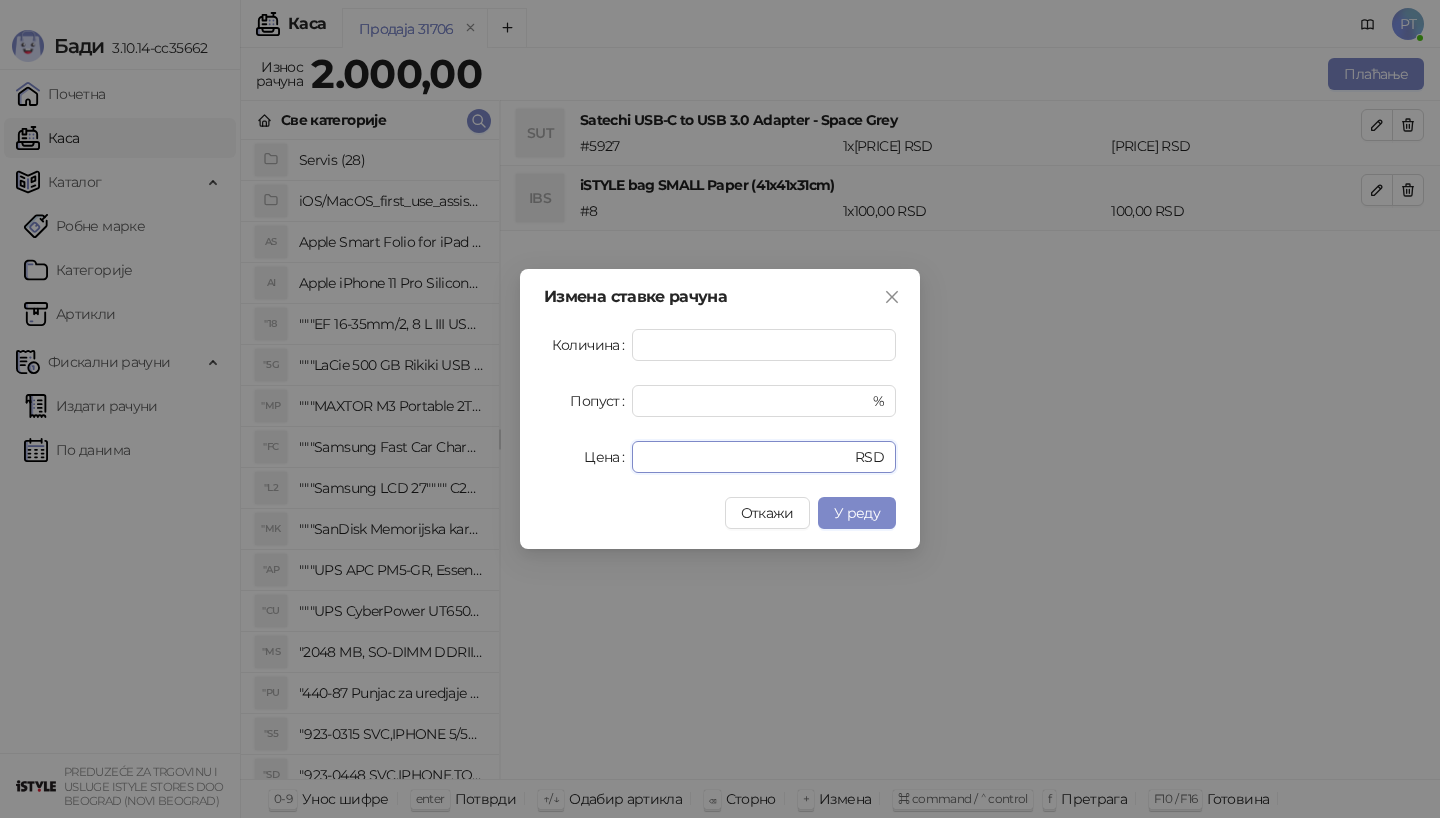 drag, startPoint x: 685, startPoint y: 457, endPoint x: 508, endPoint y: 457, distance: 177 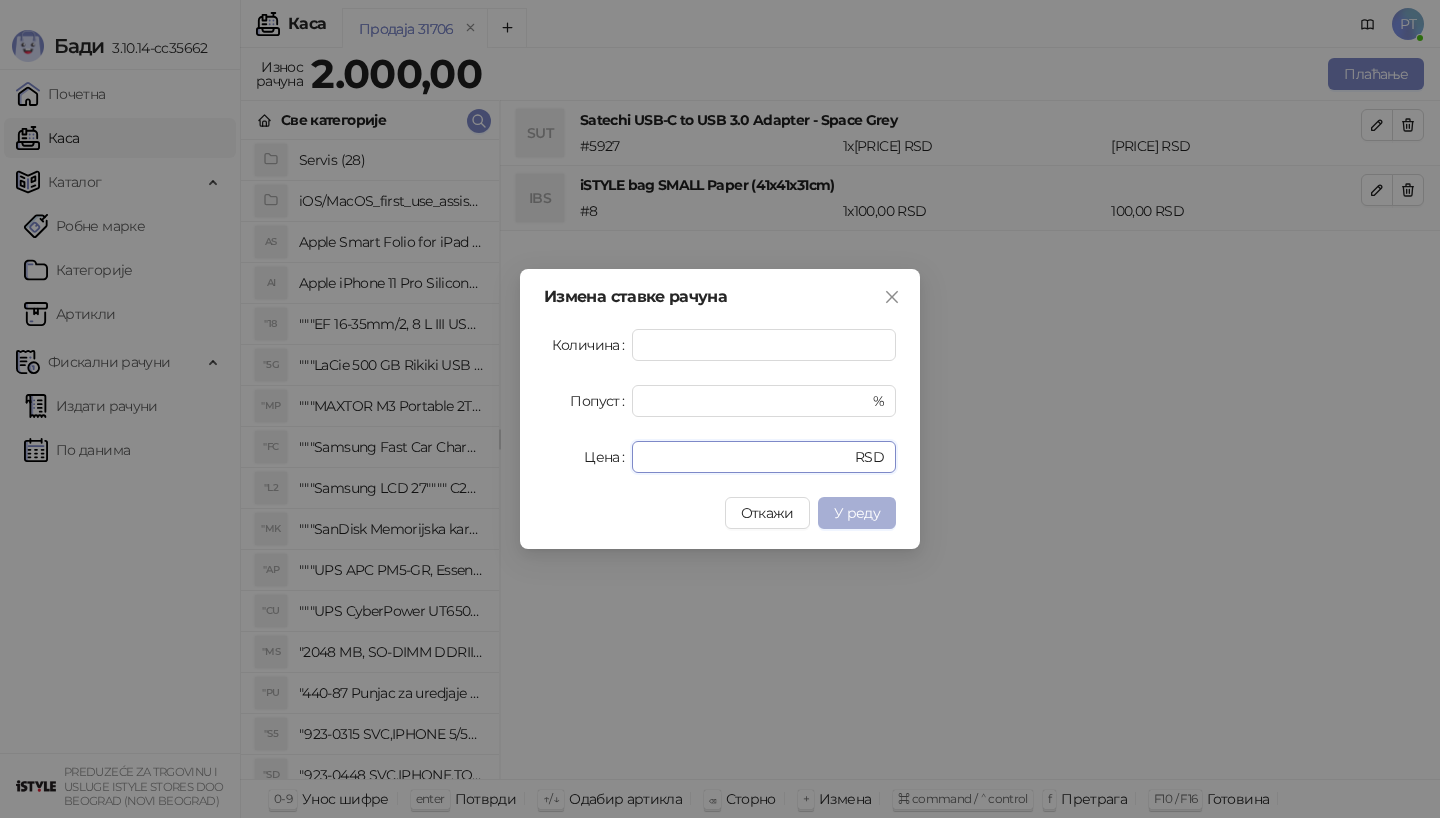 type on "****" 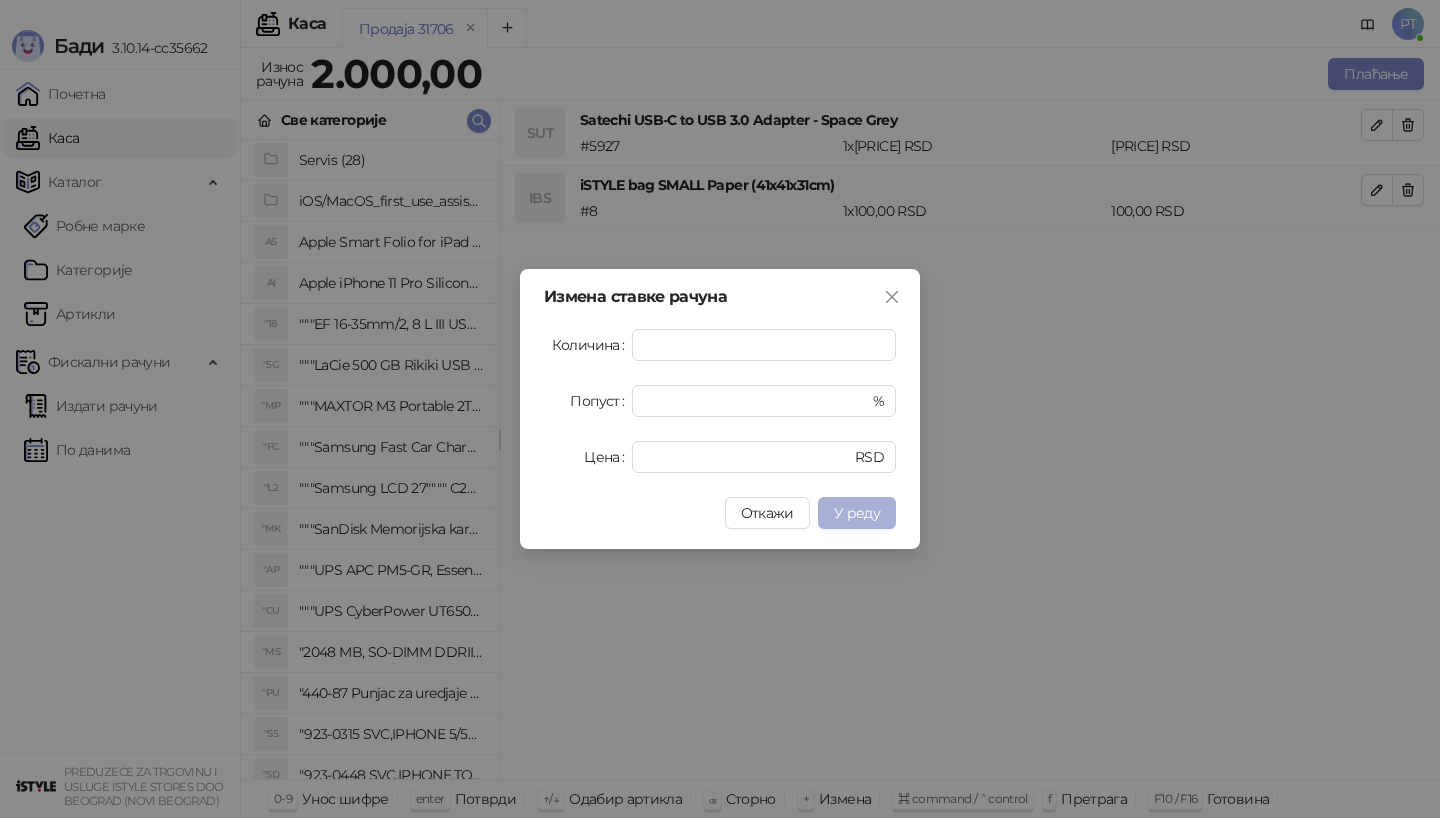 click on "У реду" at bounding box center (857, 513) 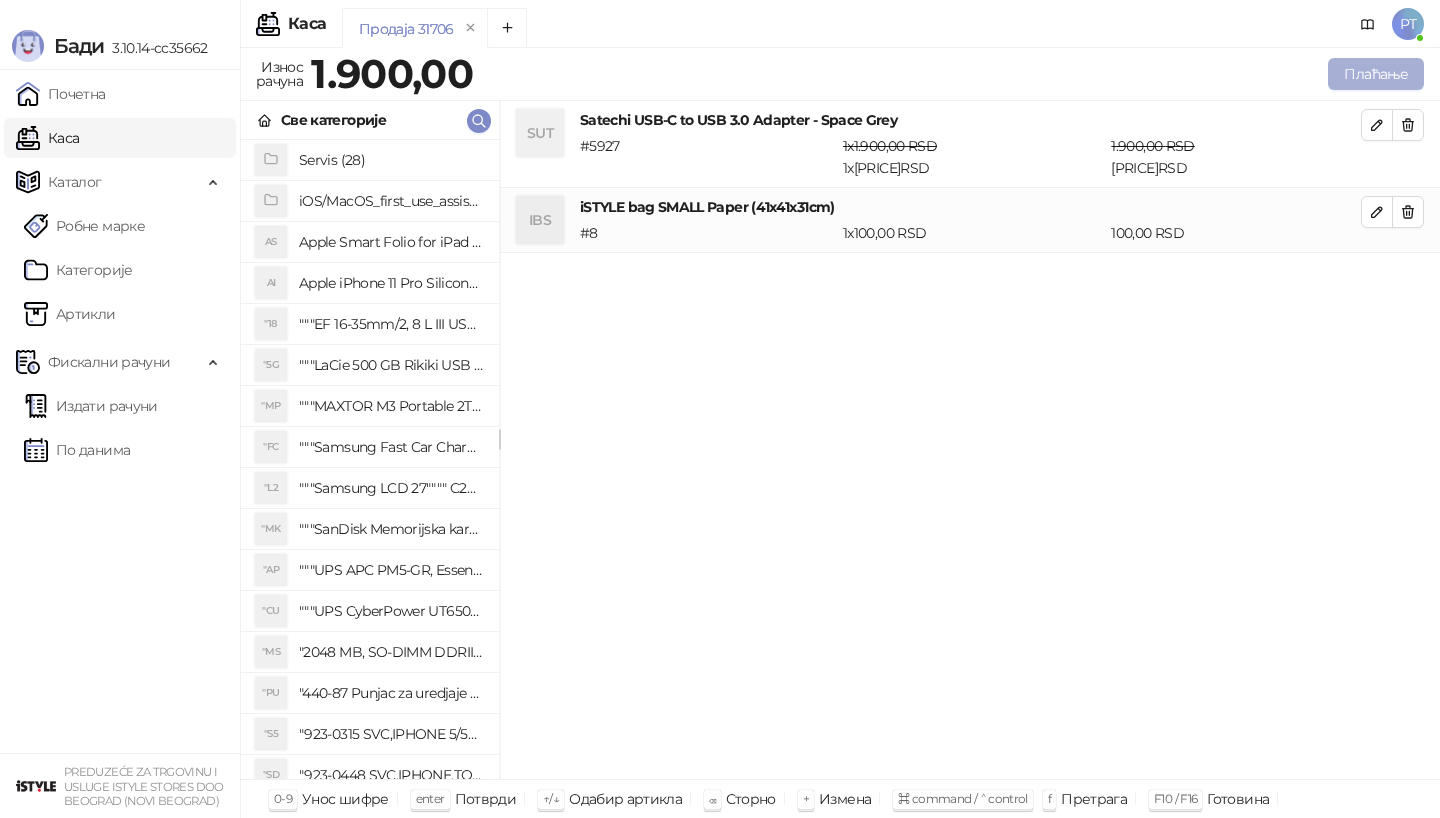 click on "Плаћање" at bounding box center [1376, 74] 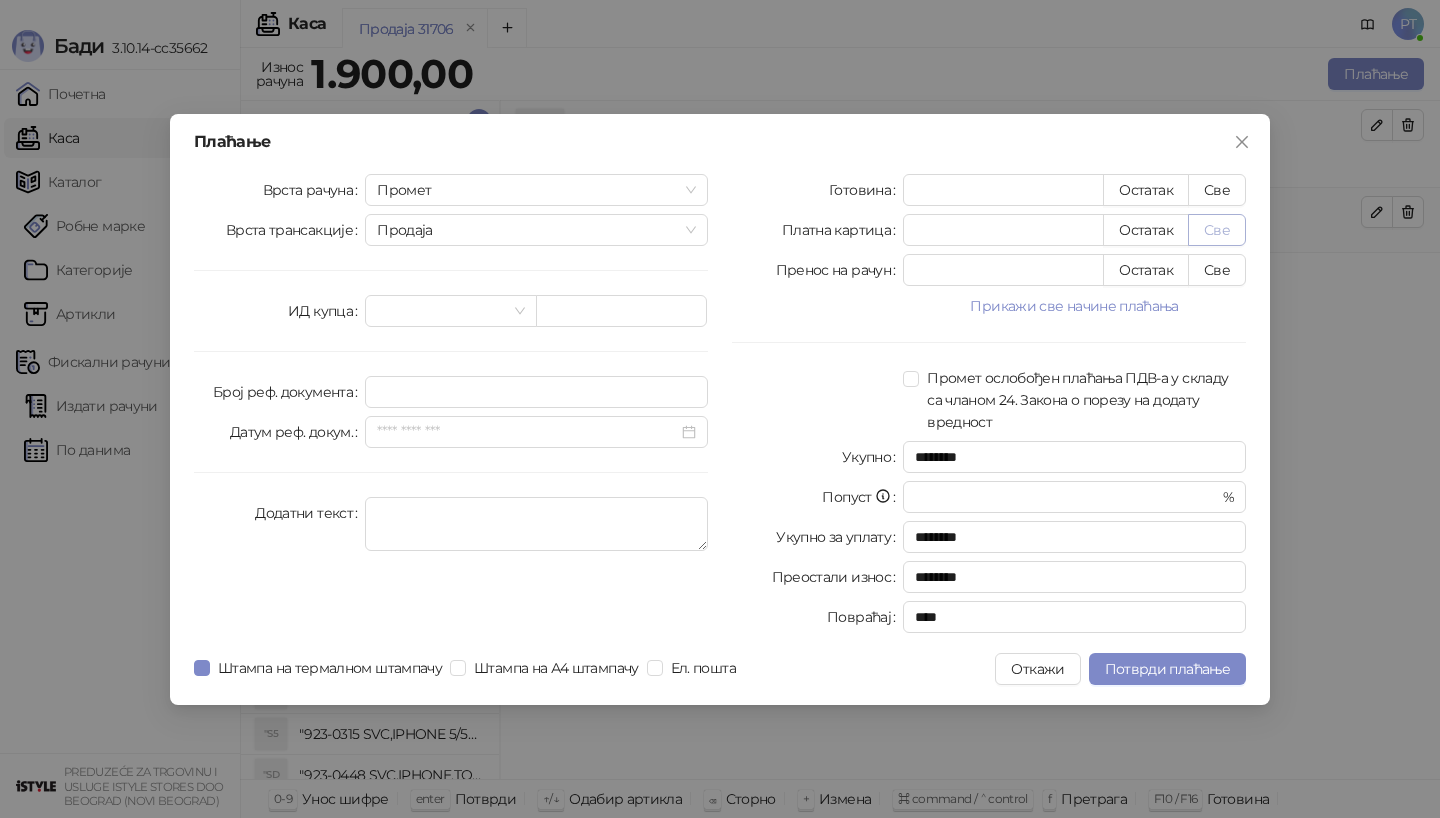 click on "Све" at bounding box center (1217, 230) 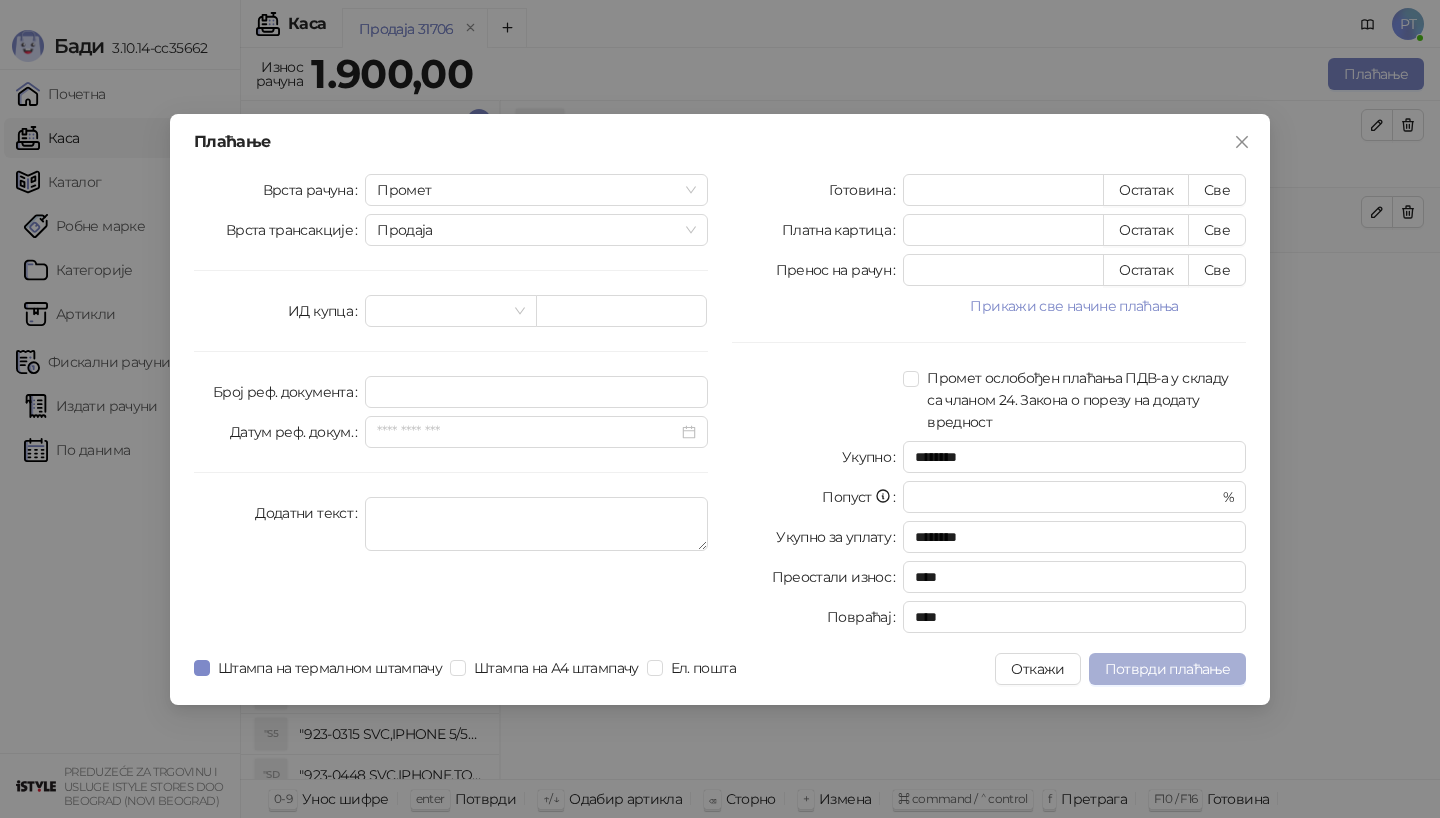 click on "Потврди плаћање" at bounding box center (1167, 669) 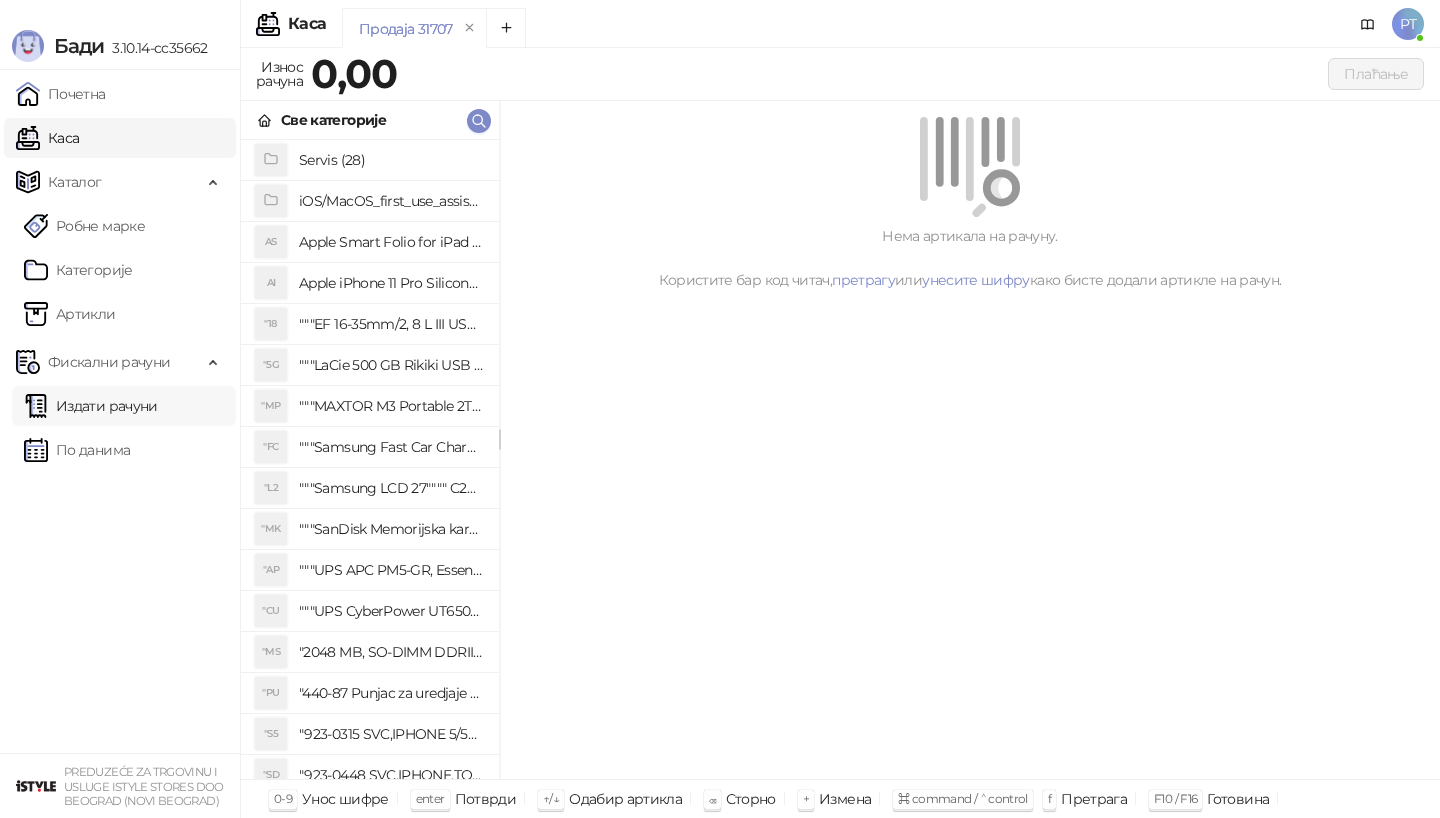 click on "Издати рачуни" at bounding box center (91, 406) 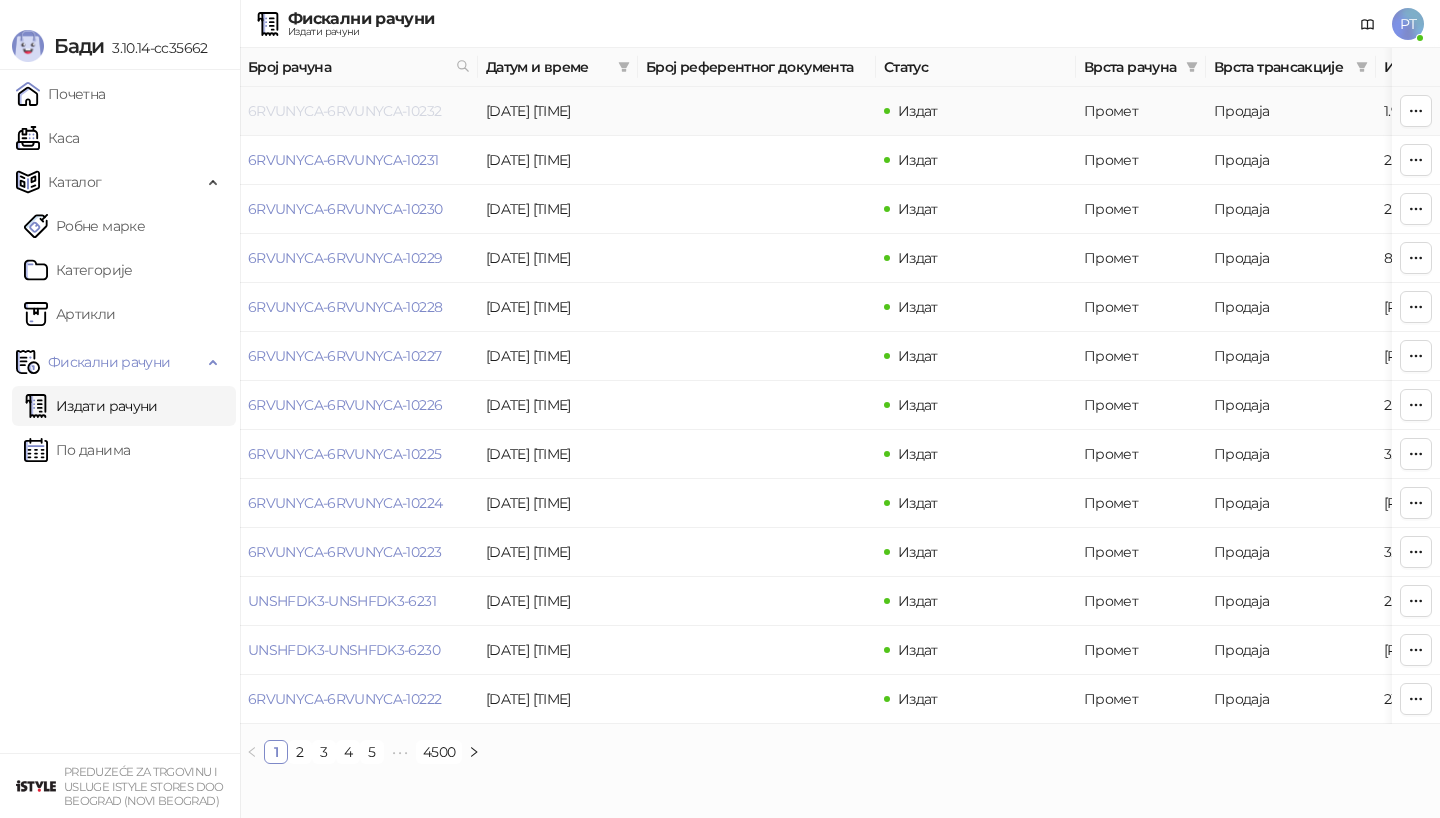 click on "6RVUNYCA-6RVUNYCA-10232" at bounding box center (344, 111) 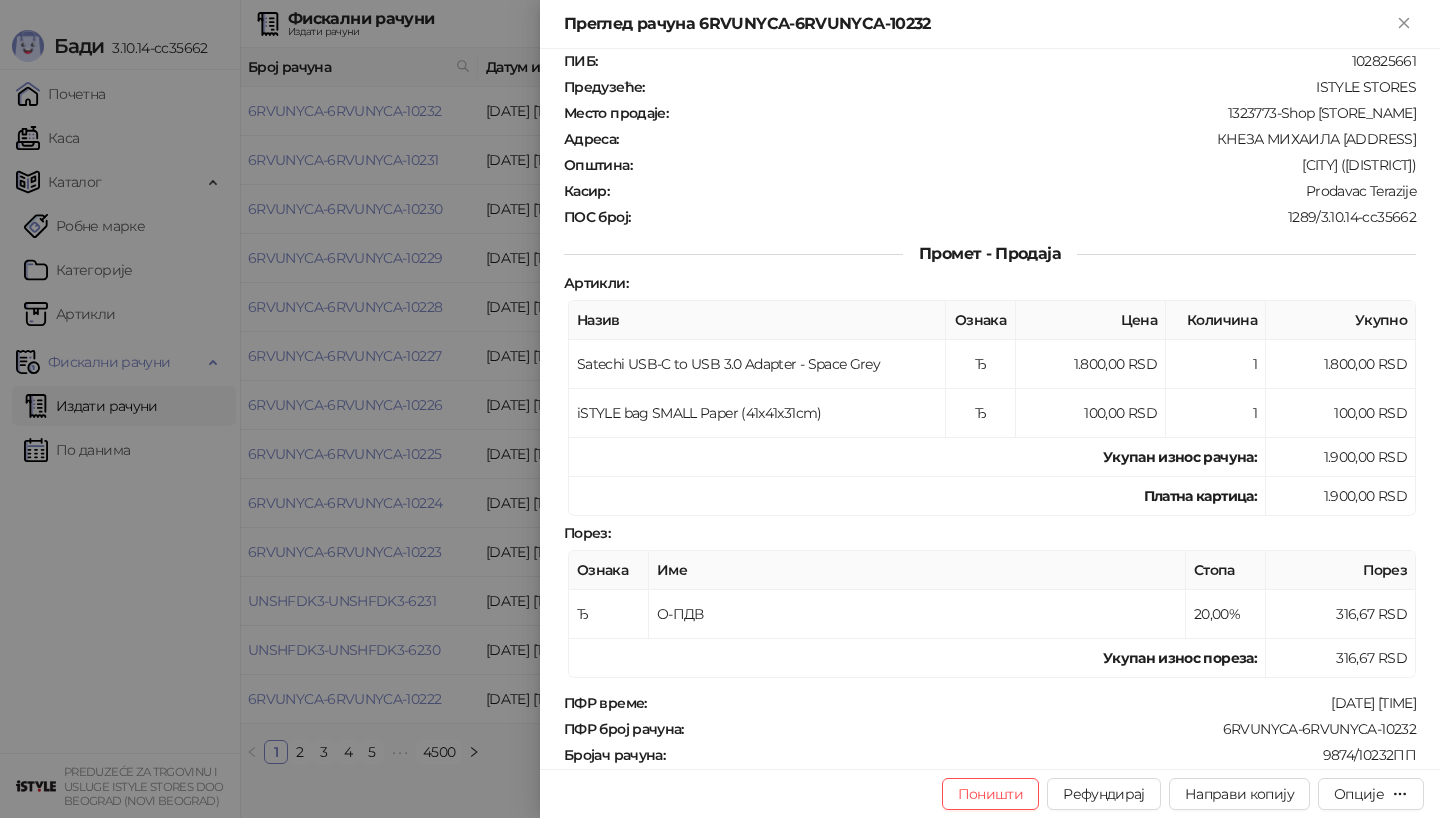 scroll, scrollTop: 0, scrollLeft: 0, axis: both 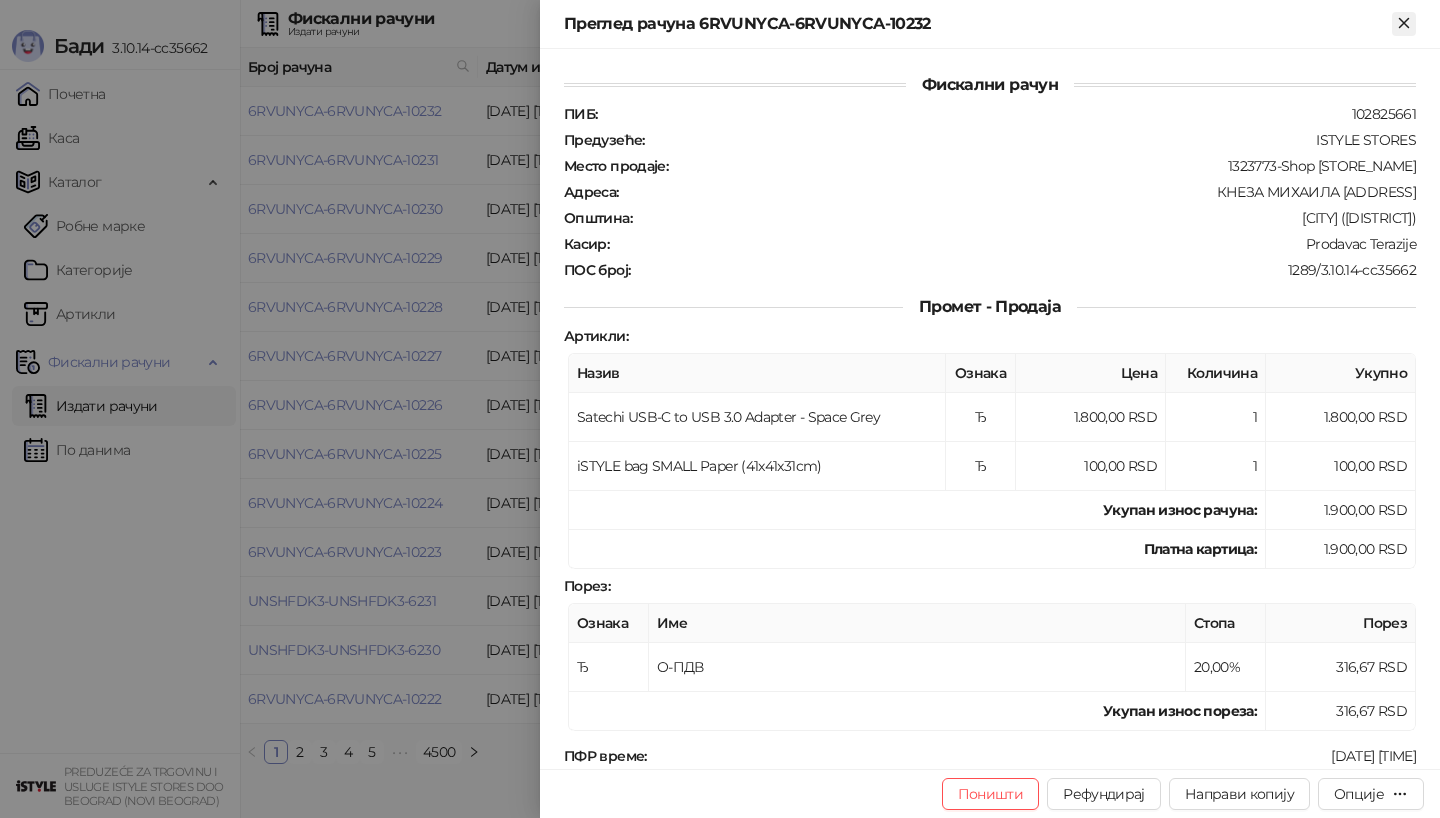 click 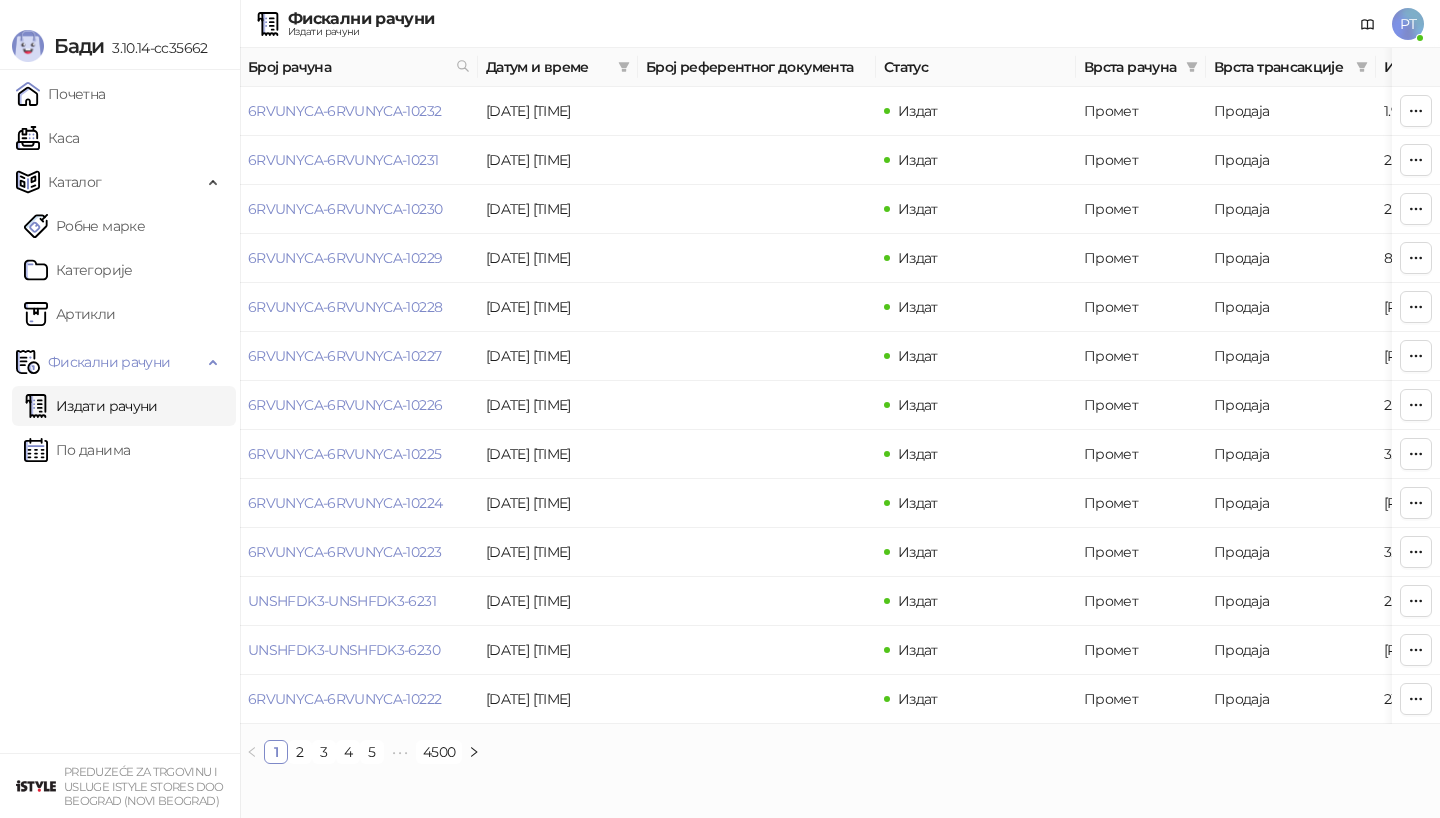 drag, startPoint x: 76, startPoint y: 145, endPoint x: 160, endPoint y: 797, distance: 657.3888 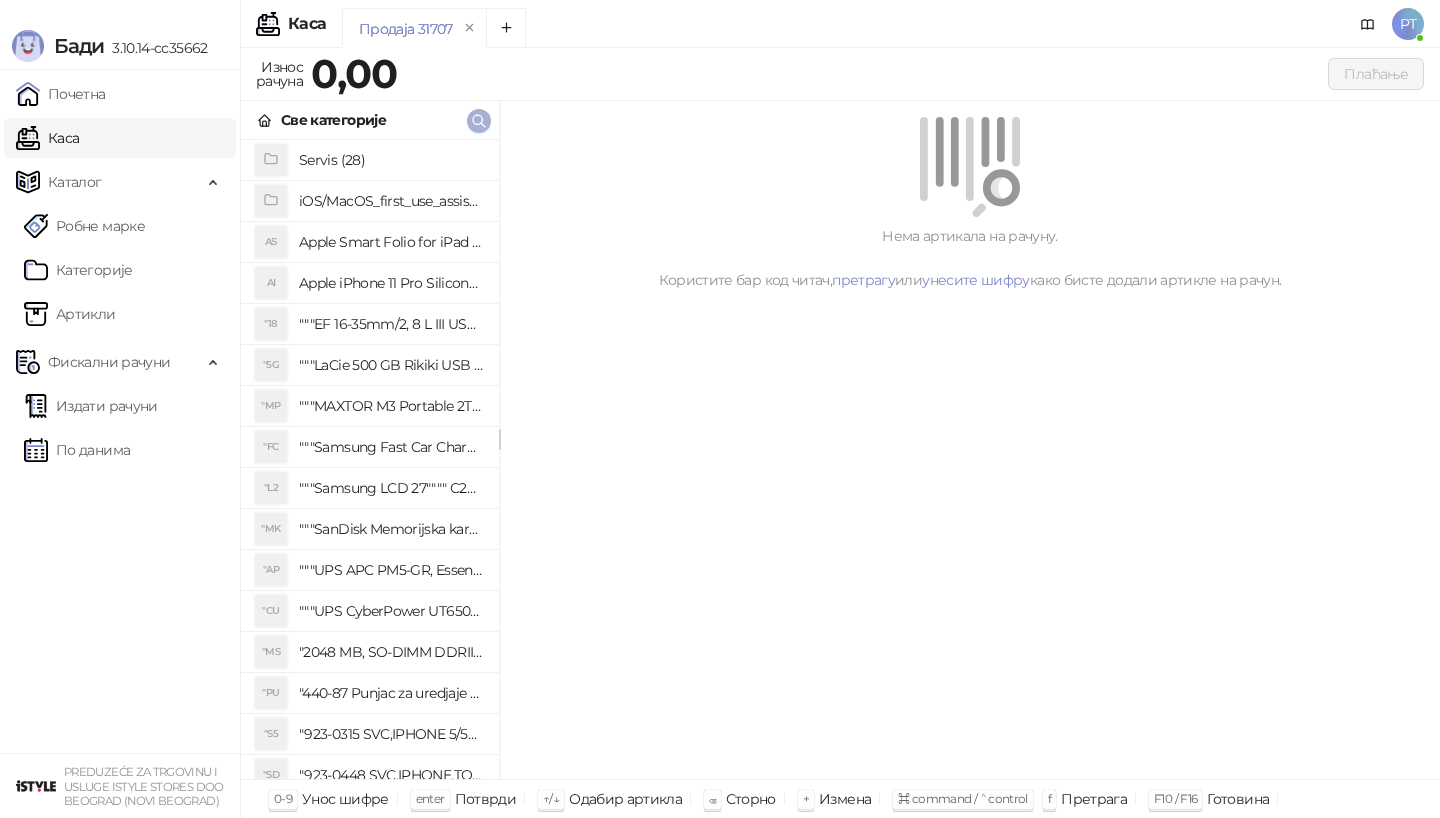 click 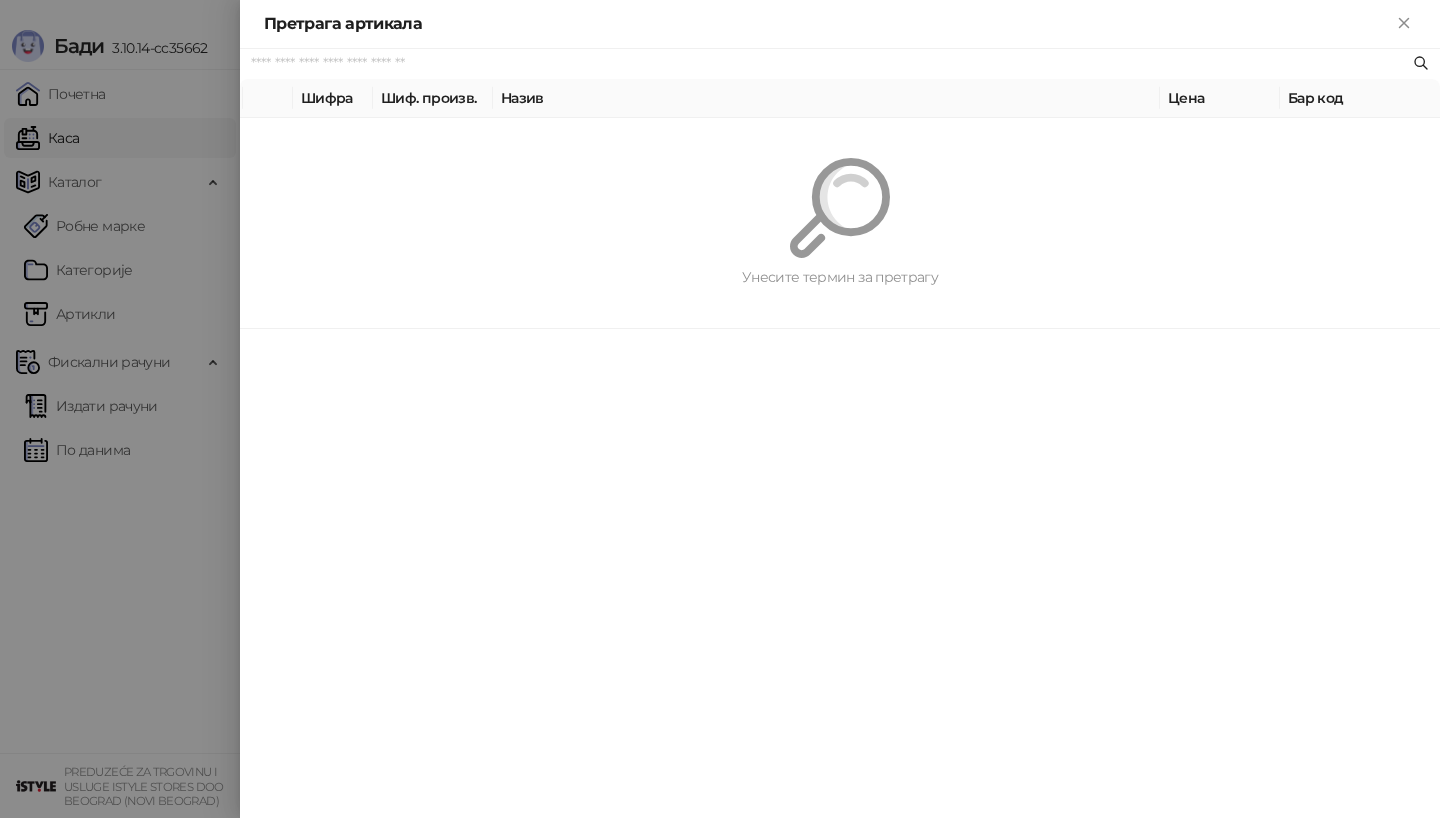 paste on "*********" 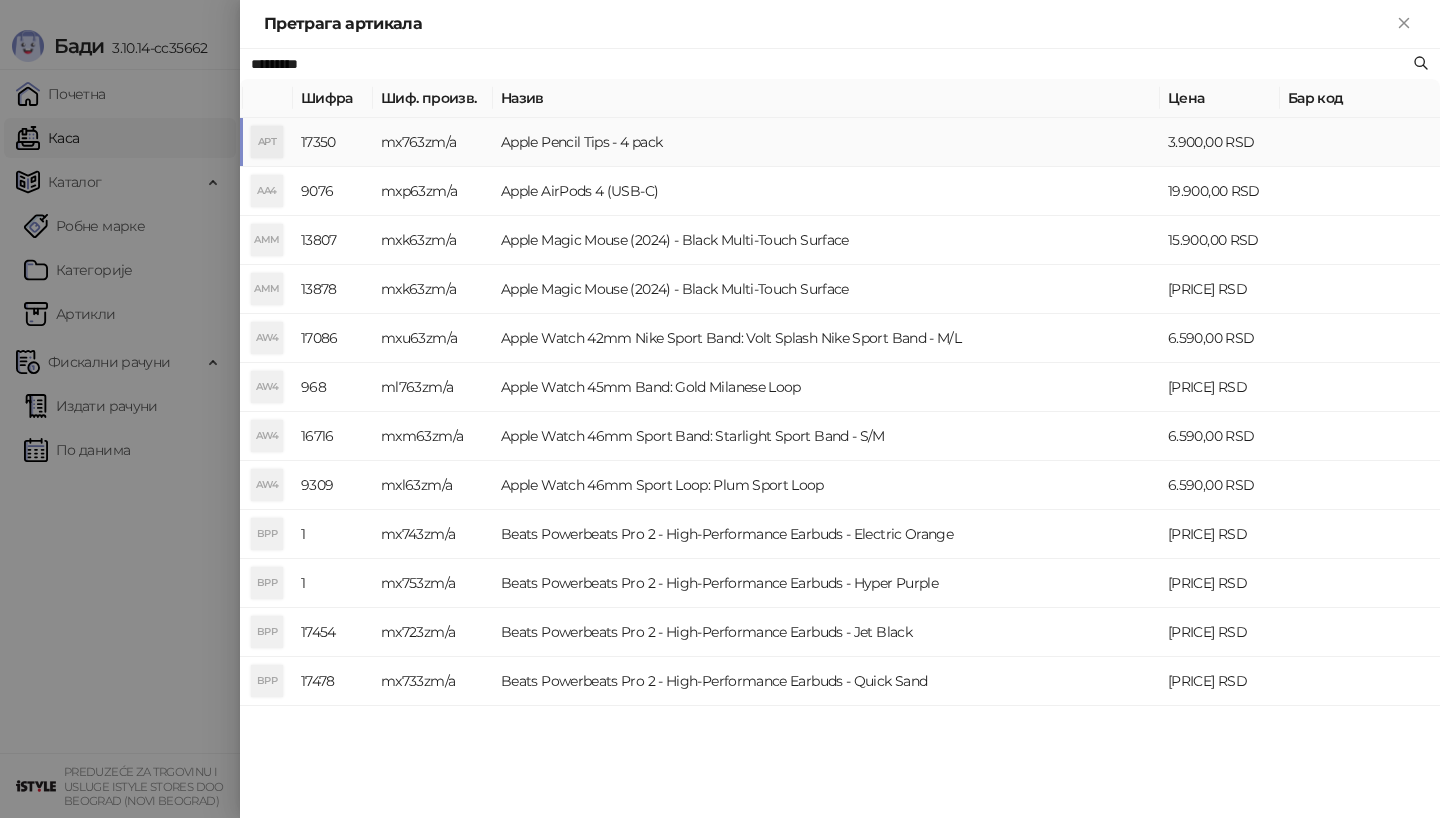 click on "APT" at bounding box center (267, 142) 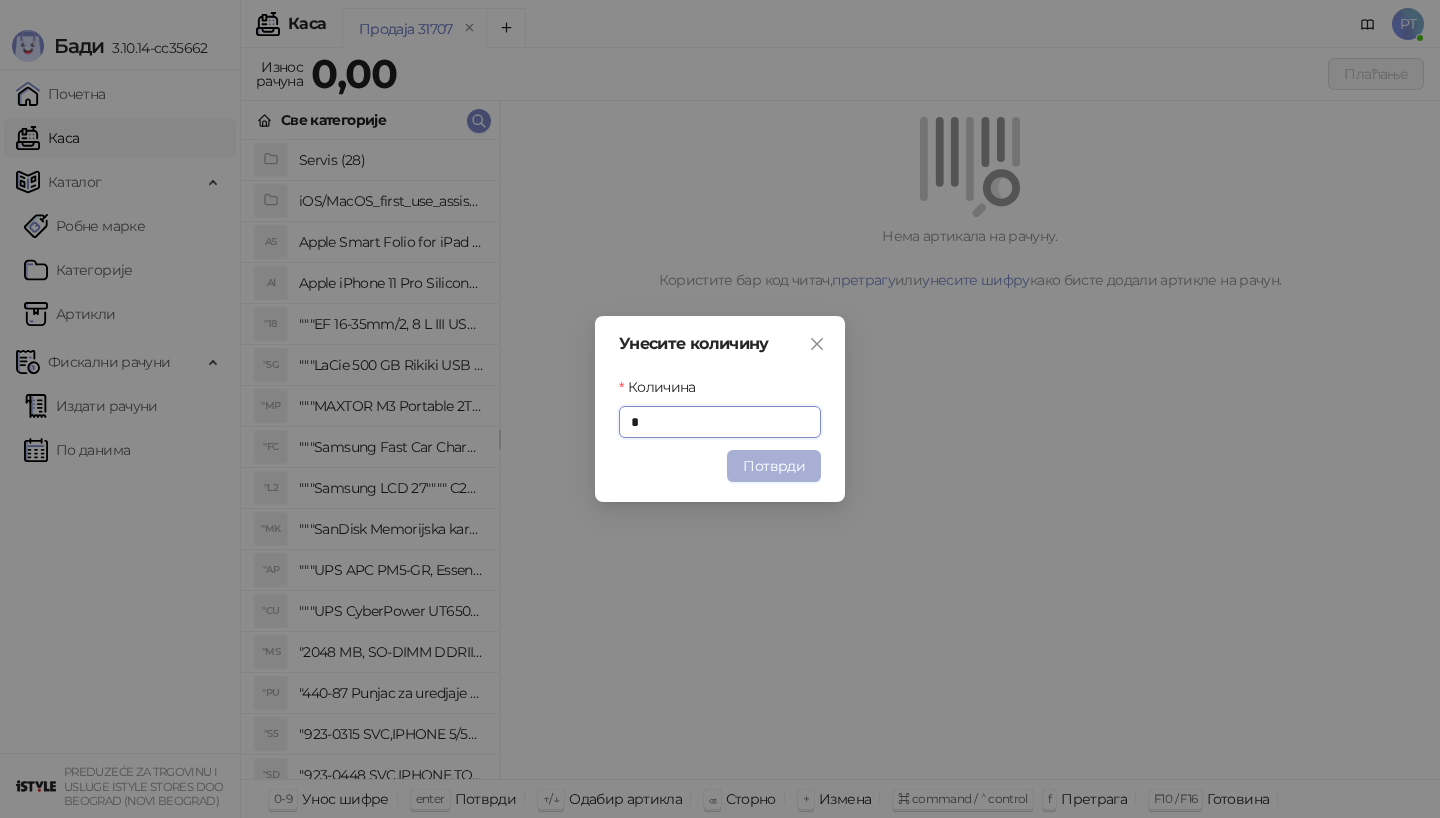 click on "Потврди" at bounding box center (774, 466) 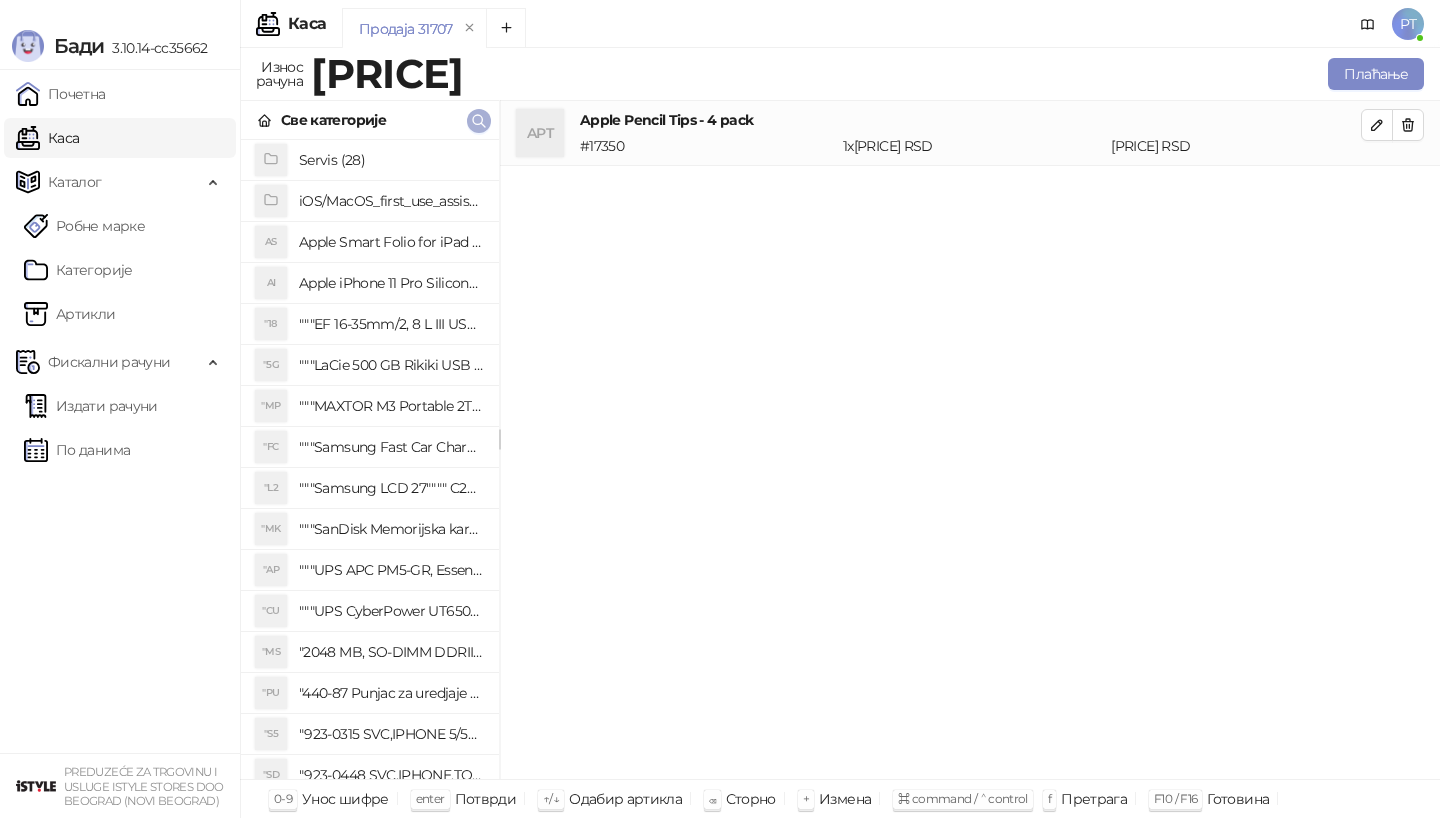 click 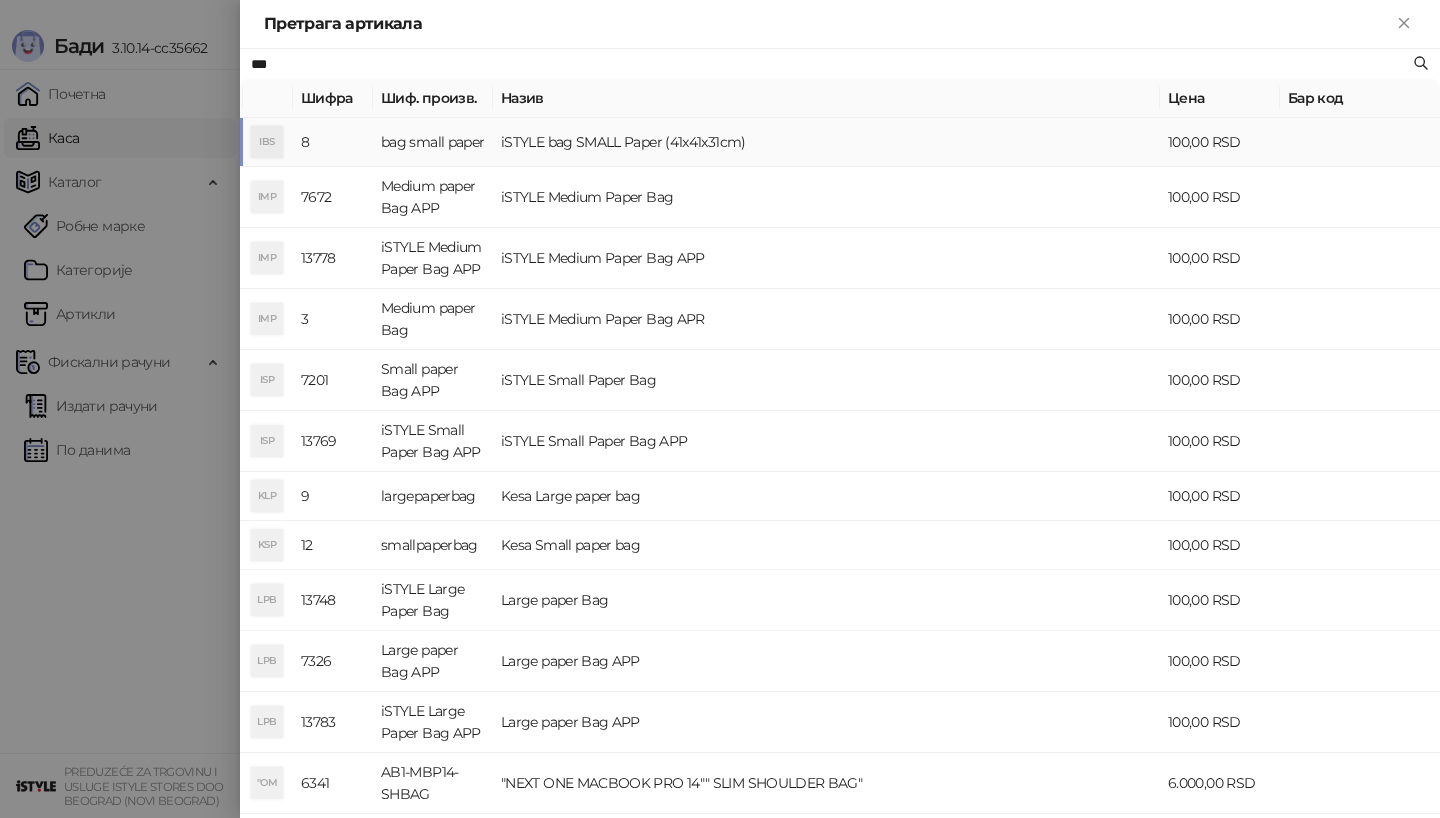 type on "***" 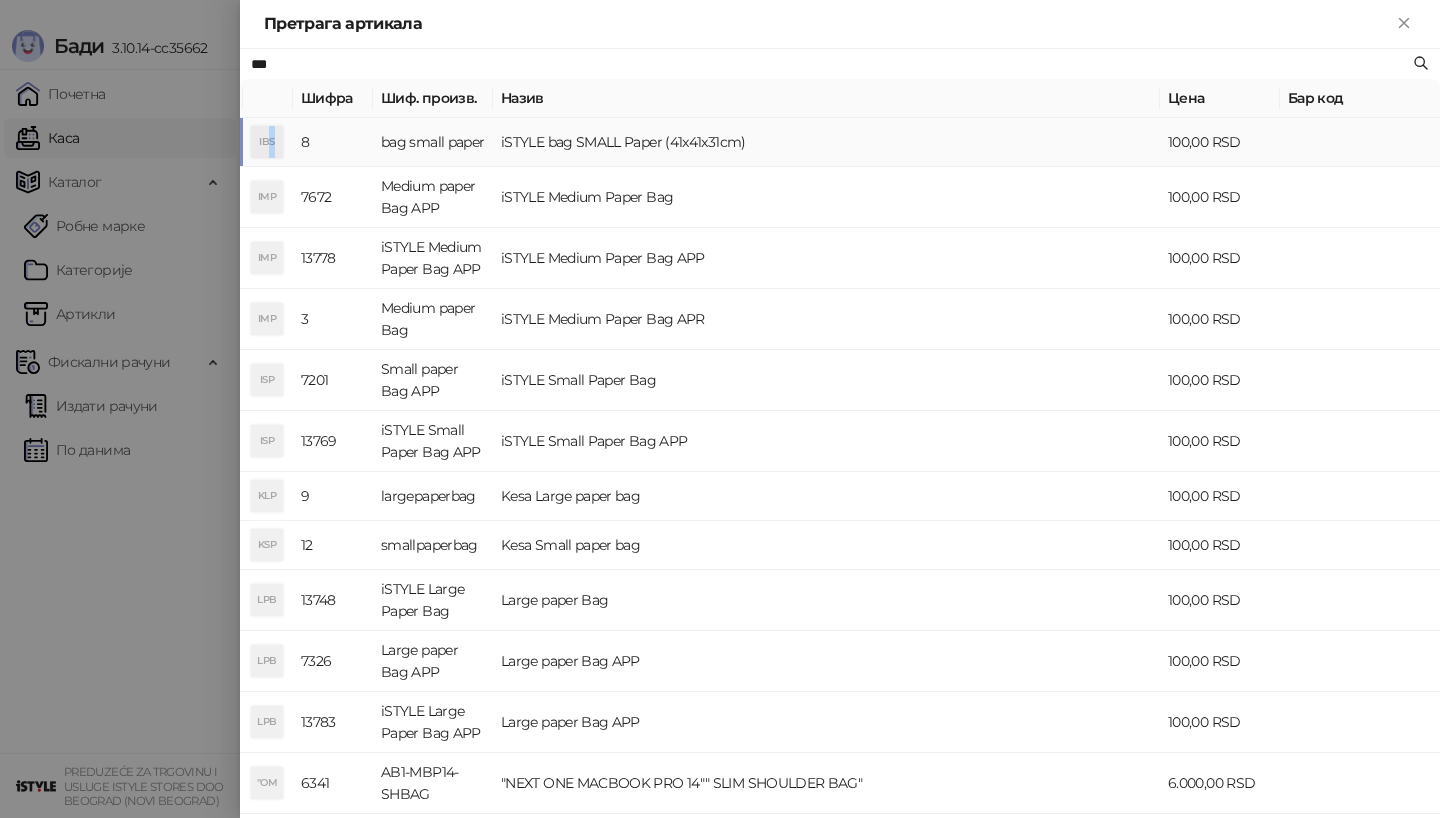 click on "IBS" at bounding box center [267, 142] 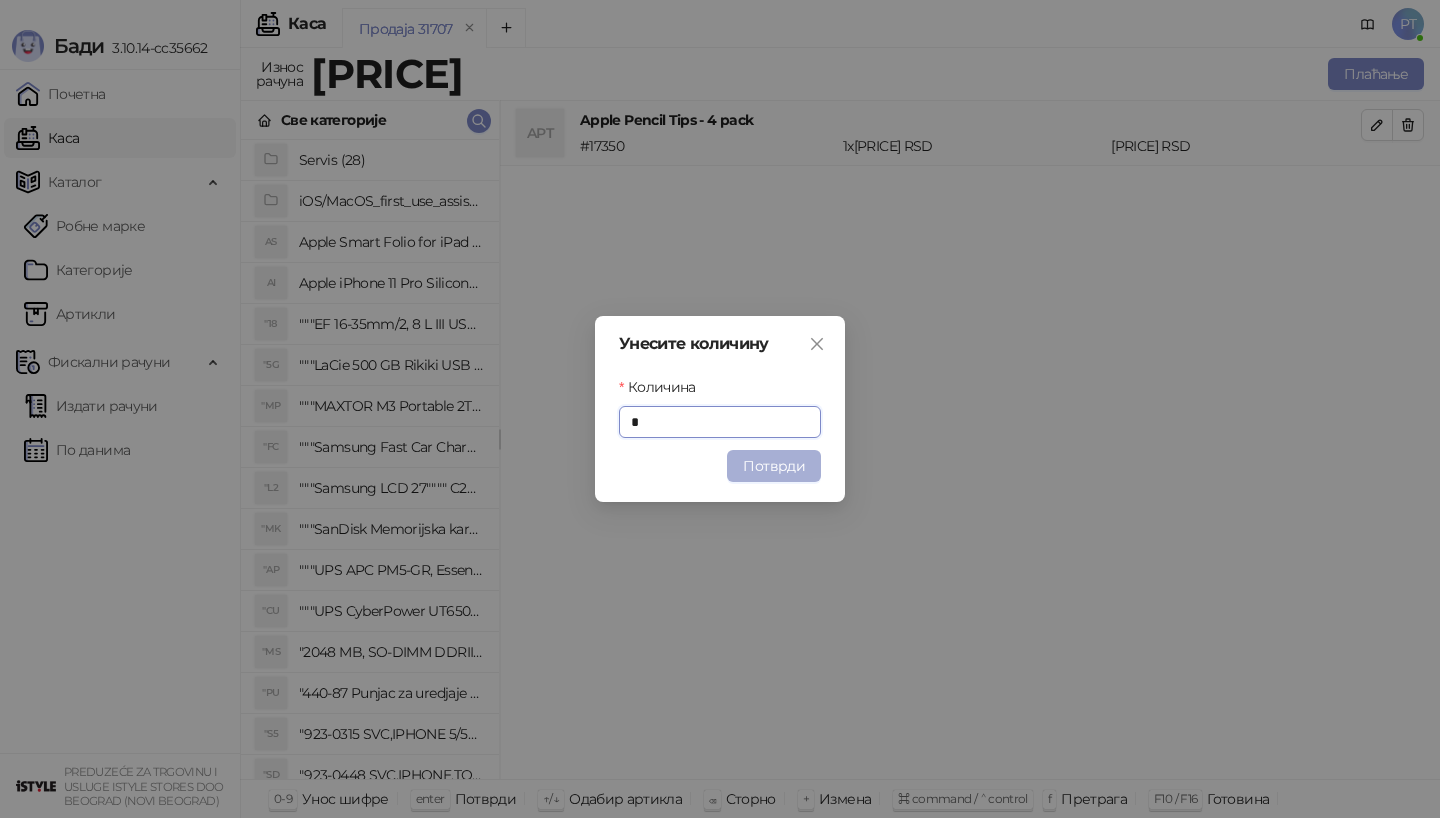 click on "Потврди" at bounding box center (774, 466) 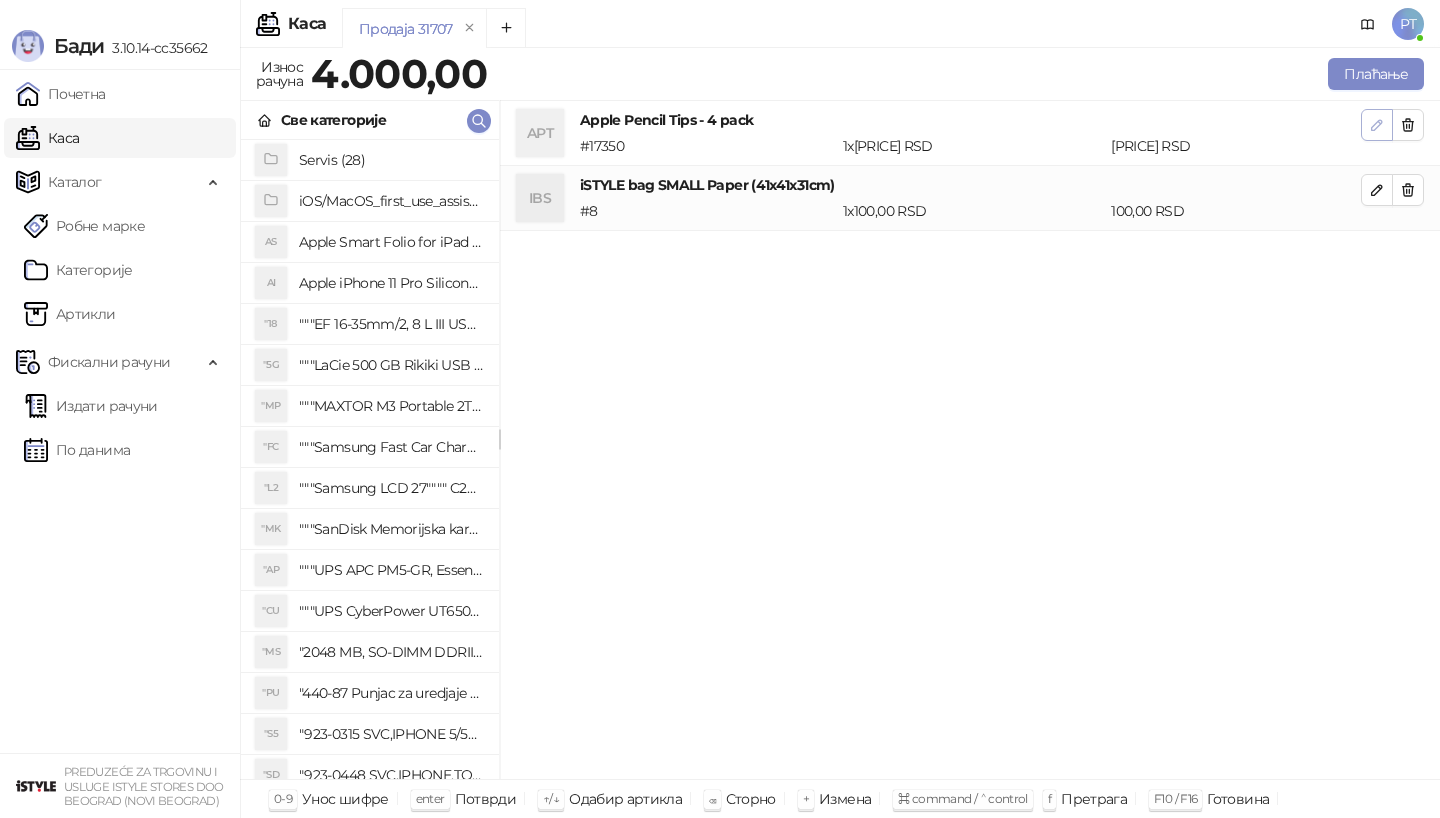 click at bounding box center [1377, 125] 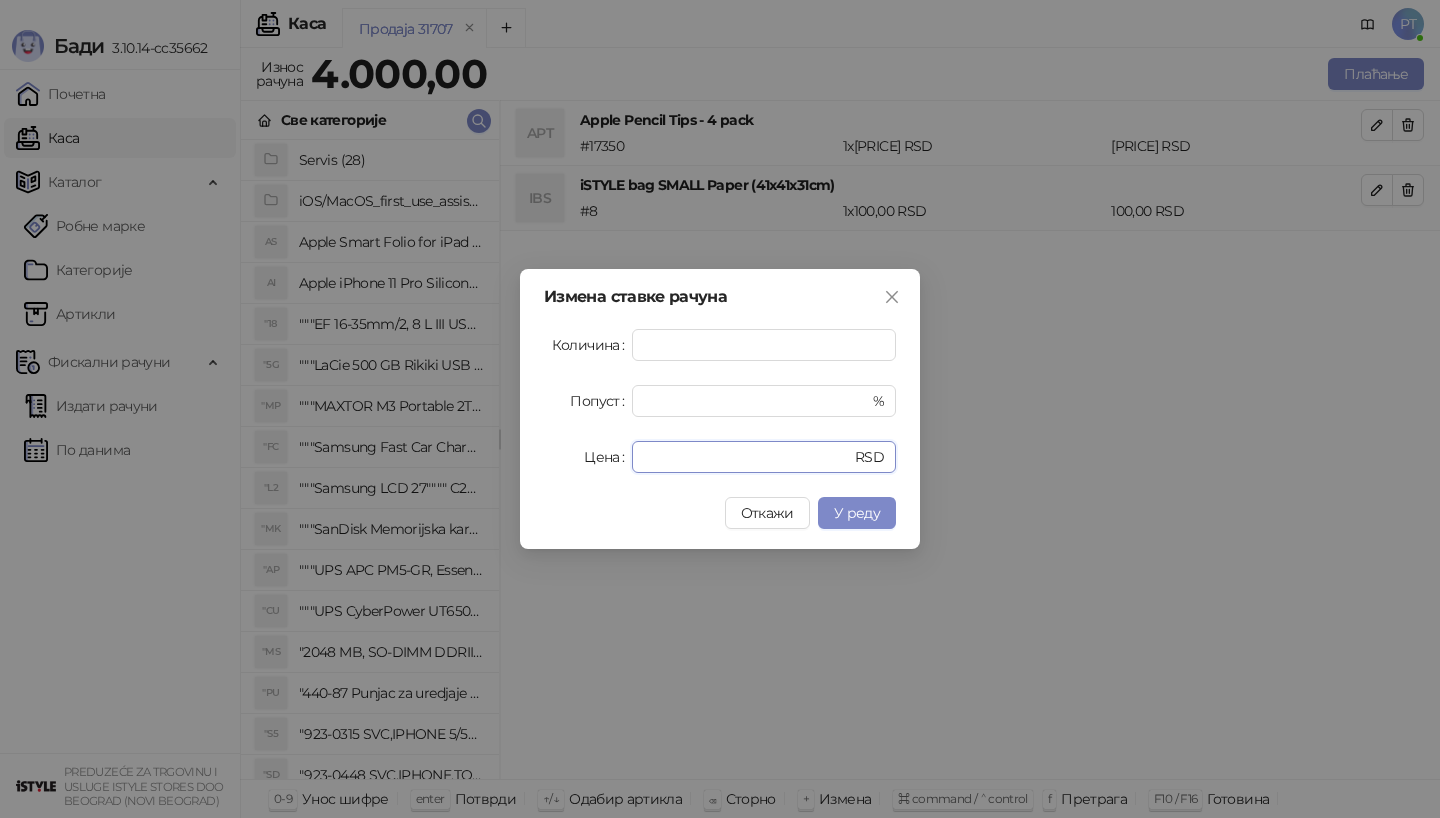 drag, startPoint x: 707, startPoint y: 453, endPoint x: 465, endPoint y: 453, distance: 242 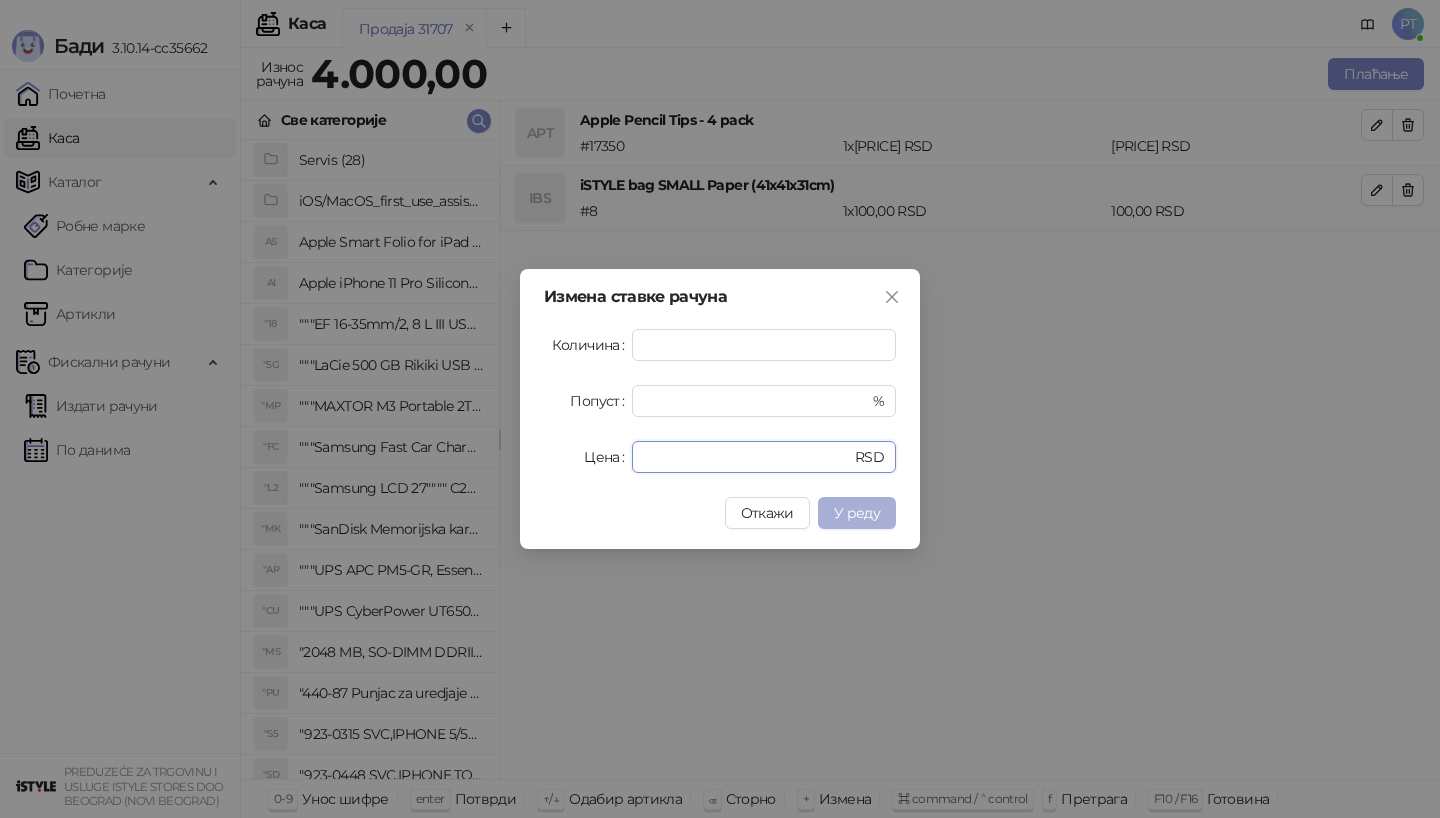 type on "****" 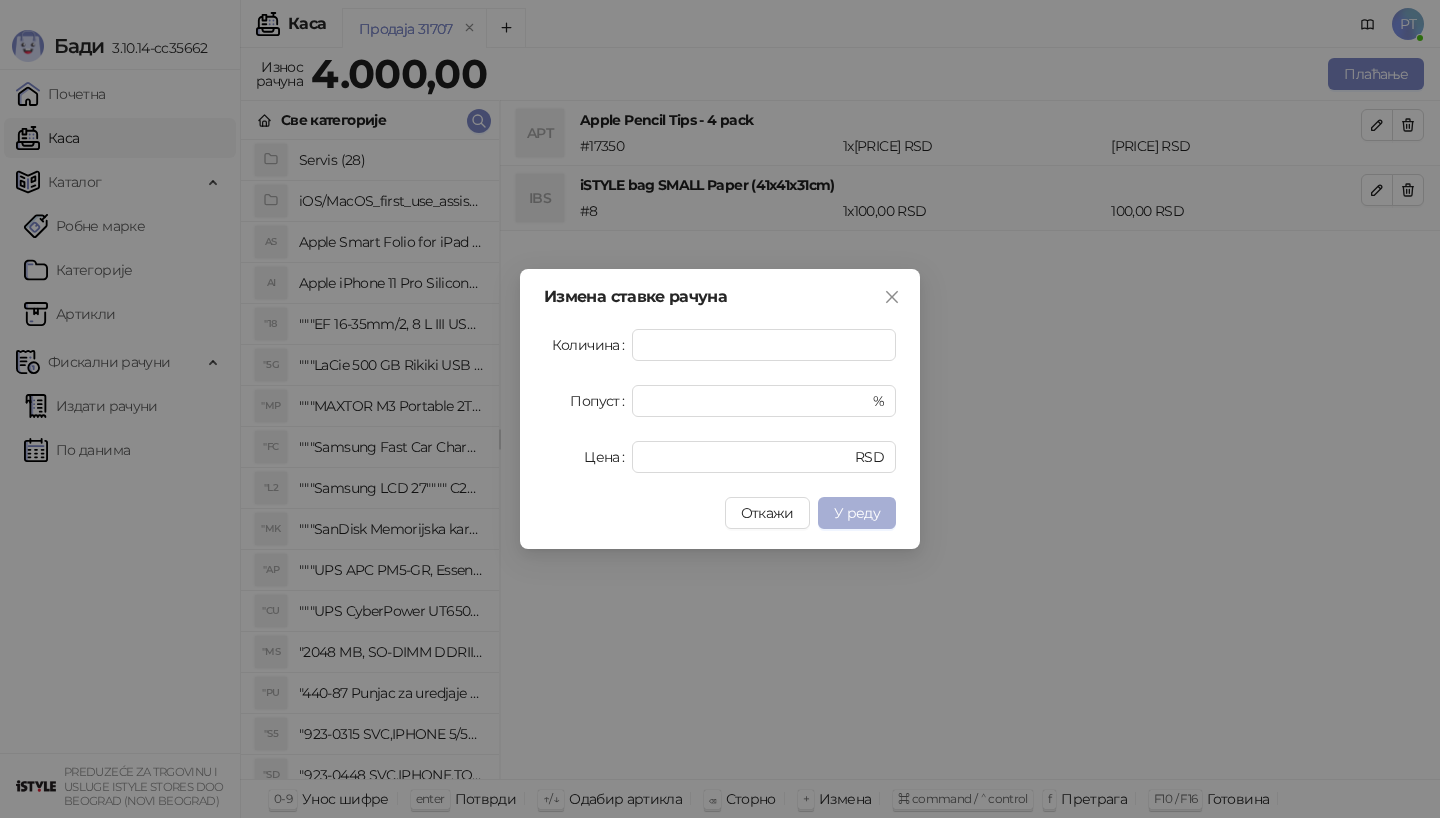 click on "У реду" at bounding box center (857, 513) 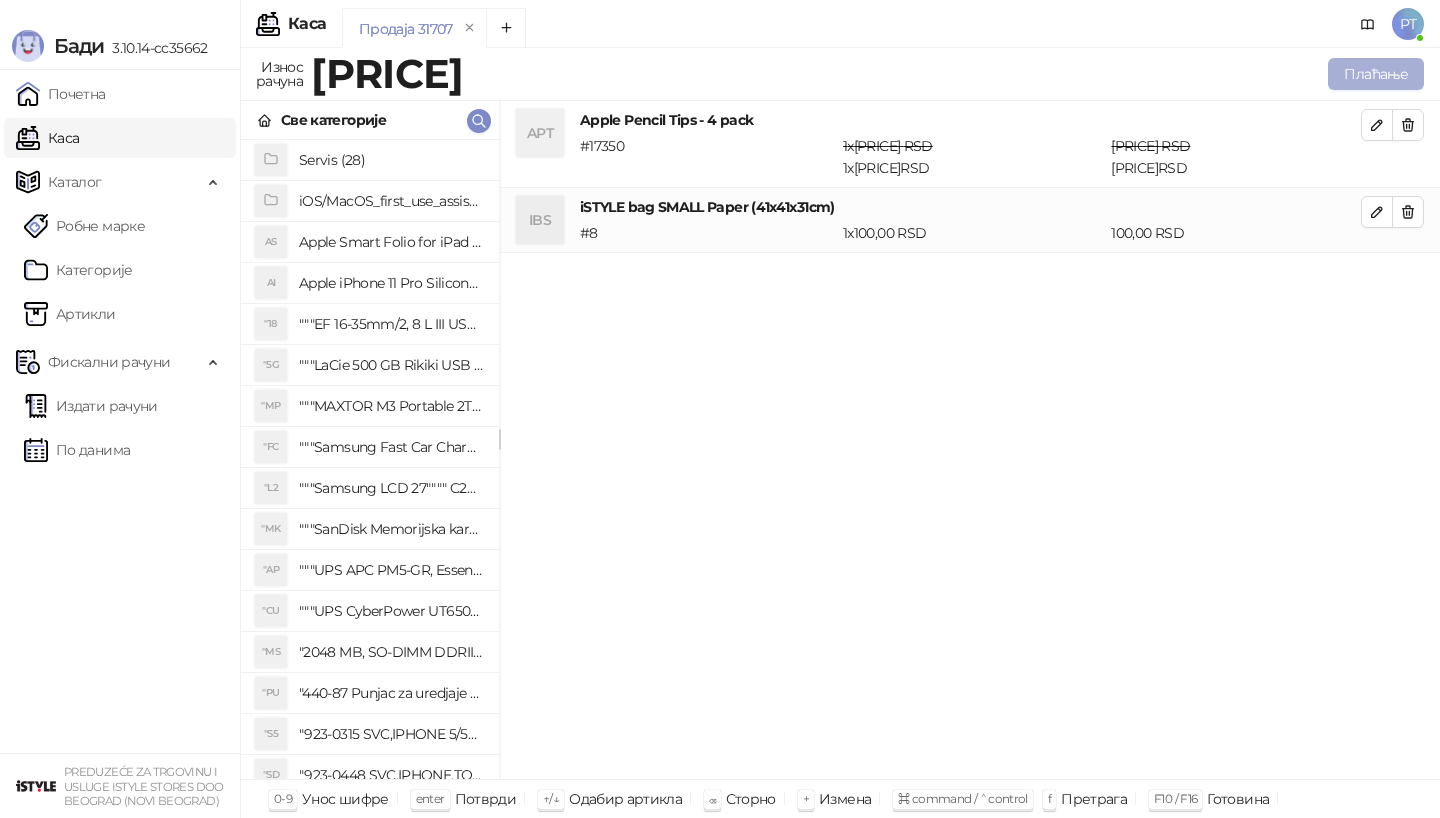 click on "Плаћање" at bounding box center (1376, 74) 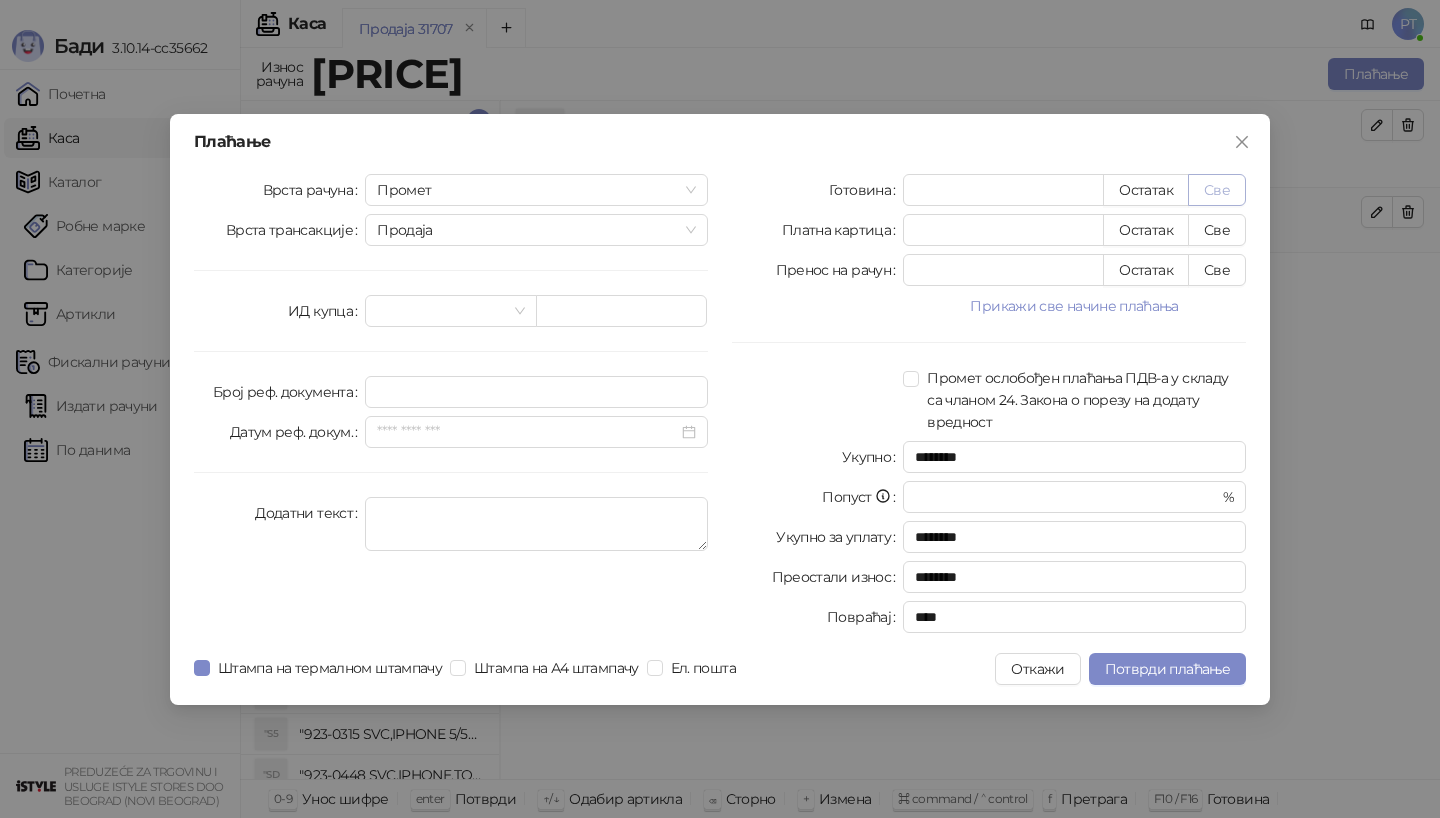 click on "Све" at bounding box center (1217, 190) 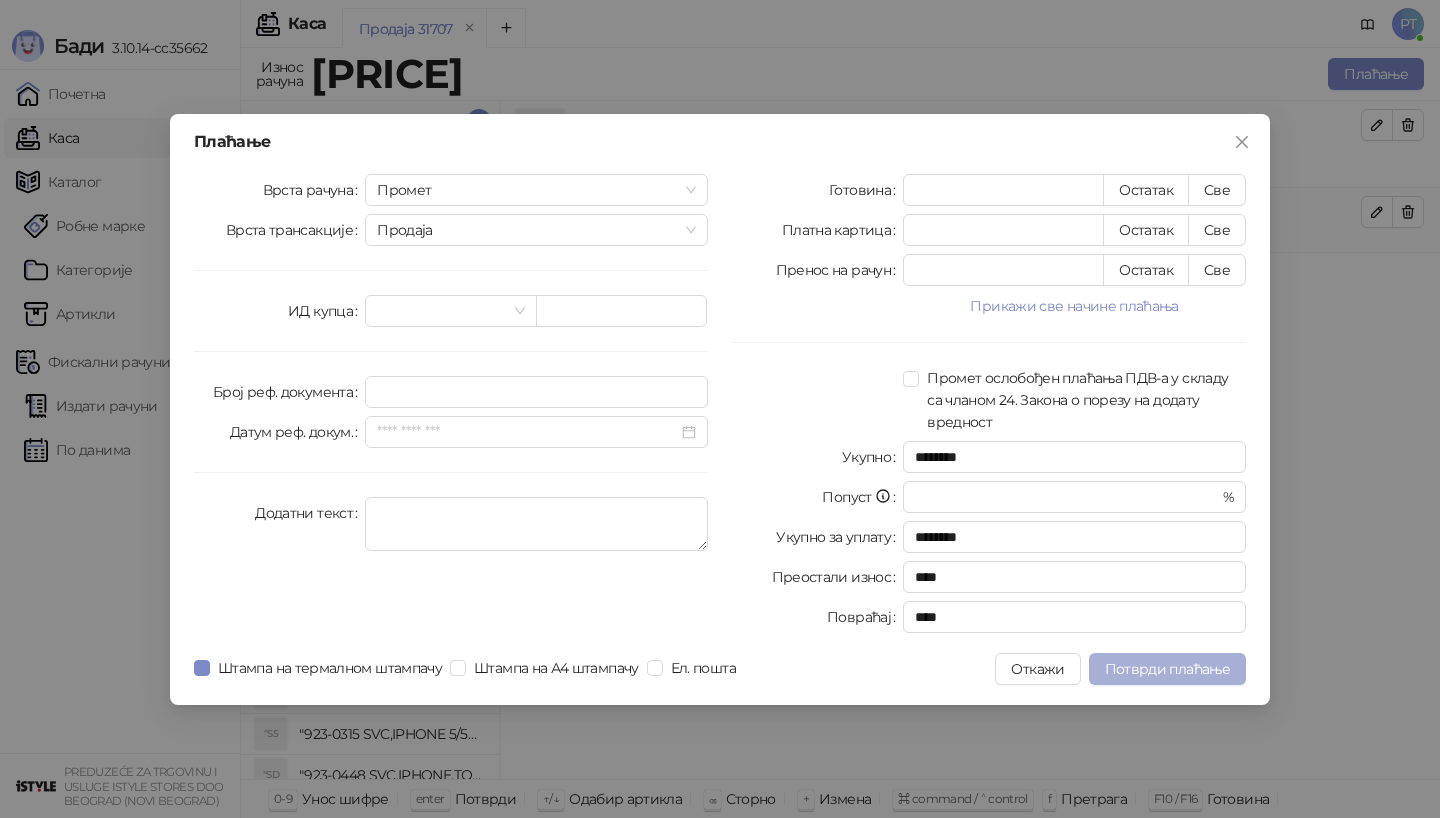 click on "Потврди плаћање" at bounding box center (1167, 669) 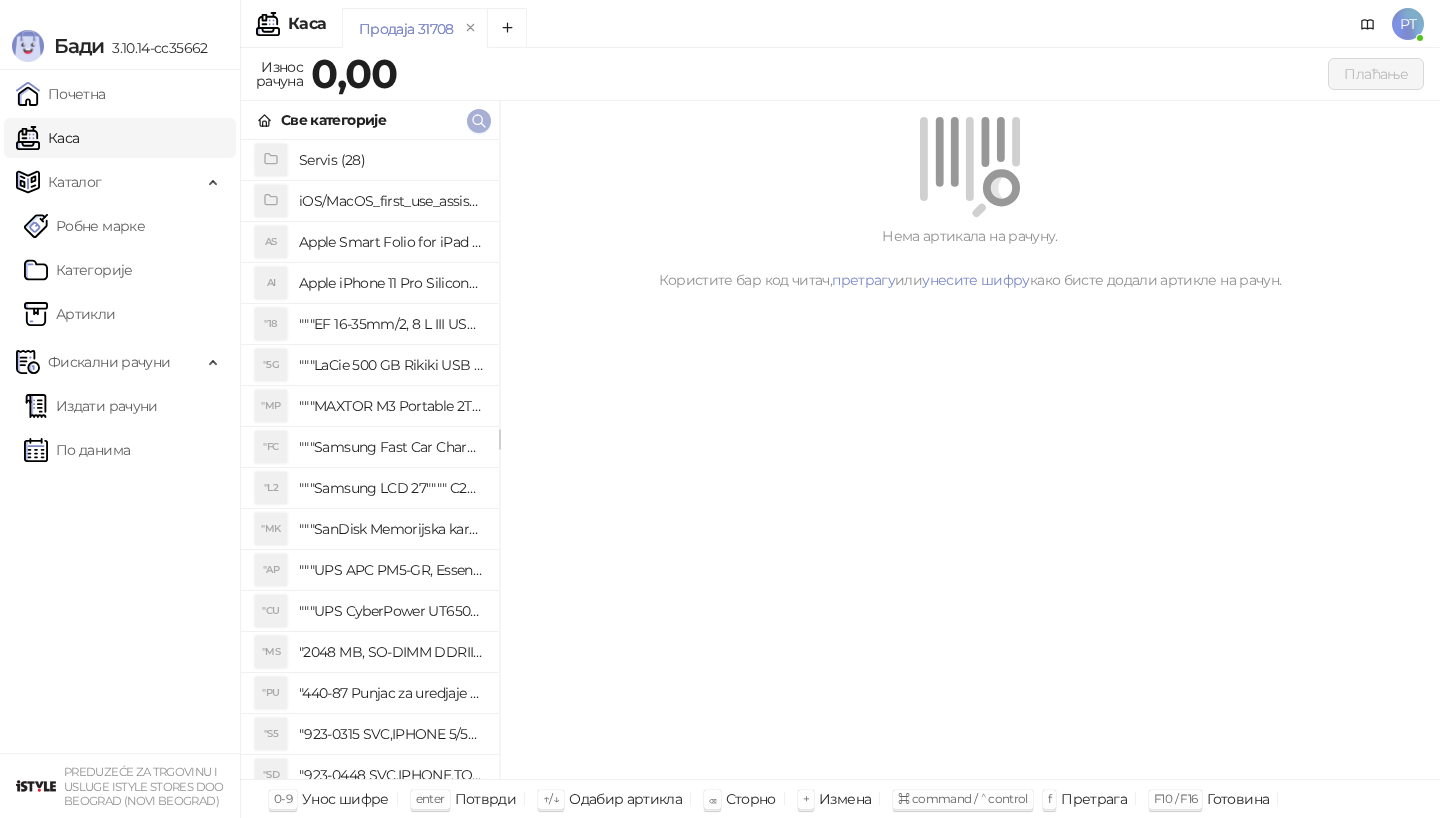 click 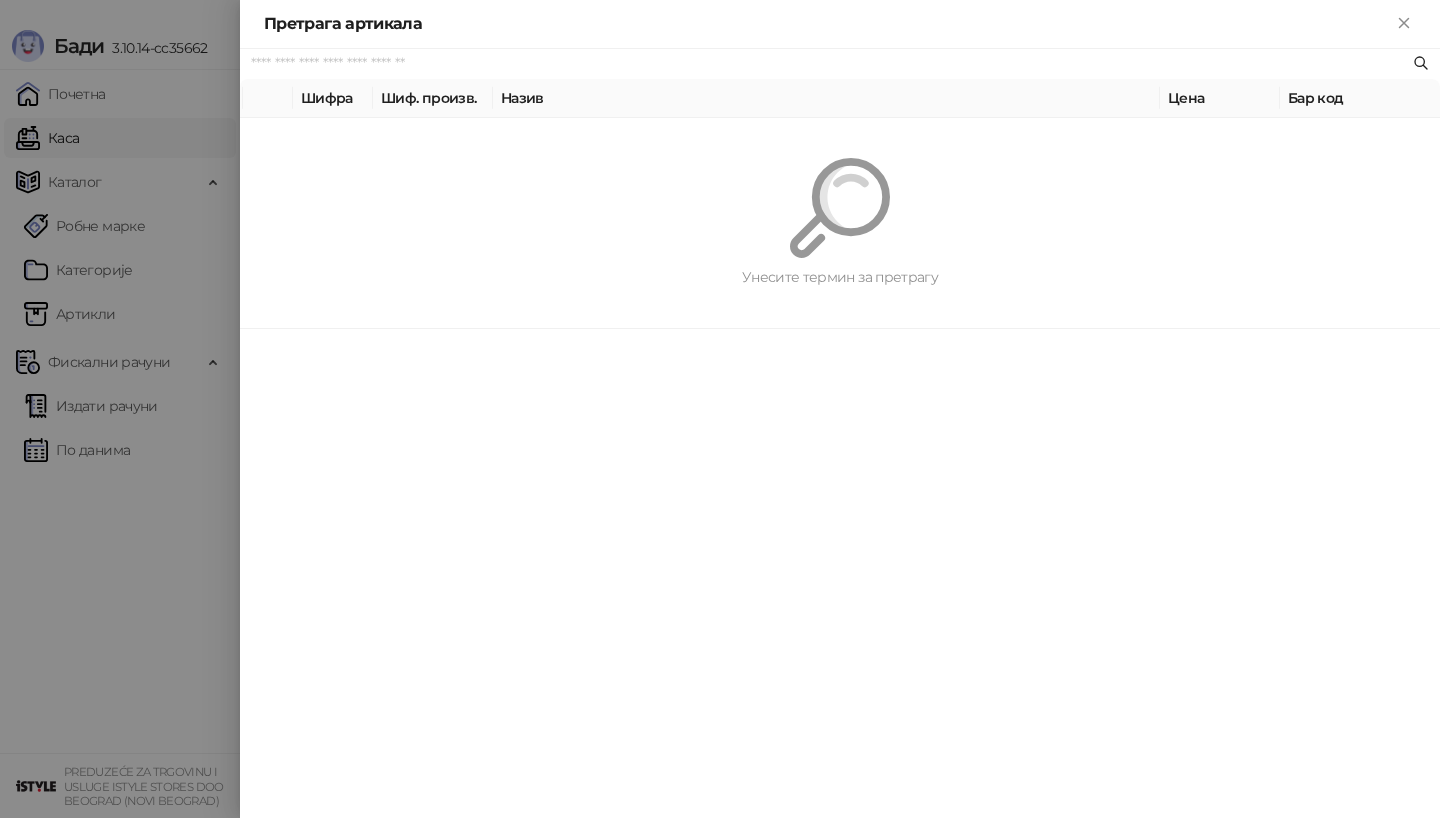paste on "*********" 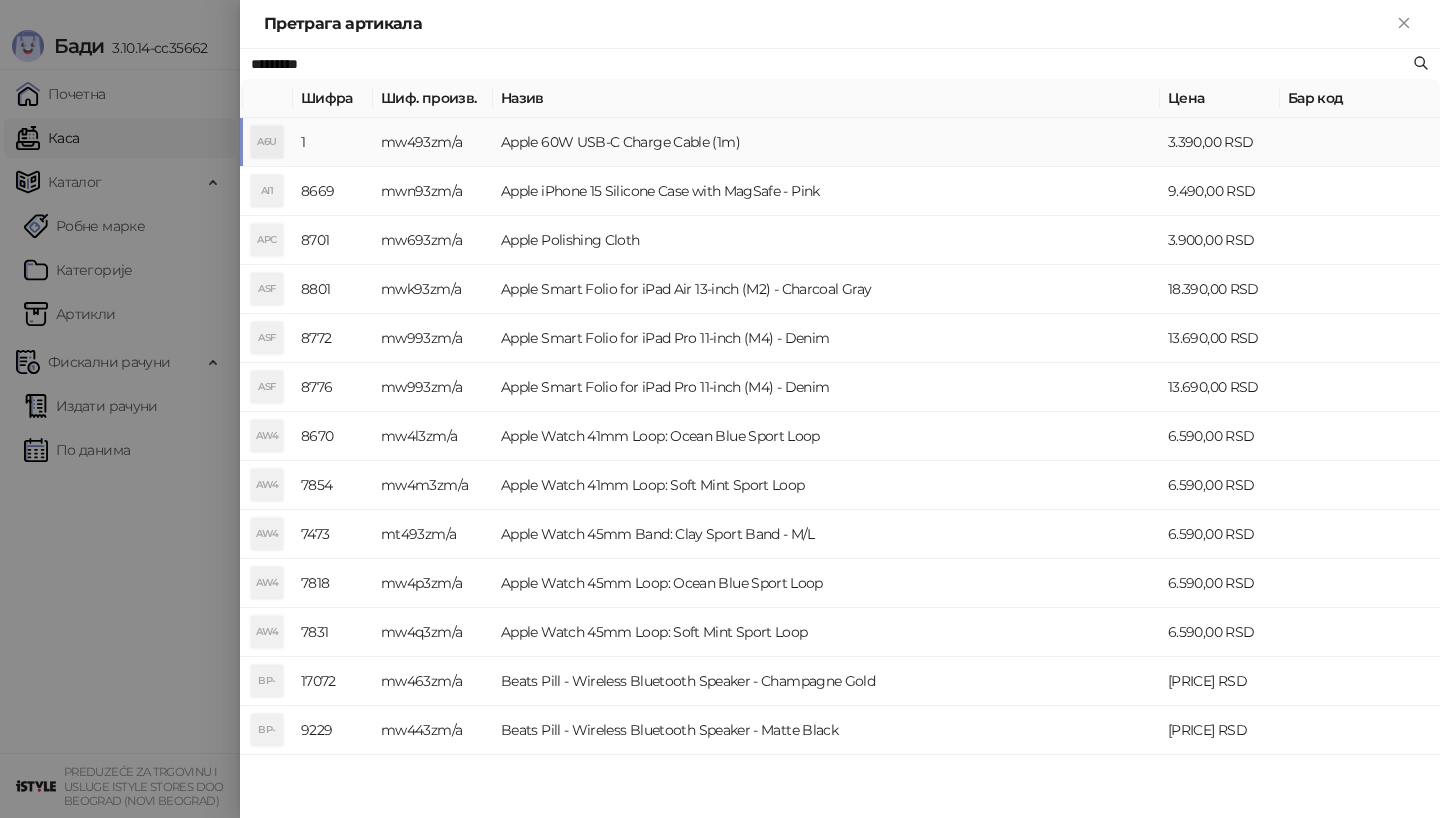 type on "*********" 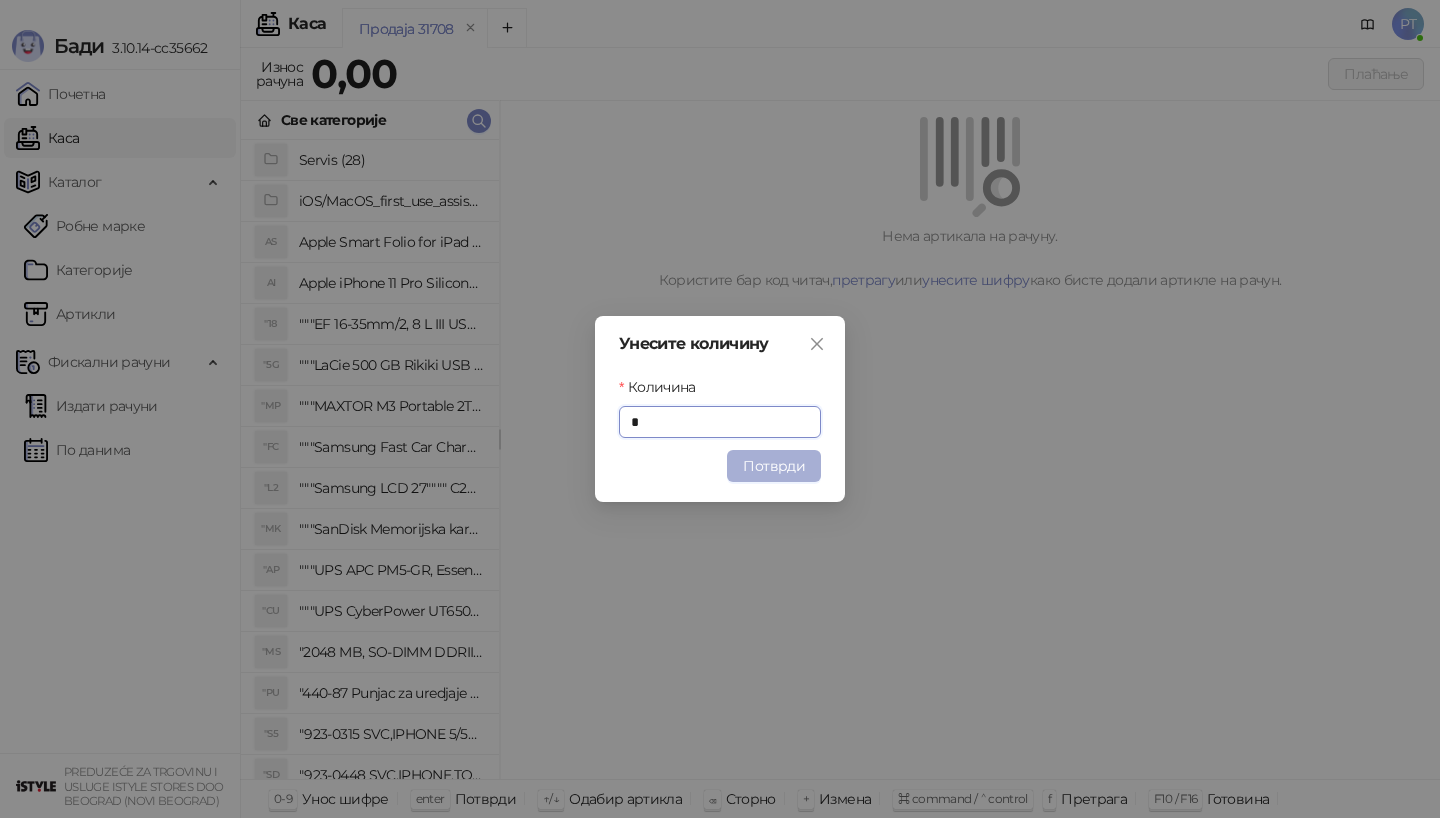 click on "Потврди" at bounding box center [774, 466] 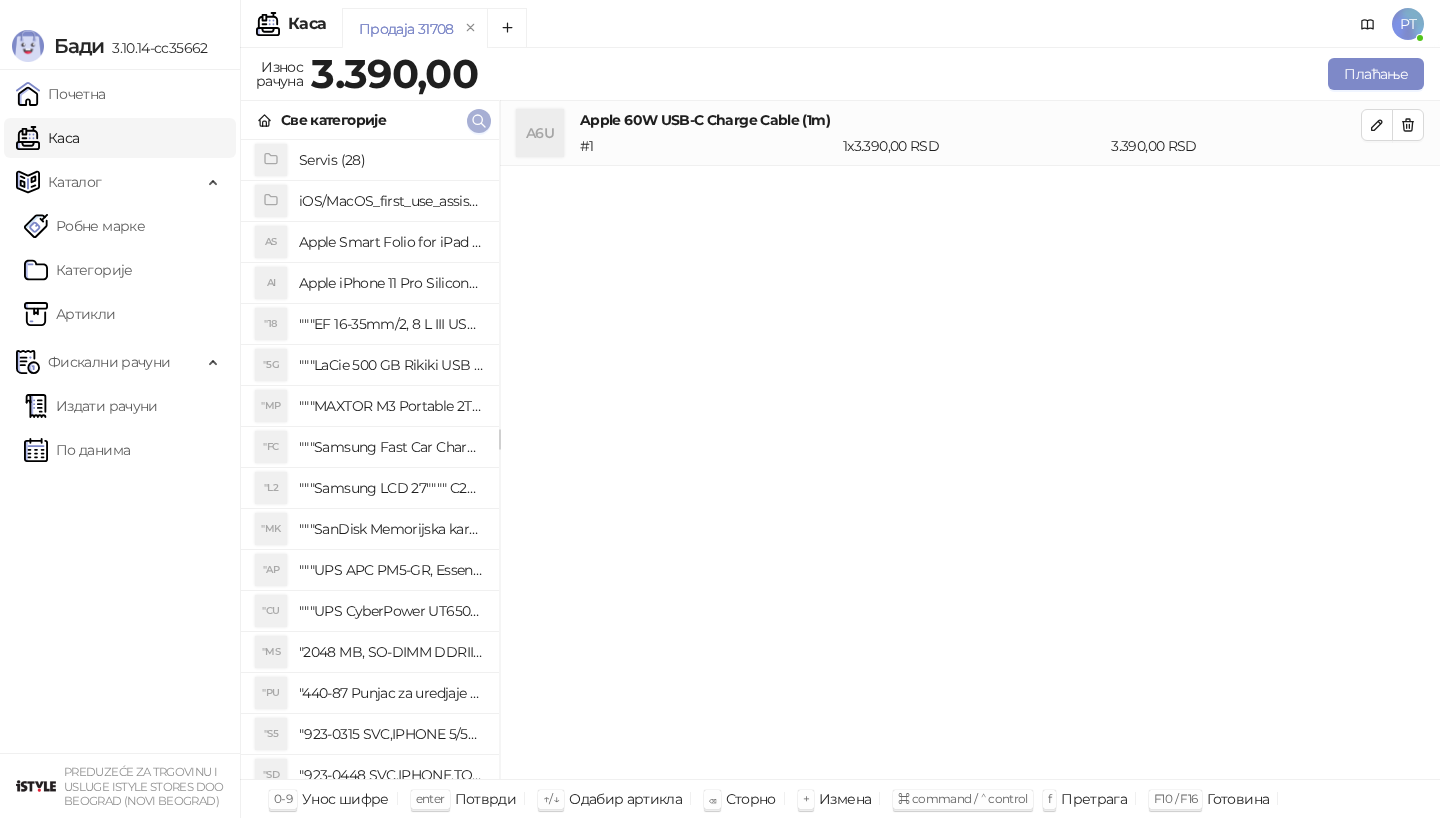 click 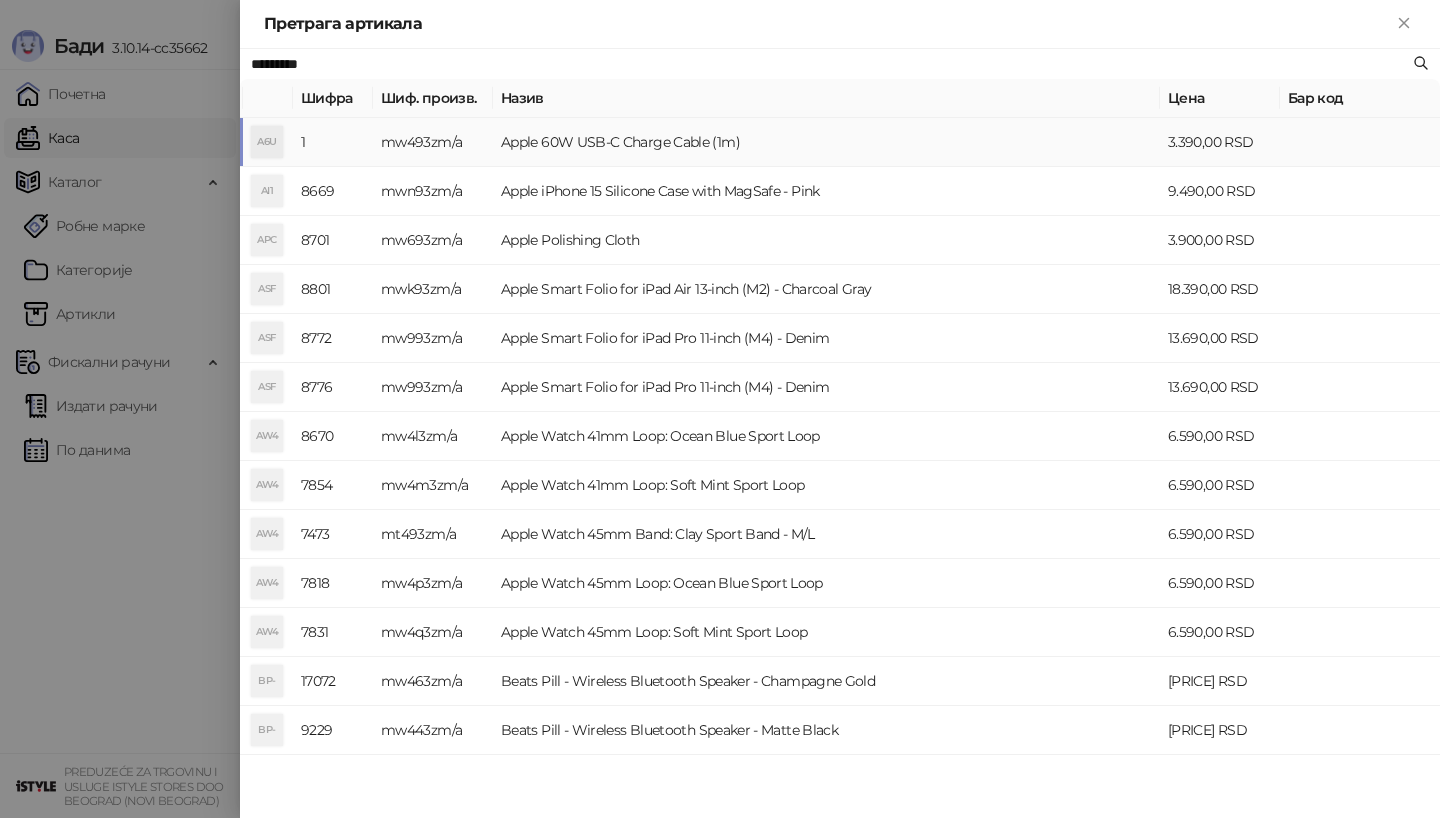click on "A6U" at bounding box center (267, 142) 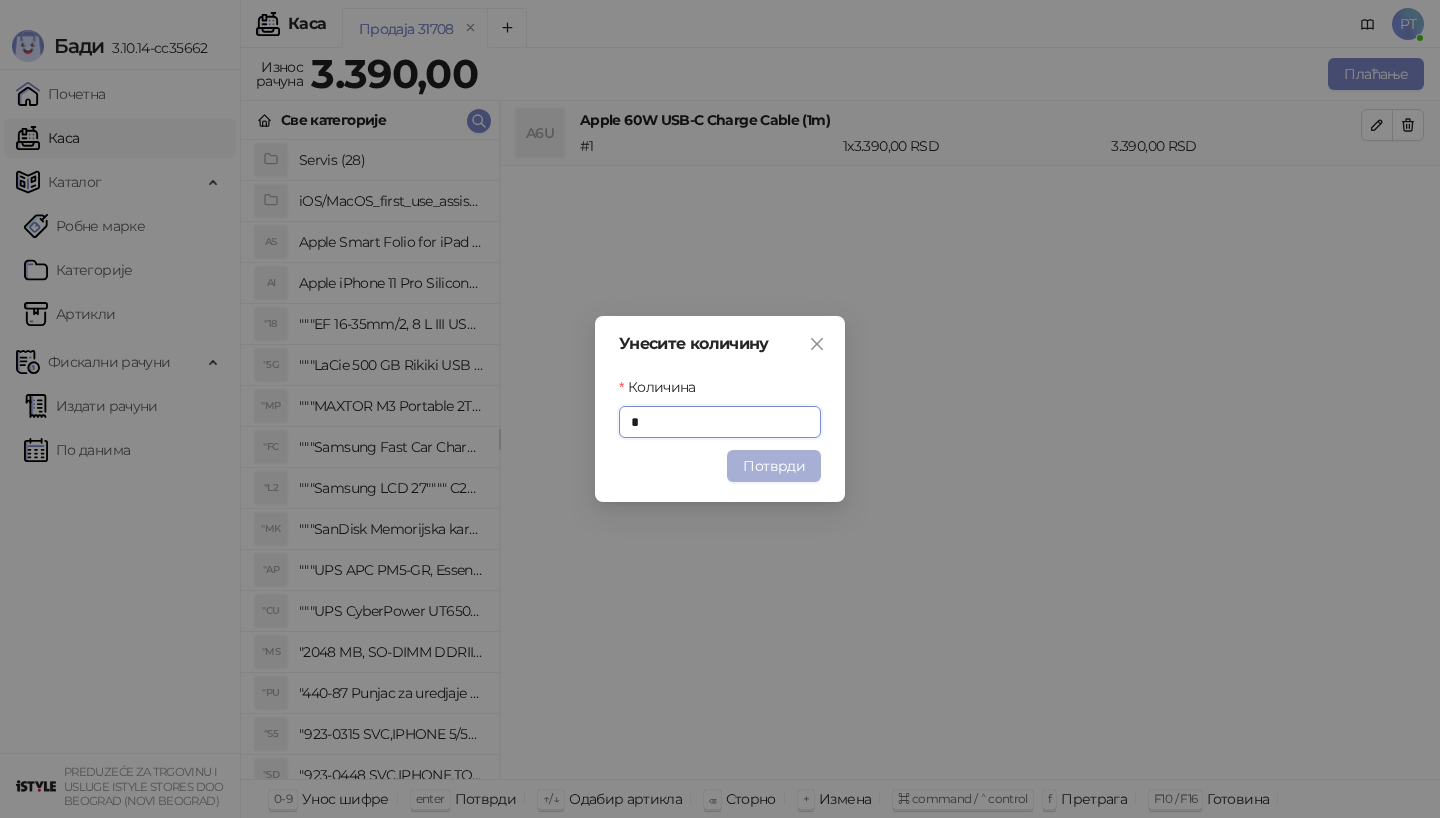 click on "Потврди" at bounding box center [774, 466] 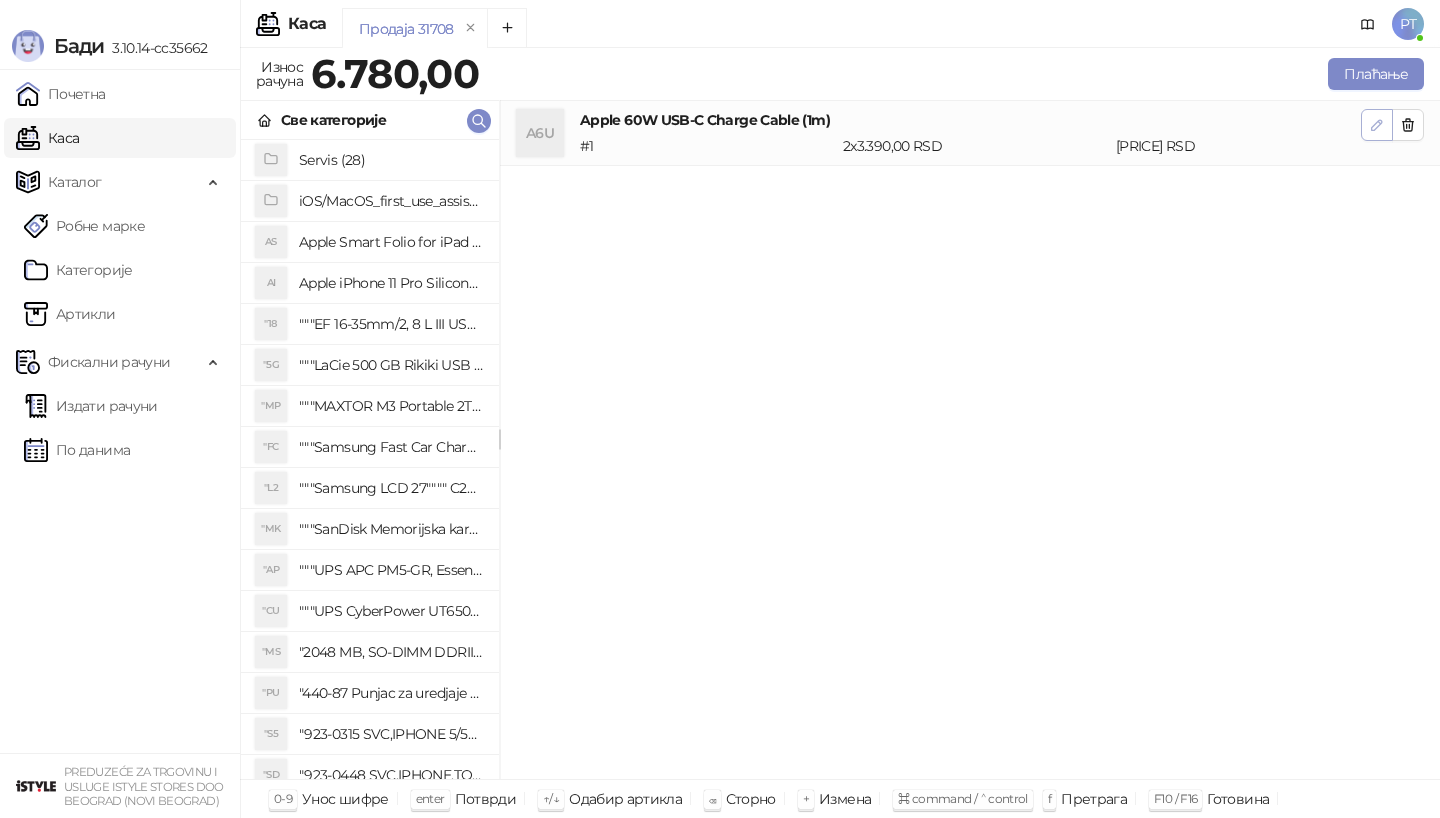 click 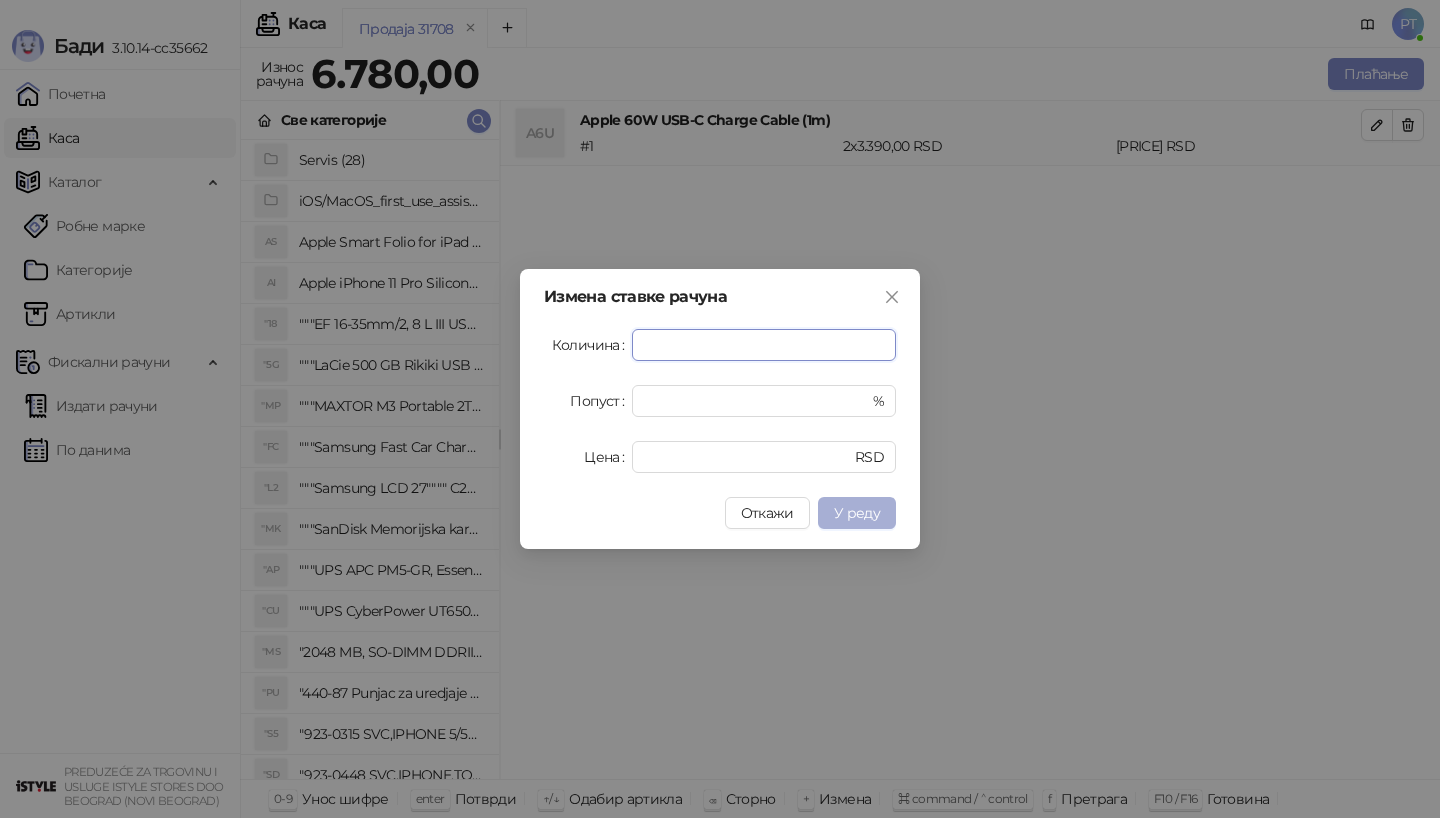 type on "*" 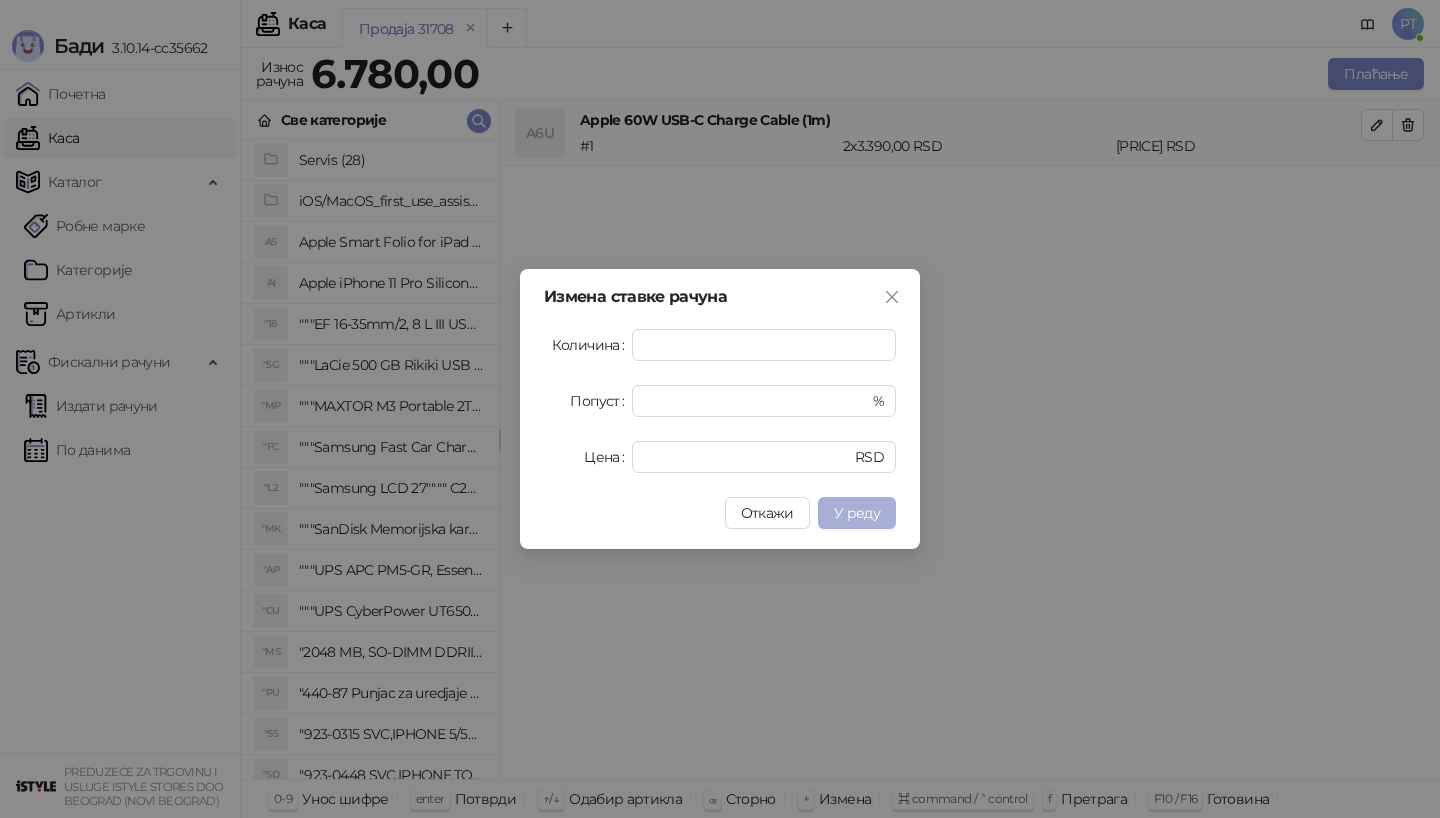 click on "У реду" at bounding box center (857, 513) 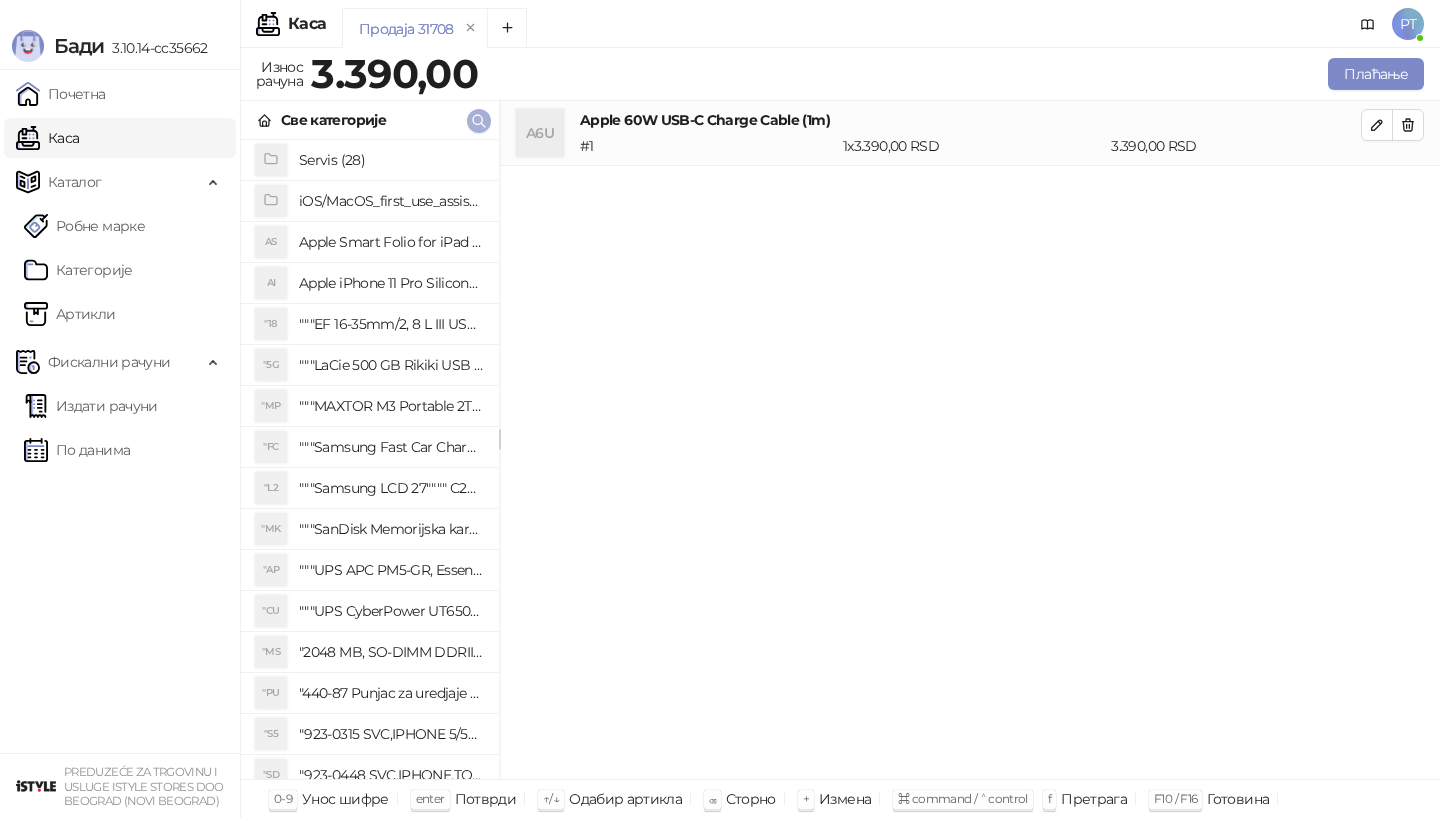 click 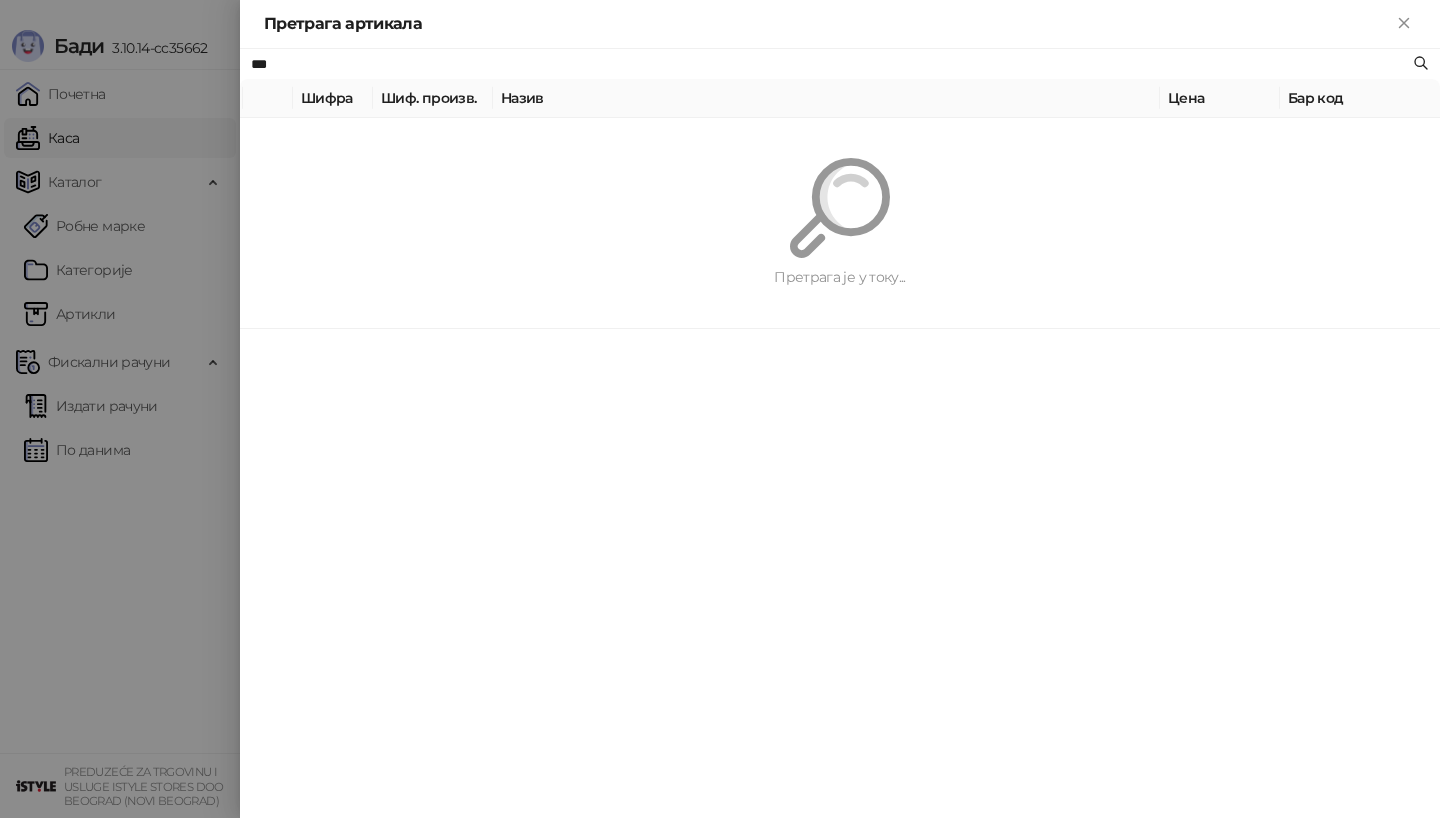 type on "***" 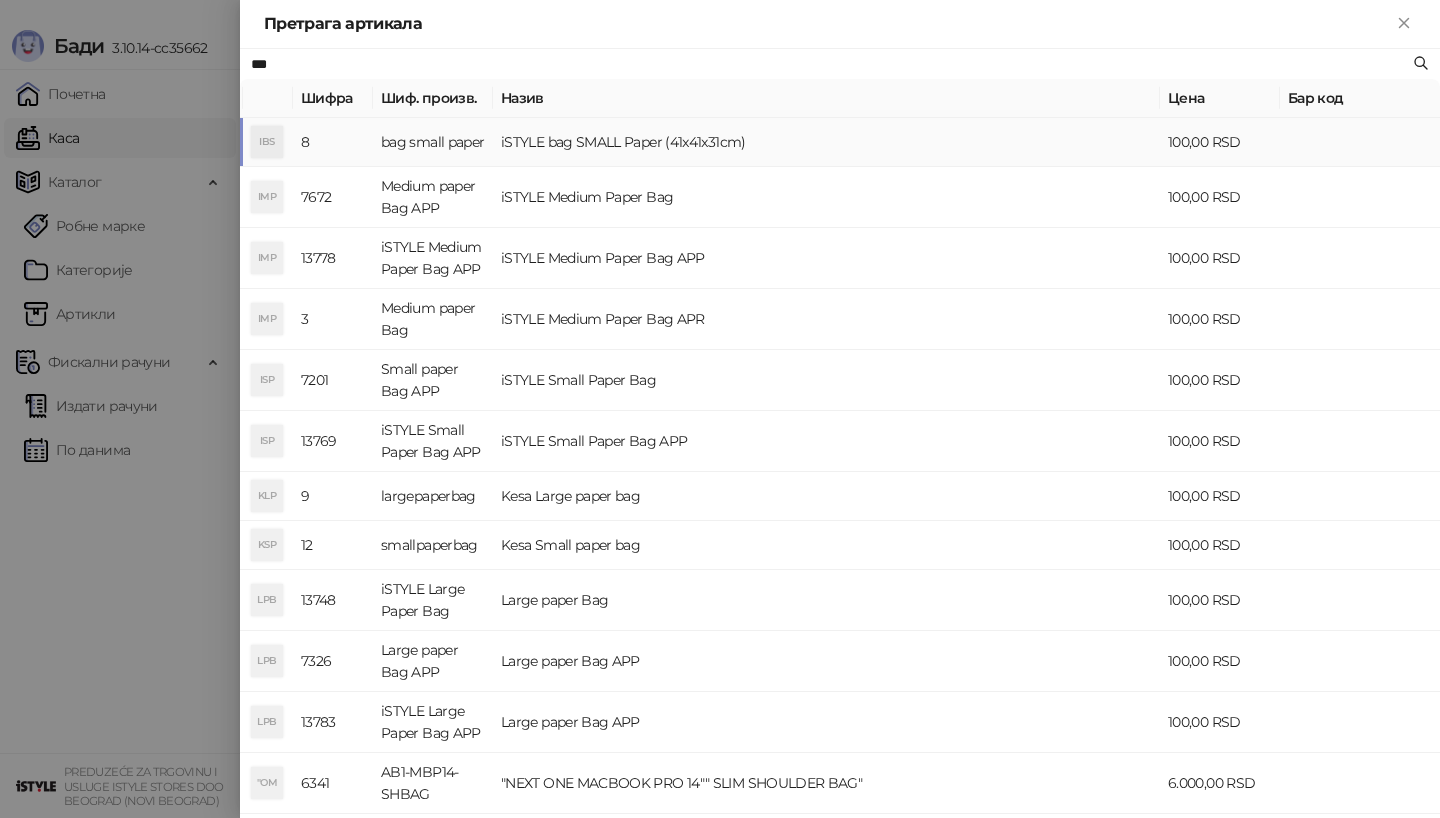 click on "IBS" at bounding box center [267, 142] 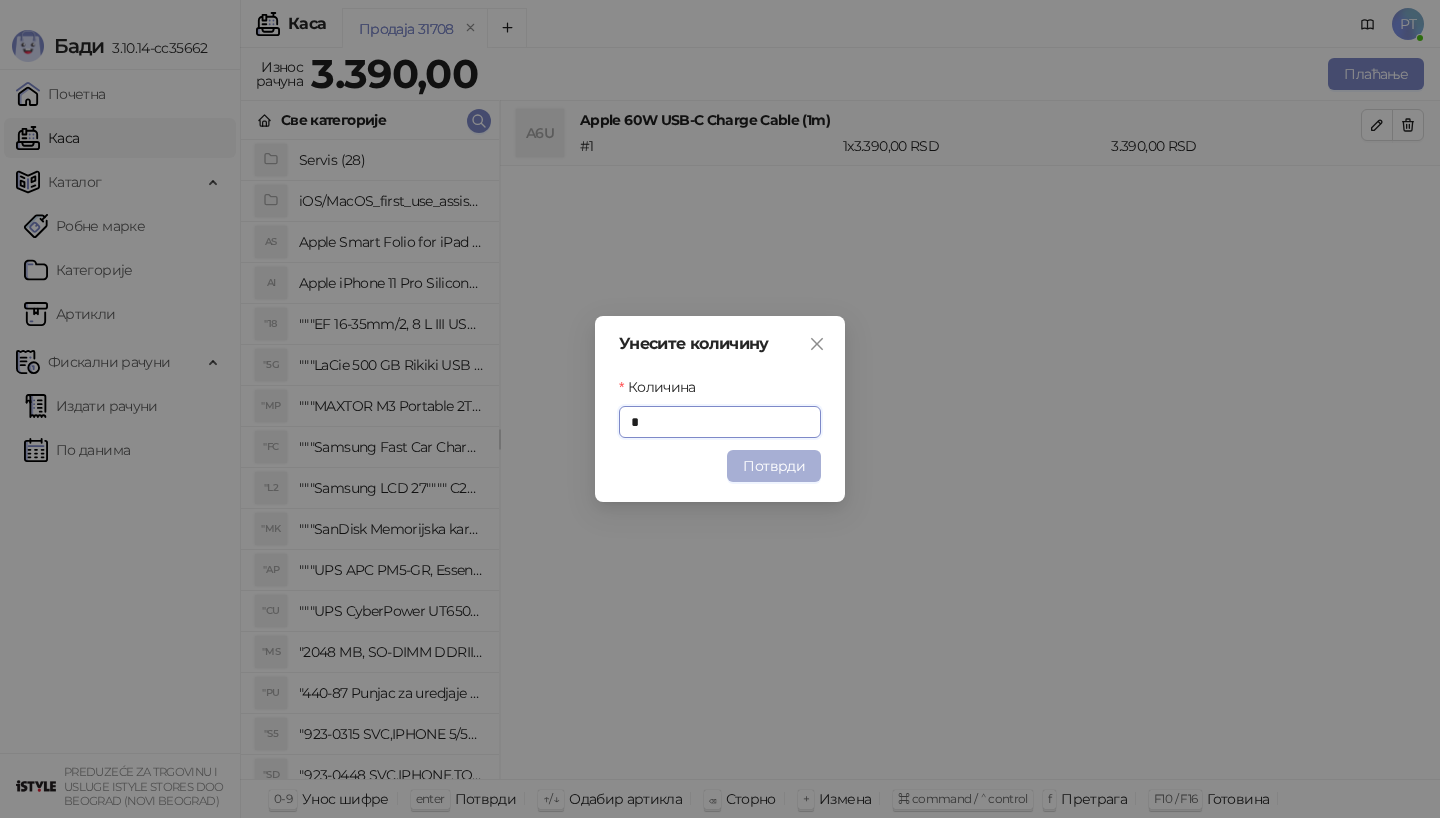 click on "Потврди" at bounding box center [774, 466] 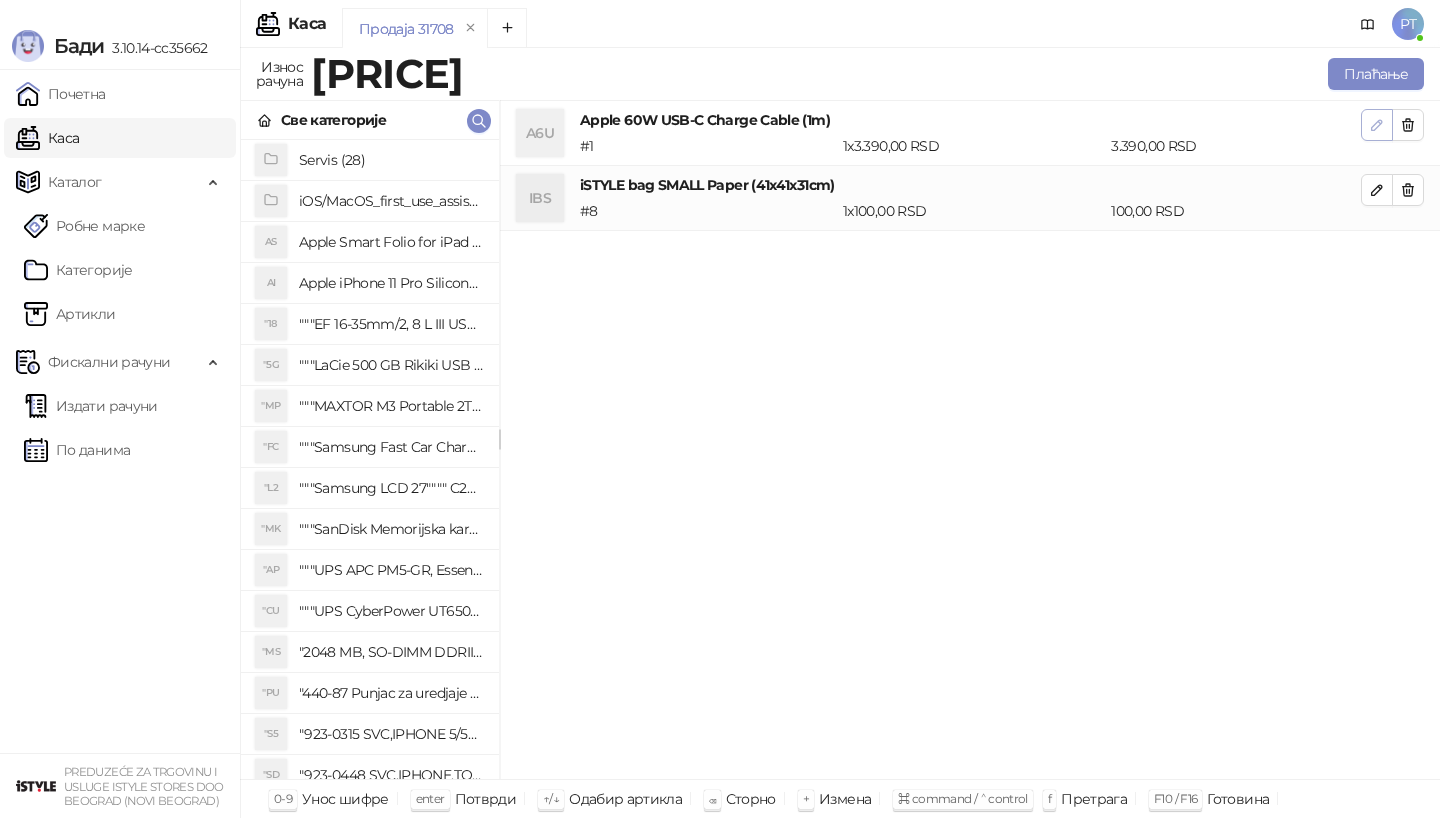 click 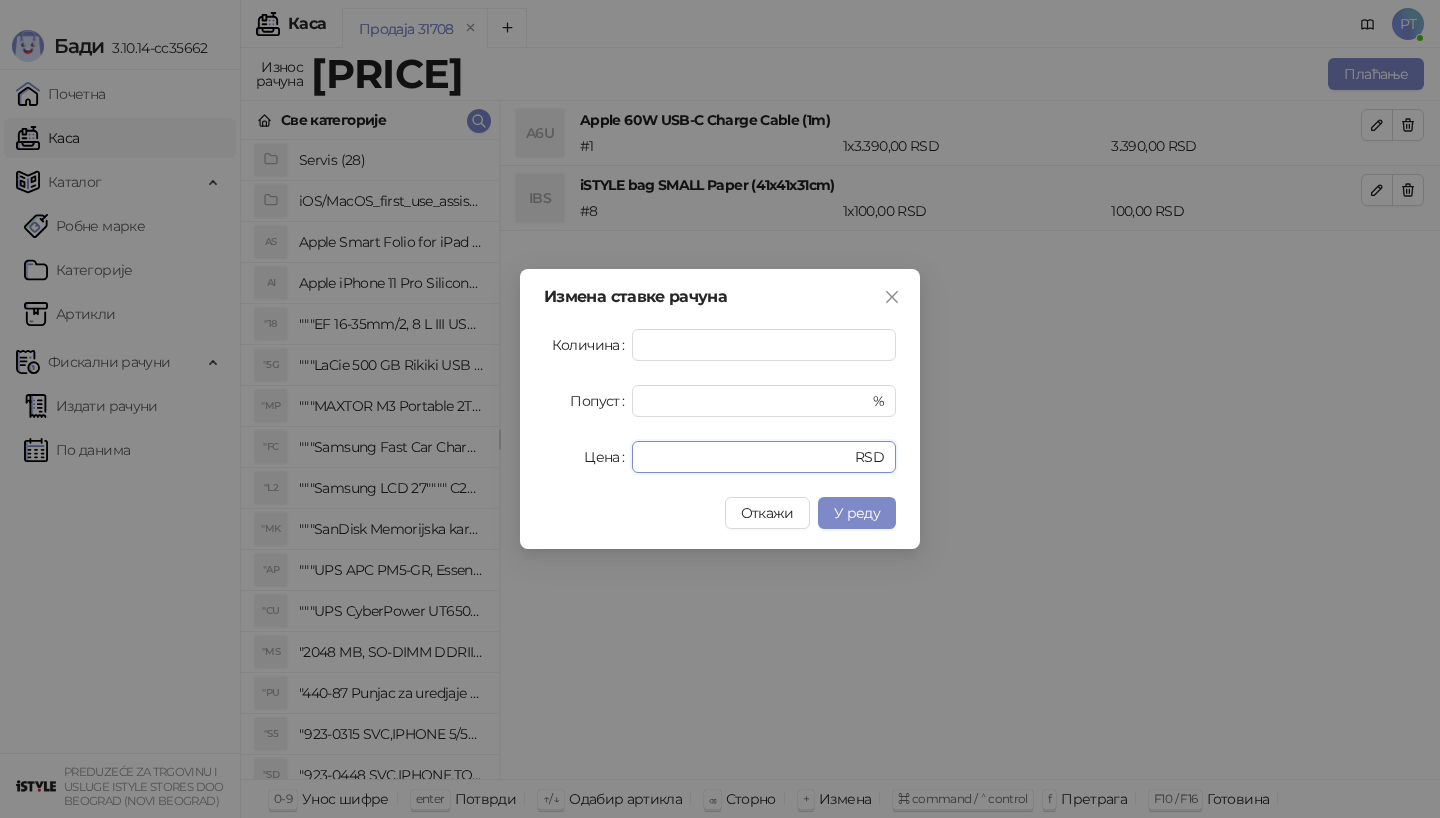 drag, startPoint x: 691, startPoint y: 459, endPoint x: 541, endPoint y: 459, distance: 150 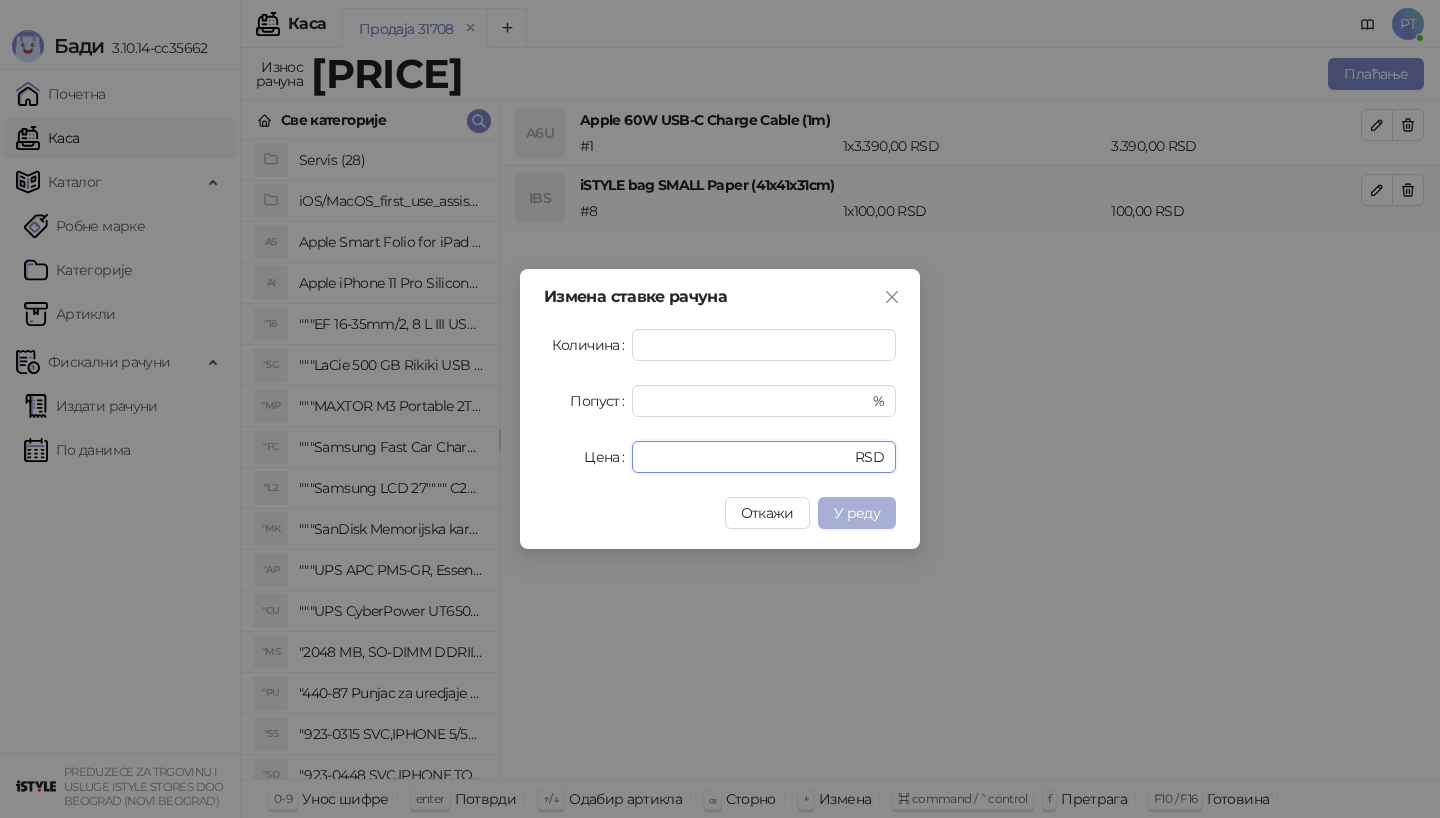 type on "****" 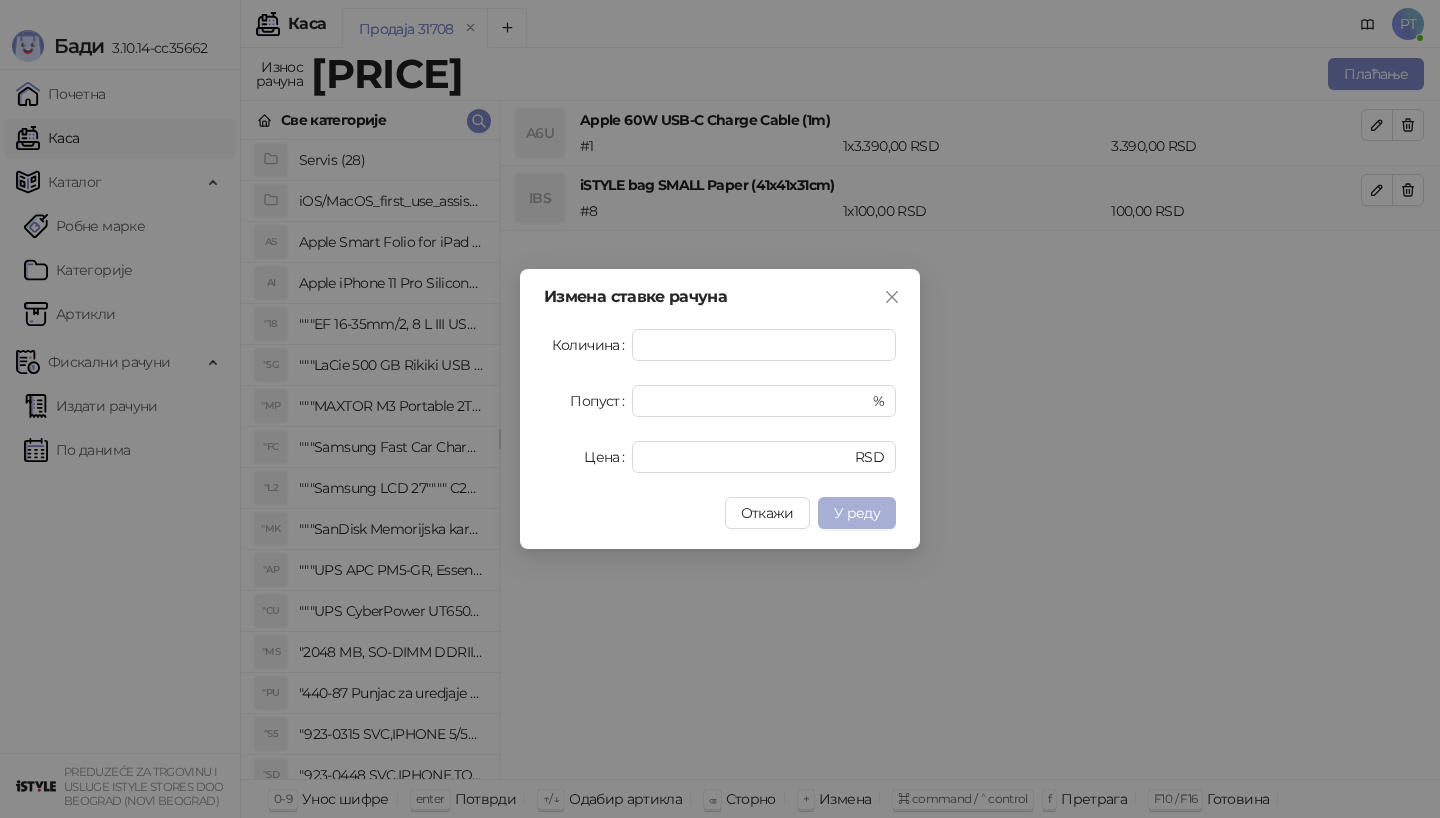 click on "У реду" at bounding box center [857, 513] 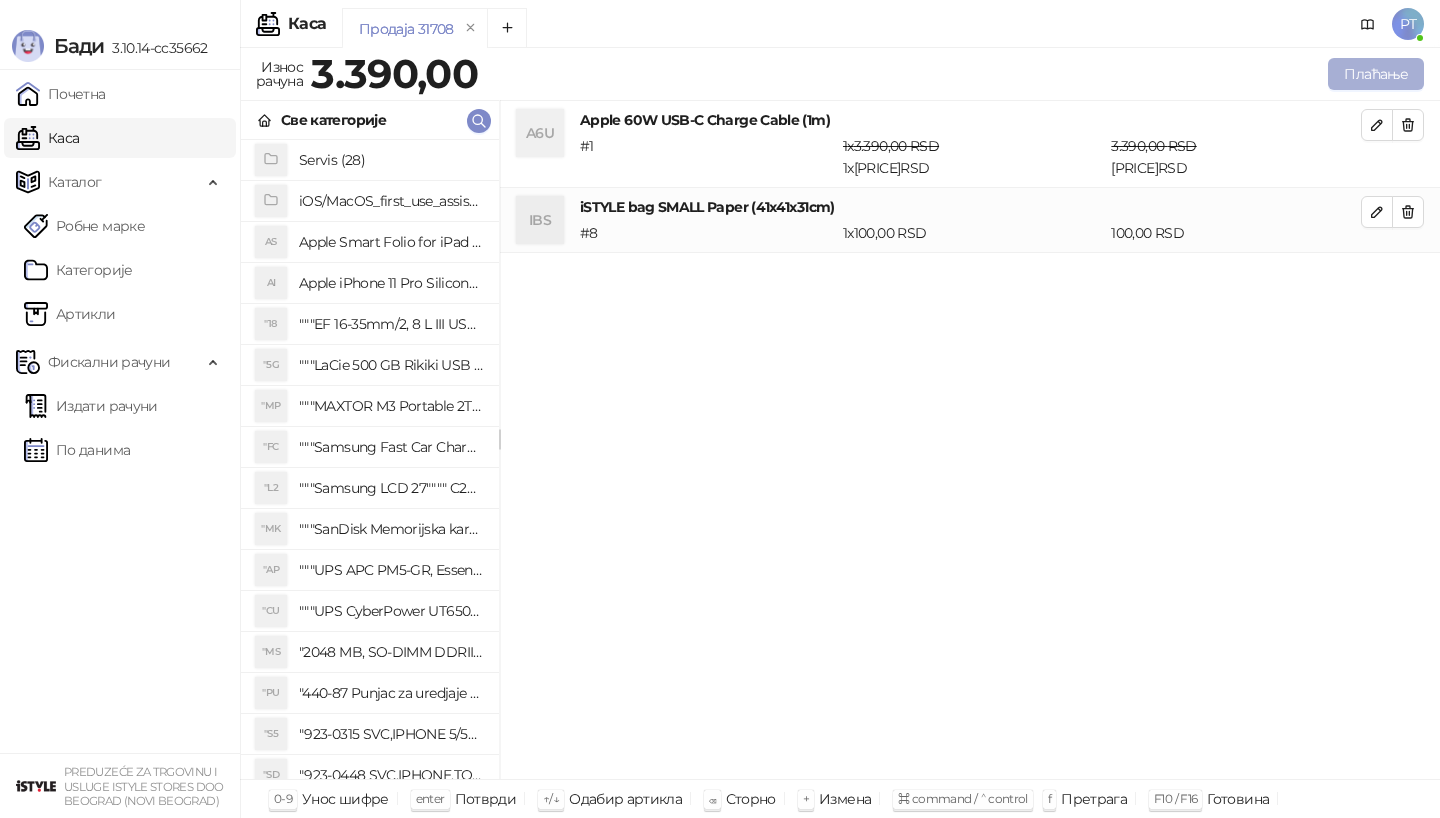click on "Плаћање" at bounding box center (1376, 74) 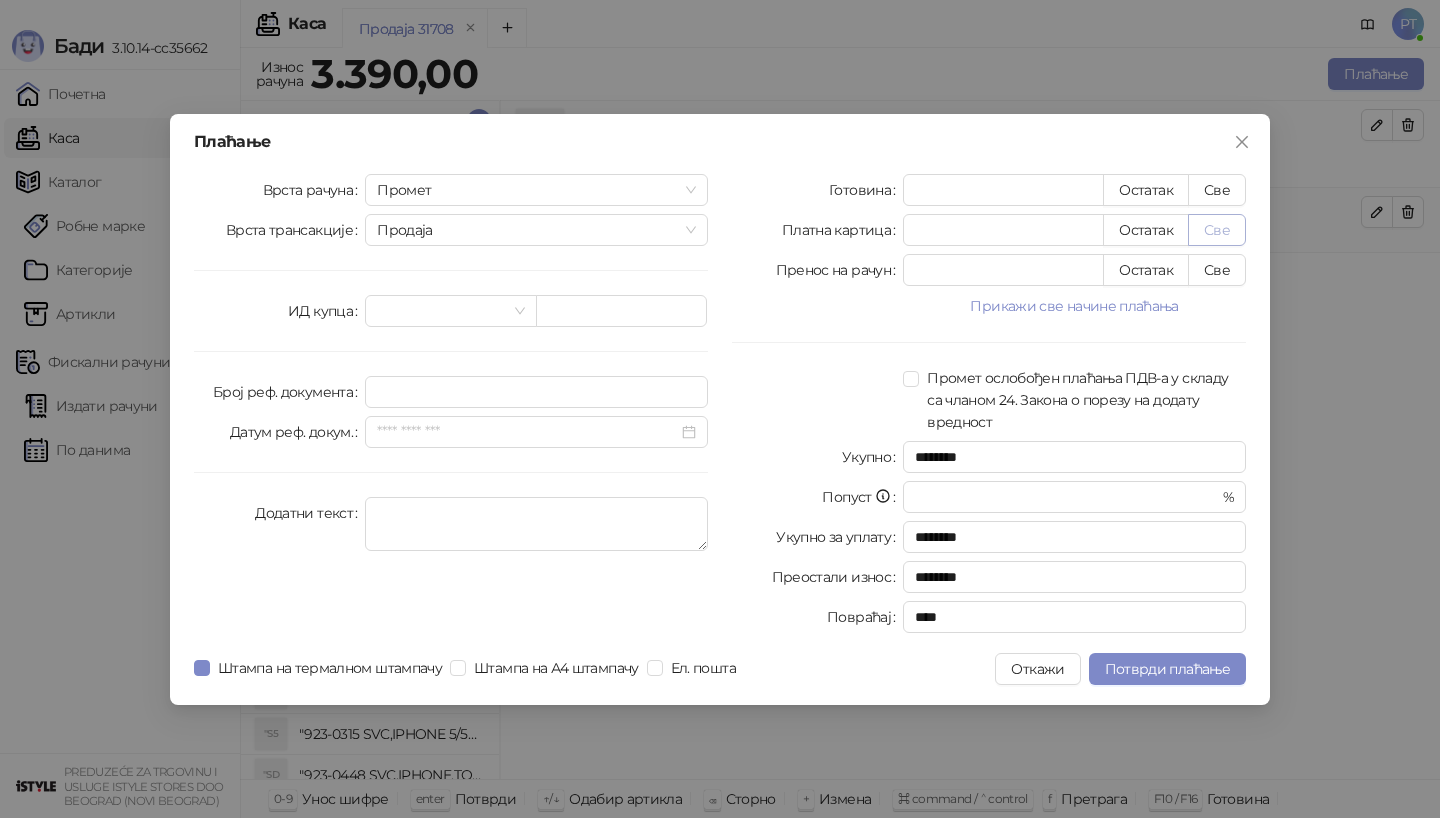 click on "Све" at bounding box center [1217, 230] 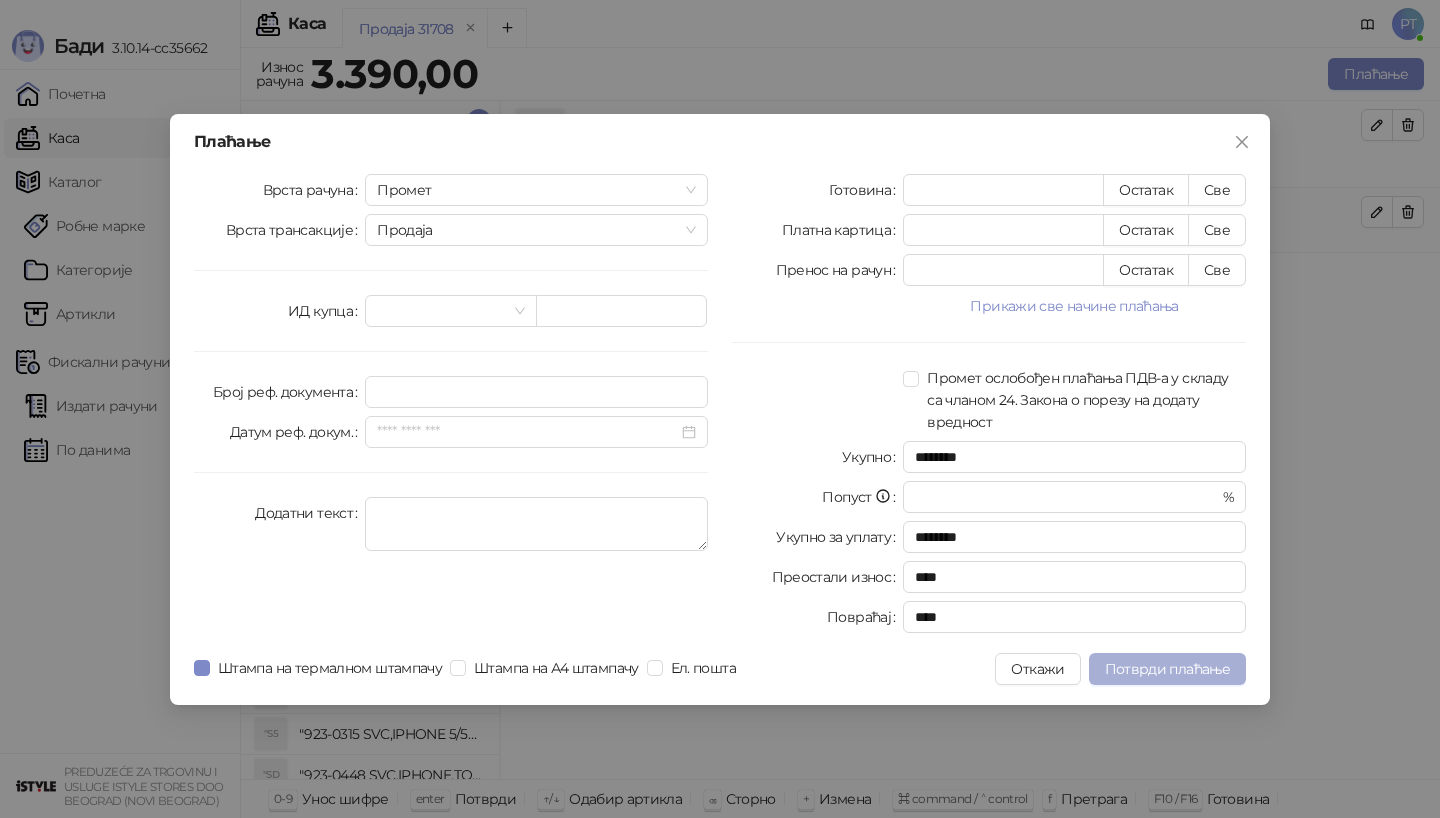 click on "Потврди плаћање" at bounding box center [1167, 669] 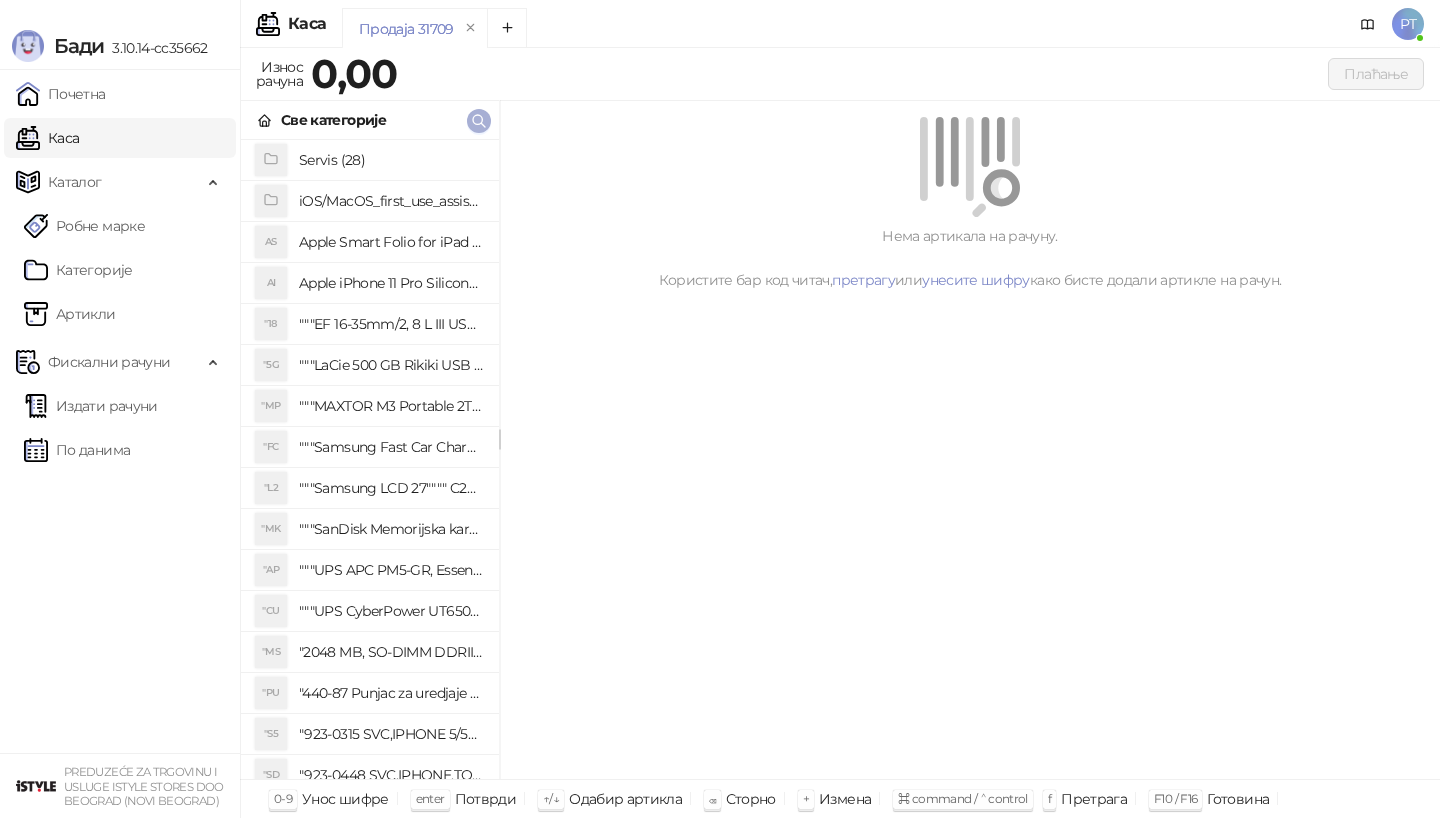 click 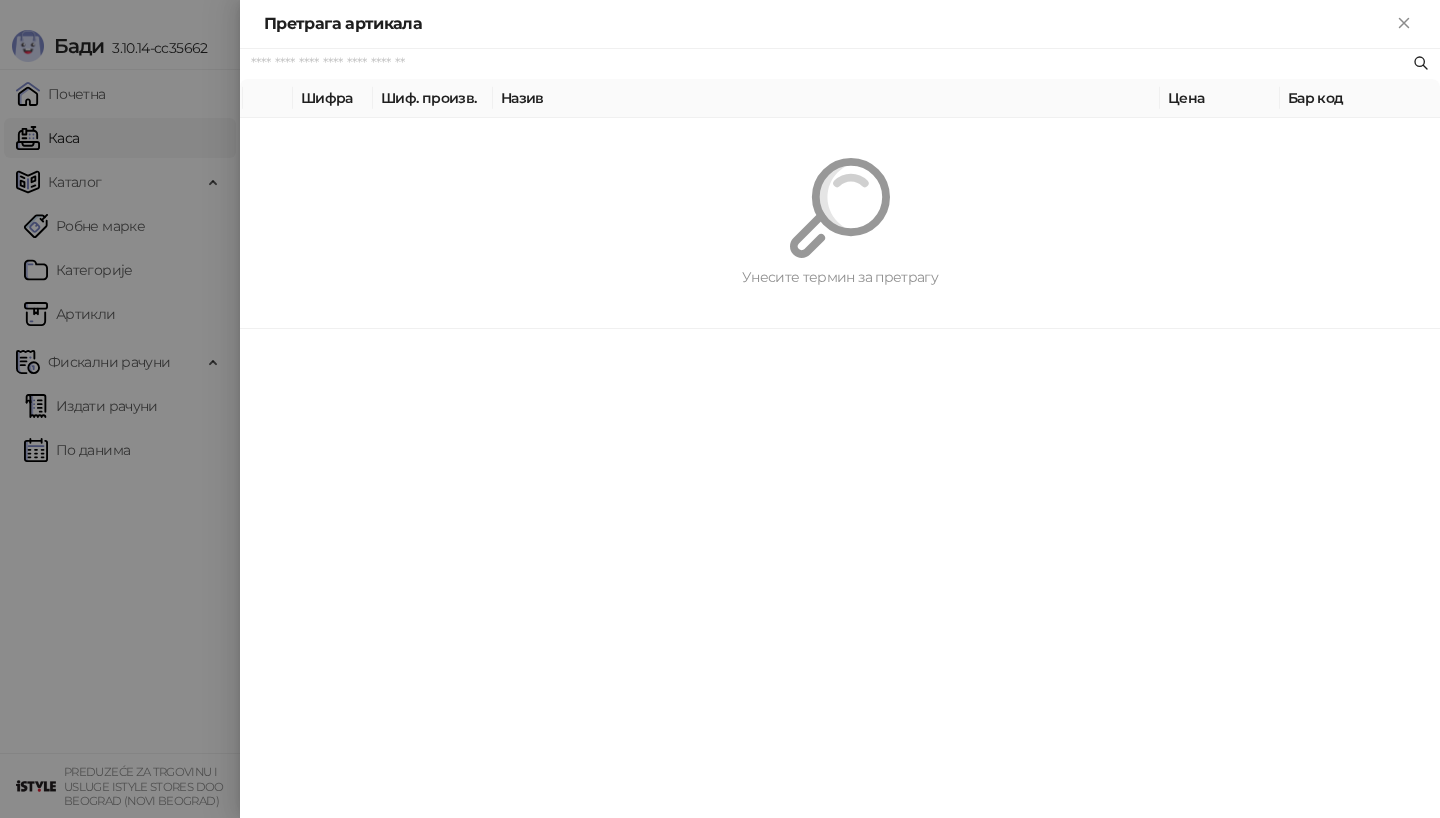 paste on "**********" 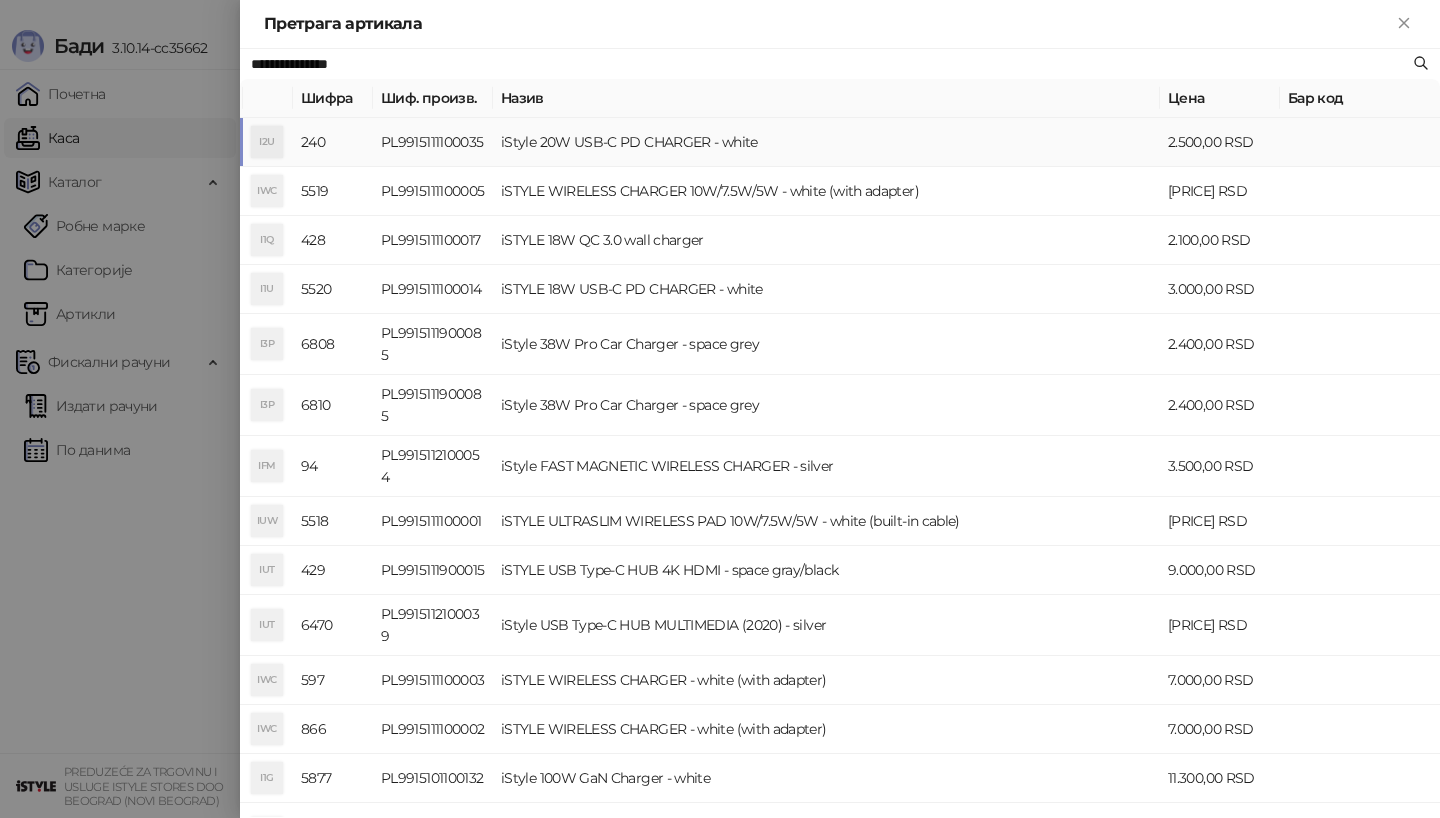 click on "I2U" at bounding box center [267, 142] 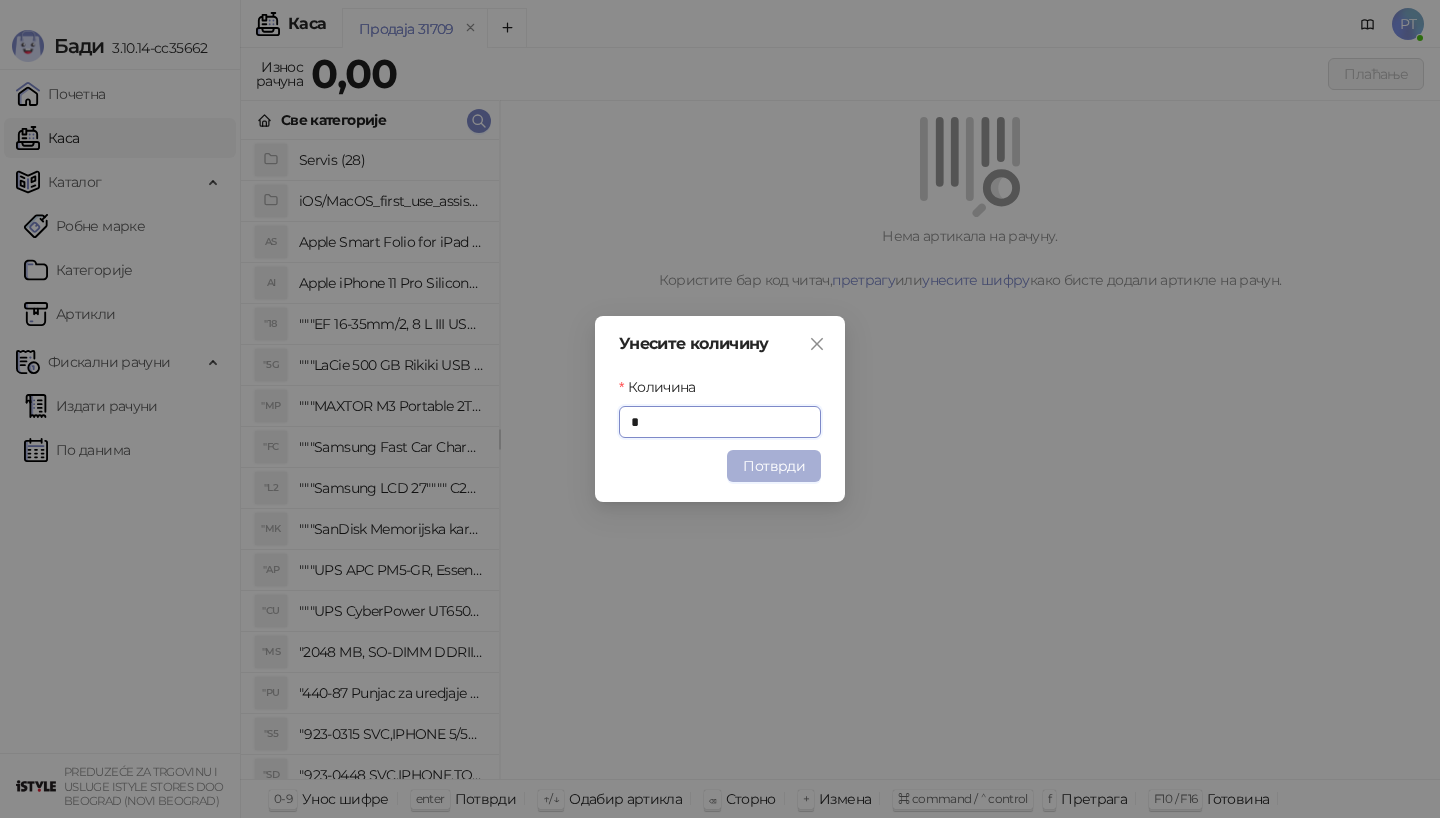 click on "Потврди" at bounding box center (774, 466) 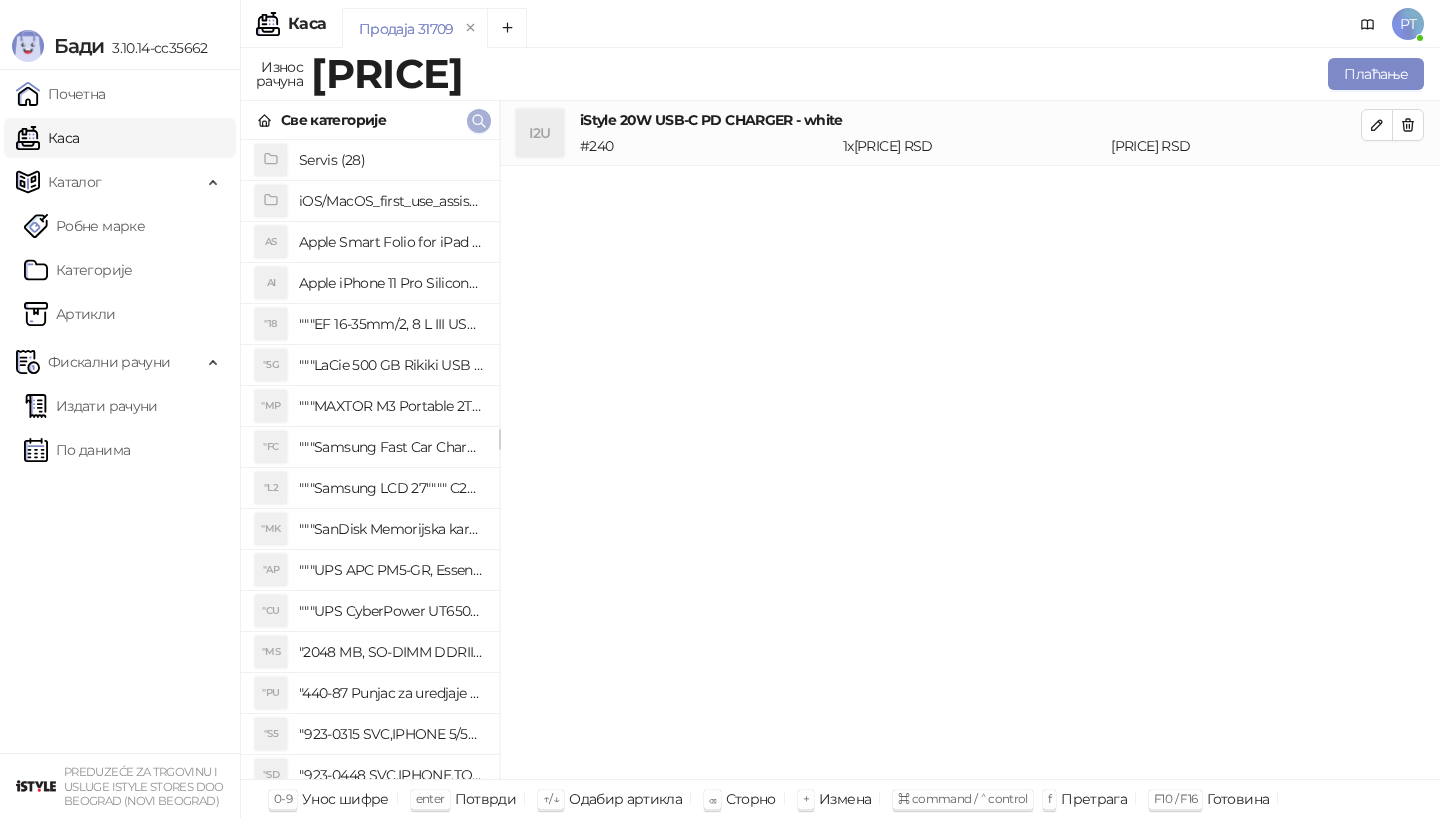 click 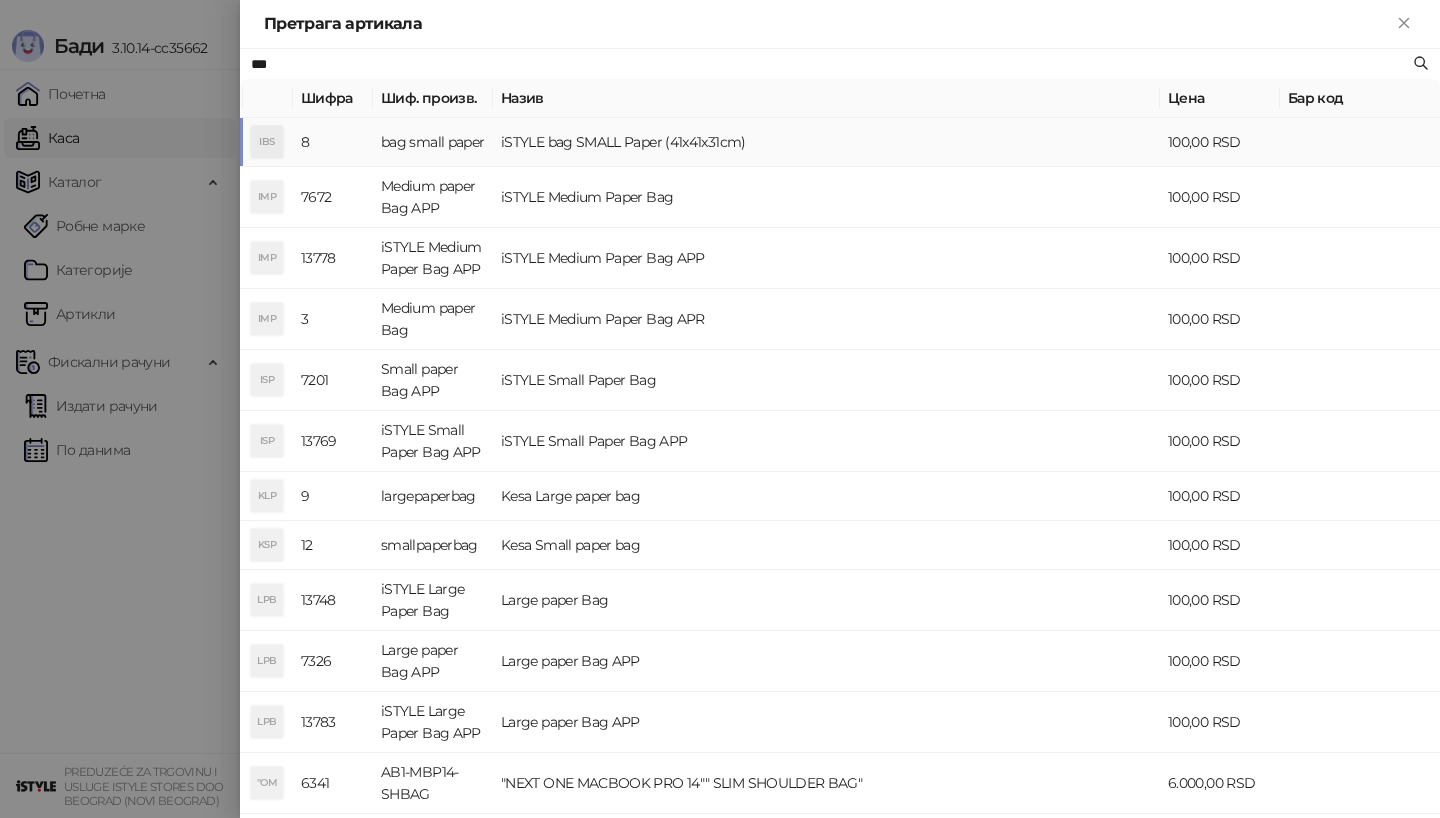 type on "***" 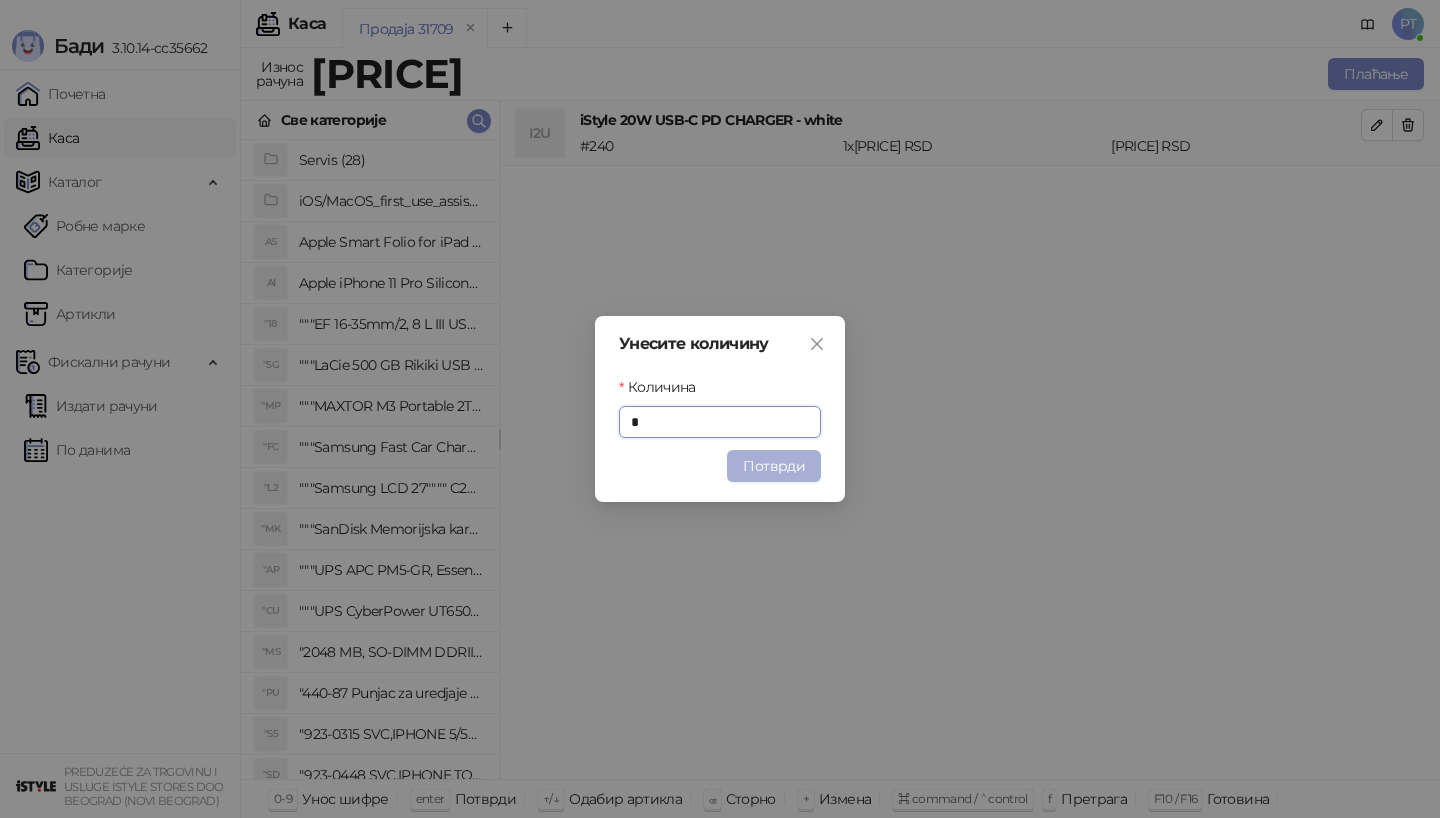 click on "Потврди" at bounding box center (774, 466) 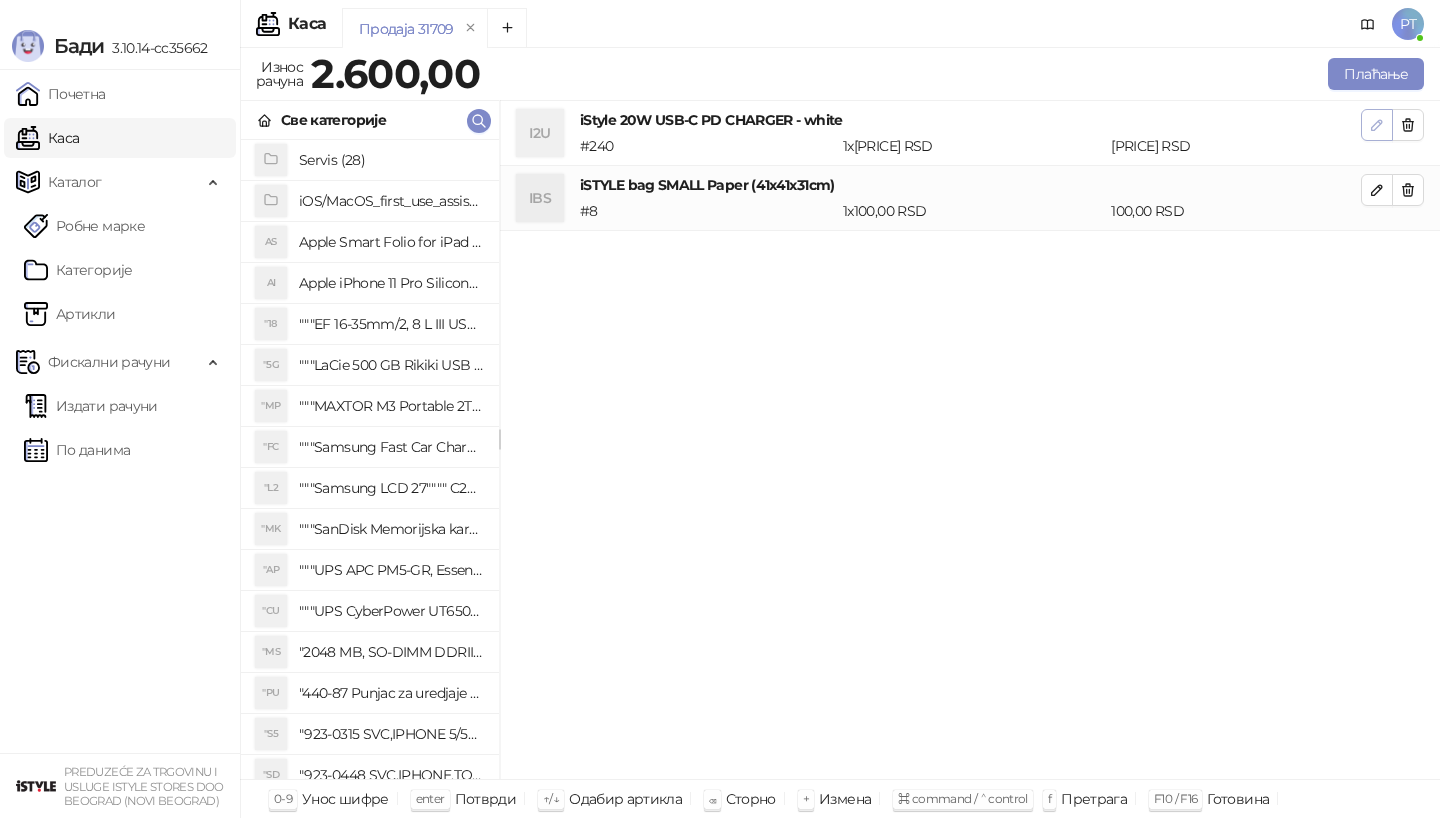 click 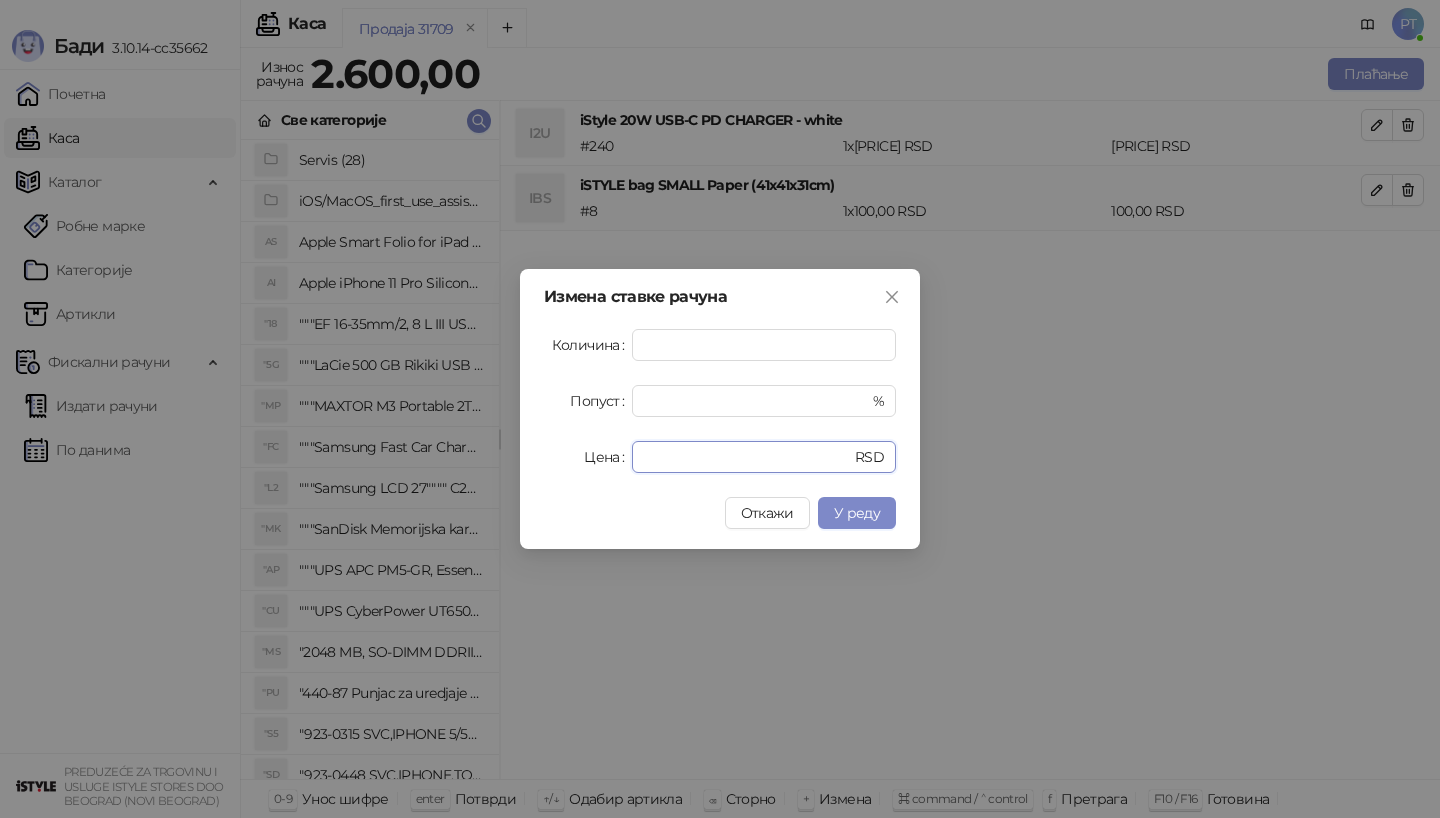 drag, startPoint x: 733, startPoint y: 466, endPoint x: 538, endPoint y: 467, distance: 195.00256 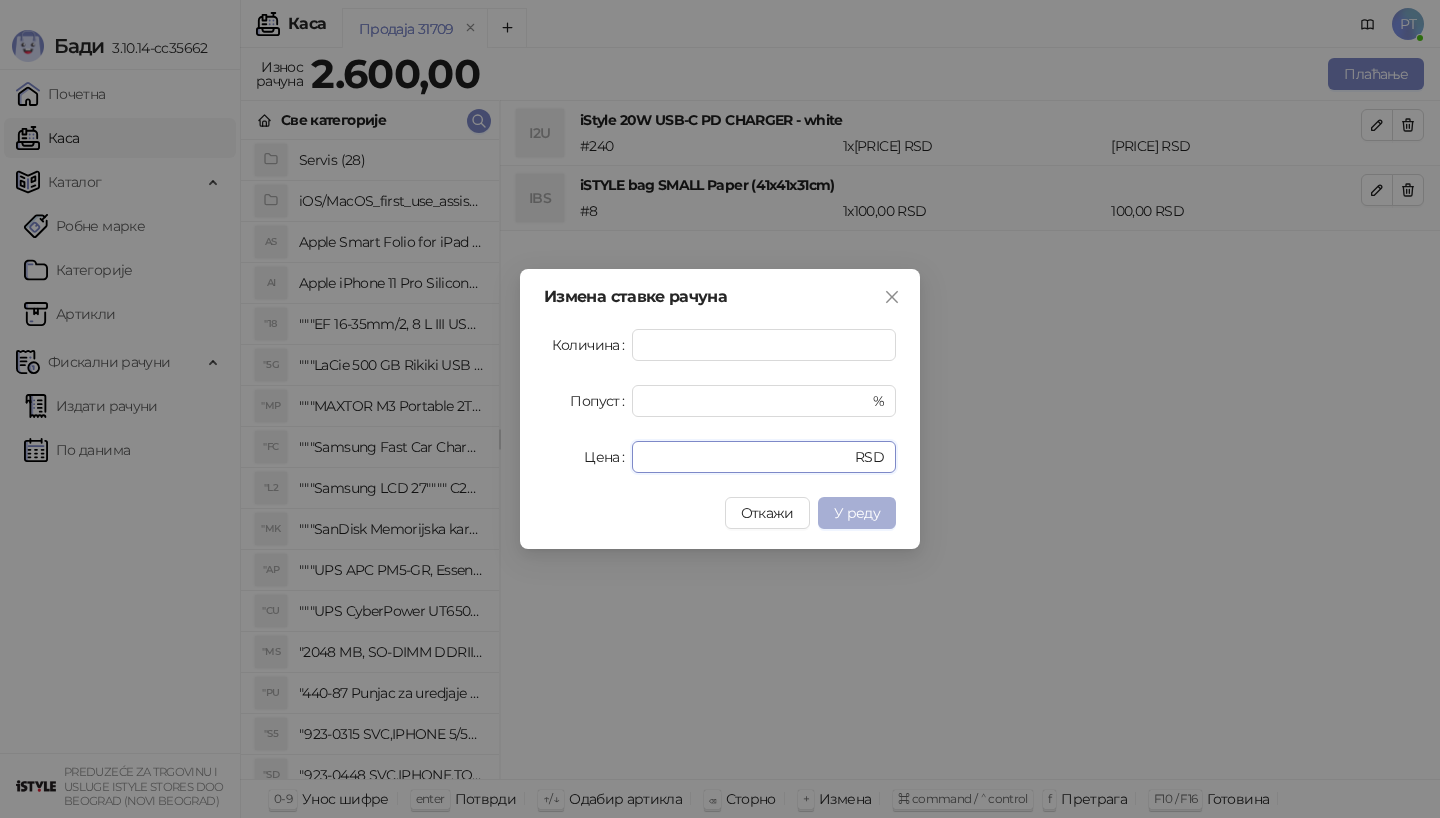 type on "****" 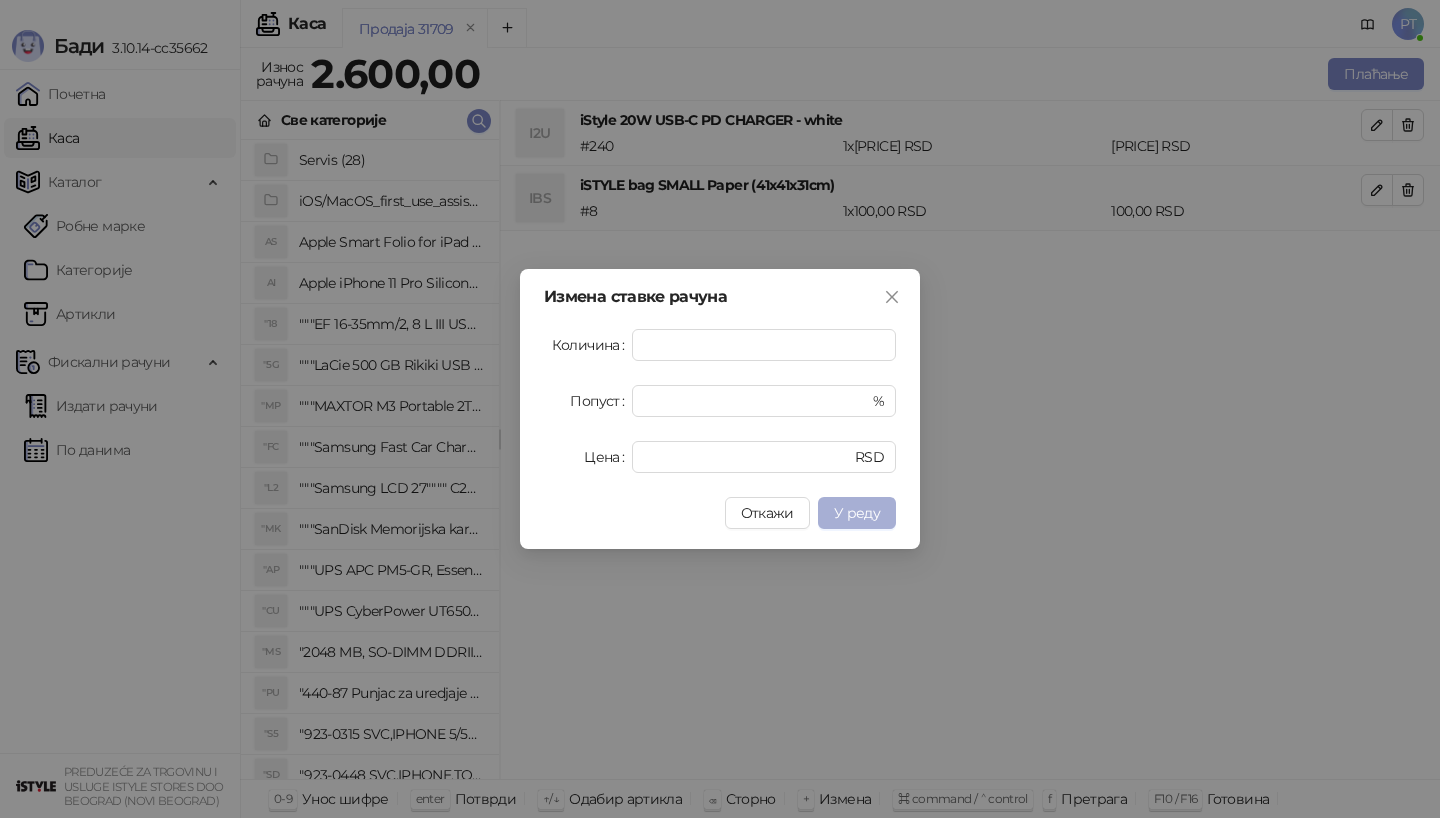 click on "У реду" at bounding box center (857, 513) 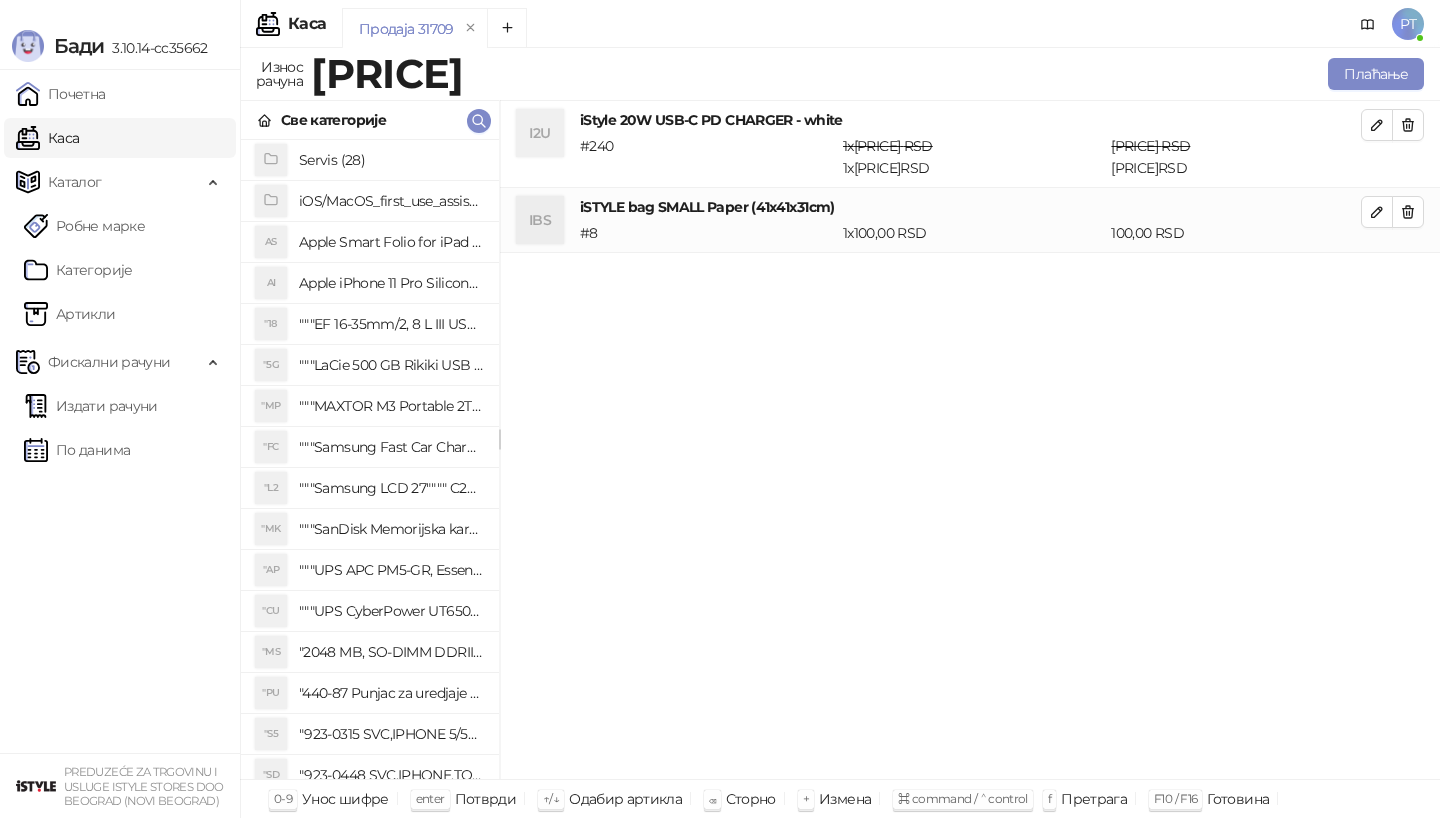 click on "Измена ставке рачуна Количина * Попуст * % Цена **** RSD Откажи У реду" at bounding box center [720, 409] 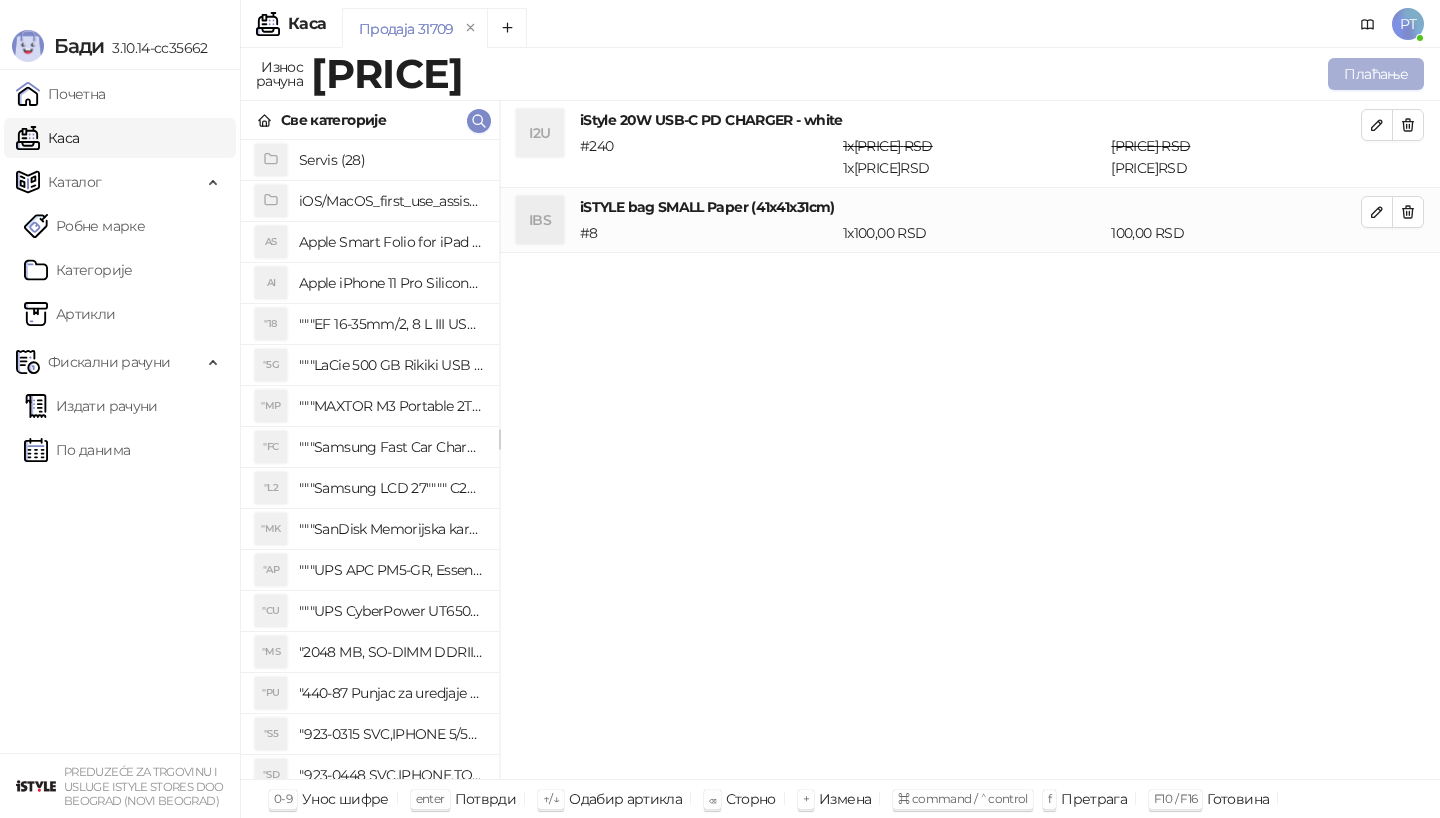 click on "Плаћање" at bounding box center [1376, 74] 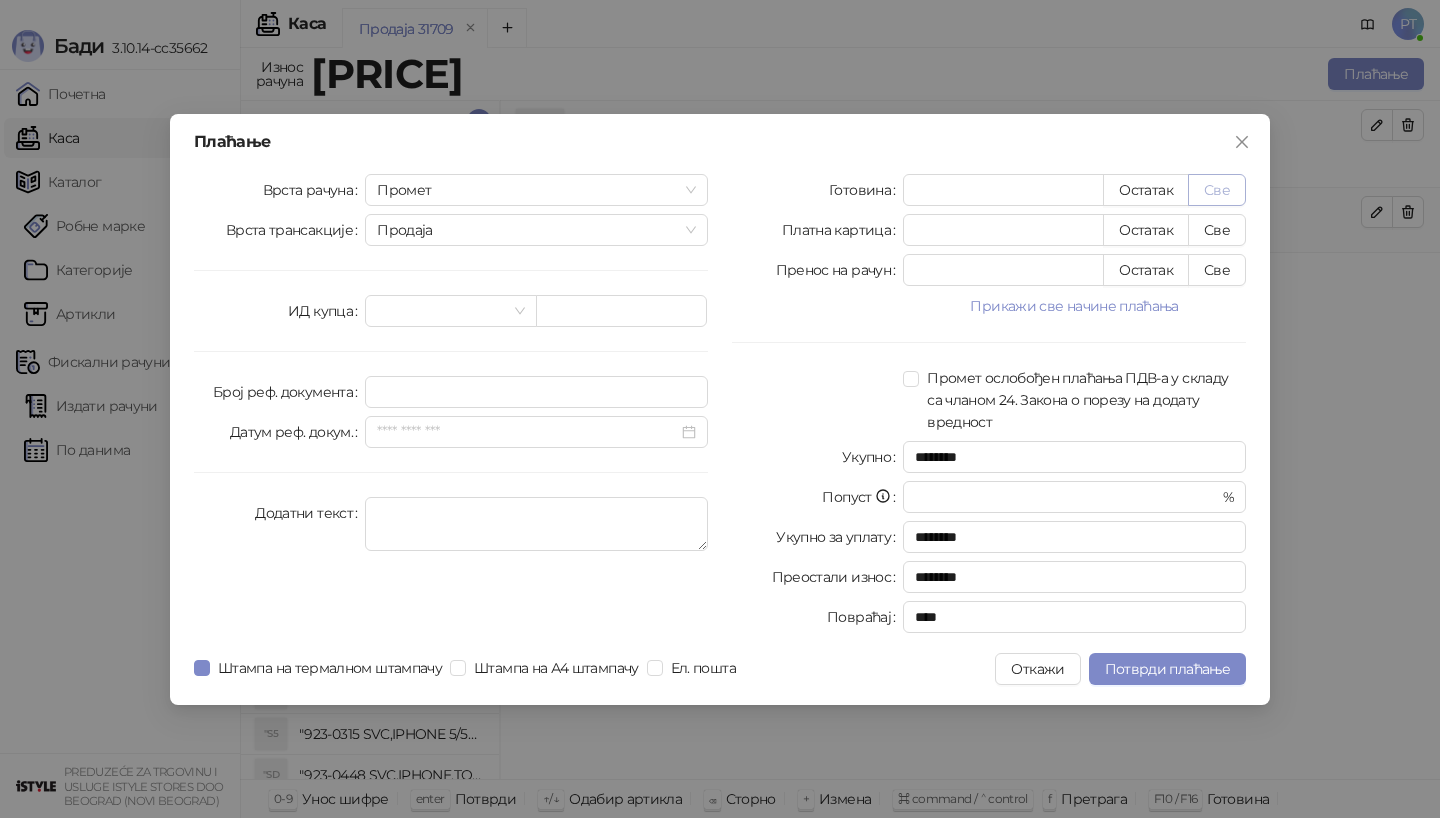 click on "Све" at bounding box center [1217, 190] 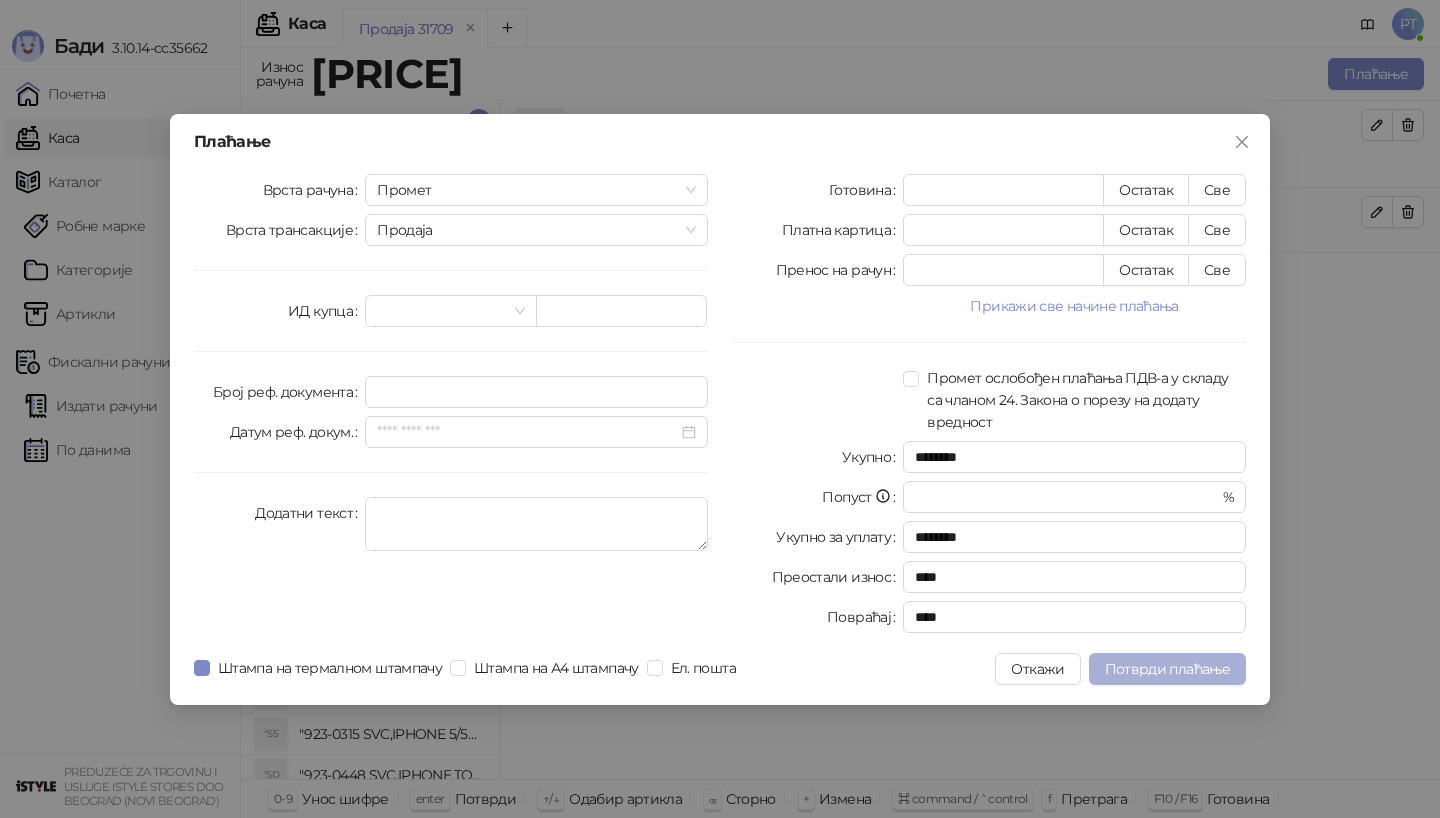 click on "Потврди плаћање" at bounding box center [1167, 669] 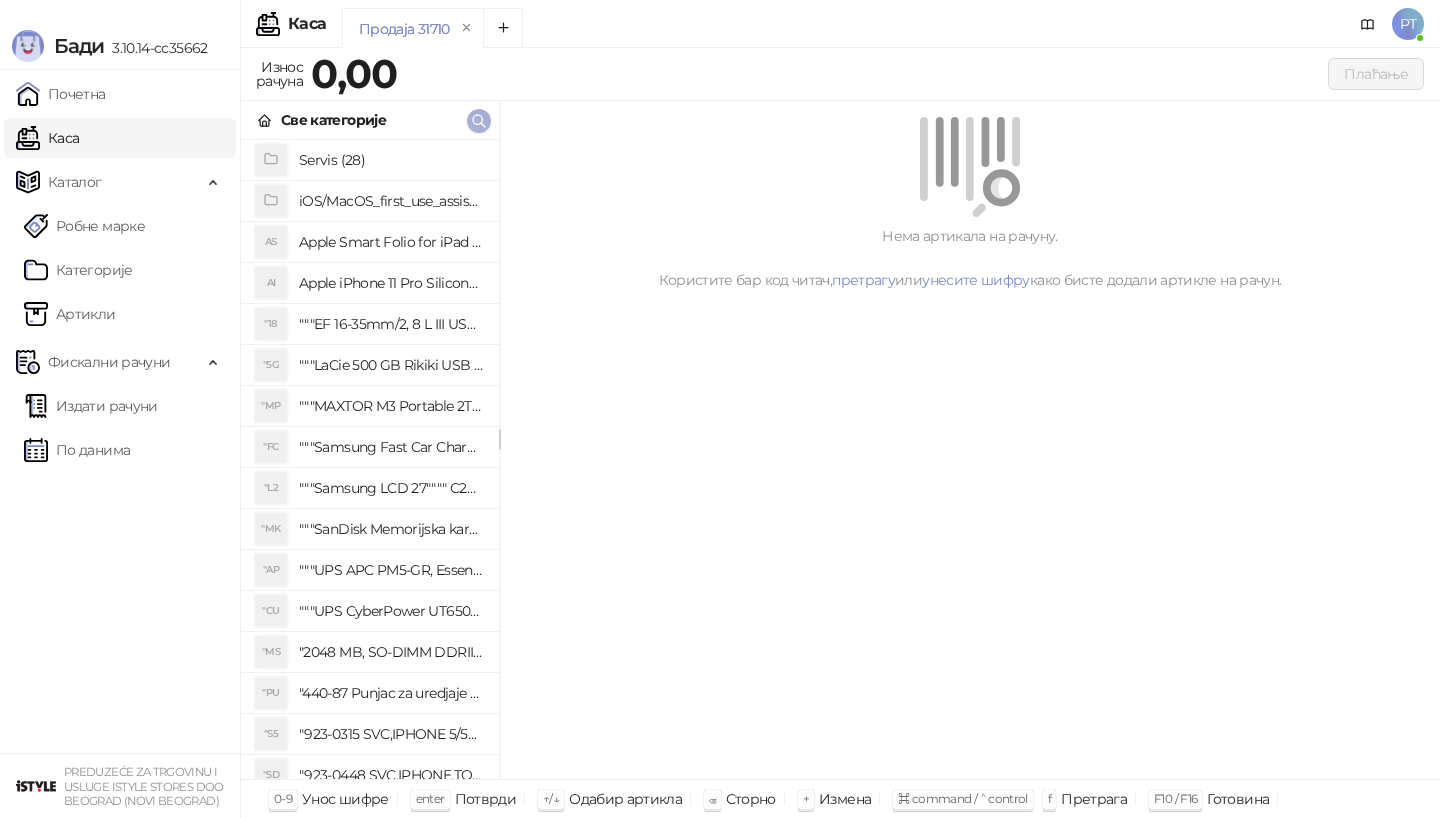click at bounding box center (479, 121) 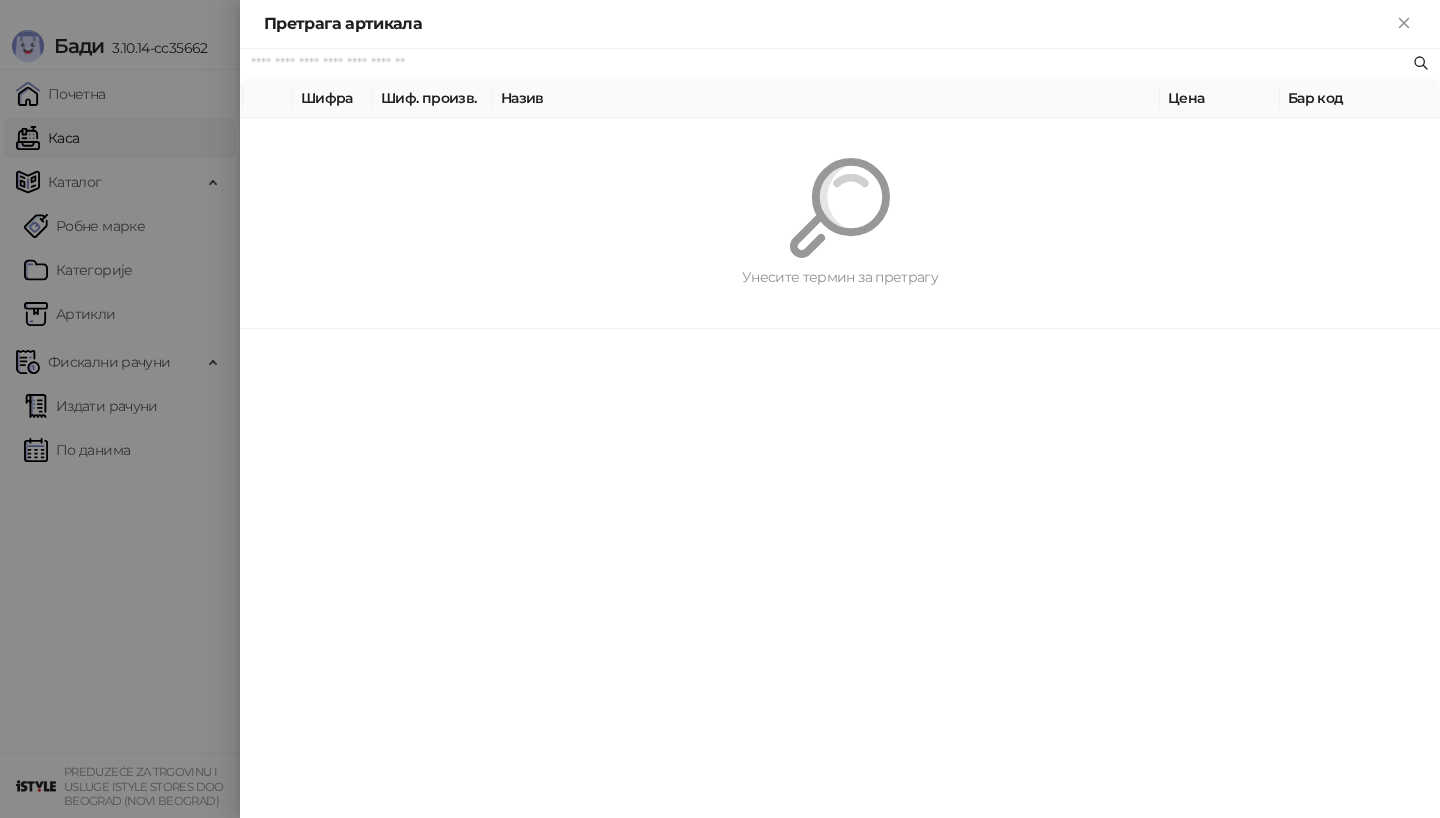 paste on "********" 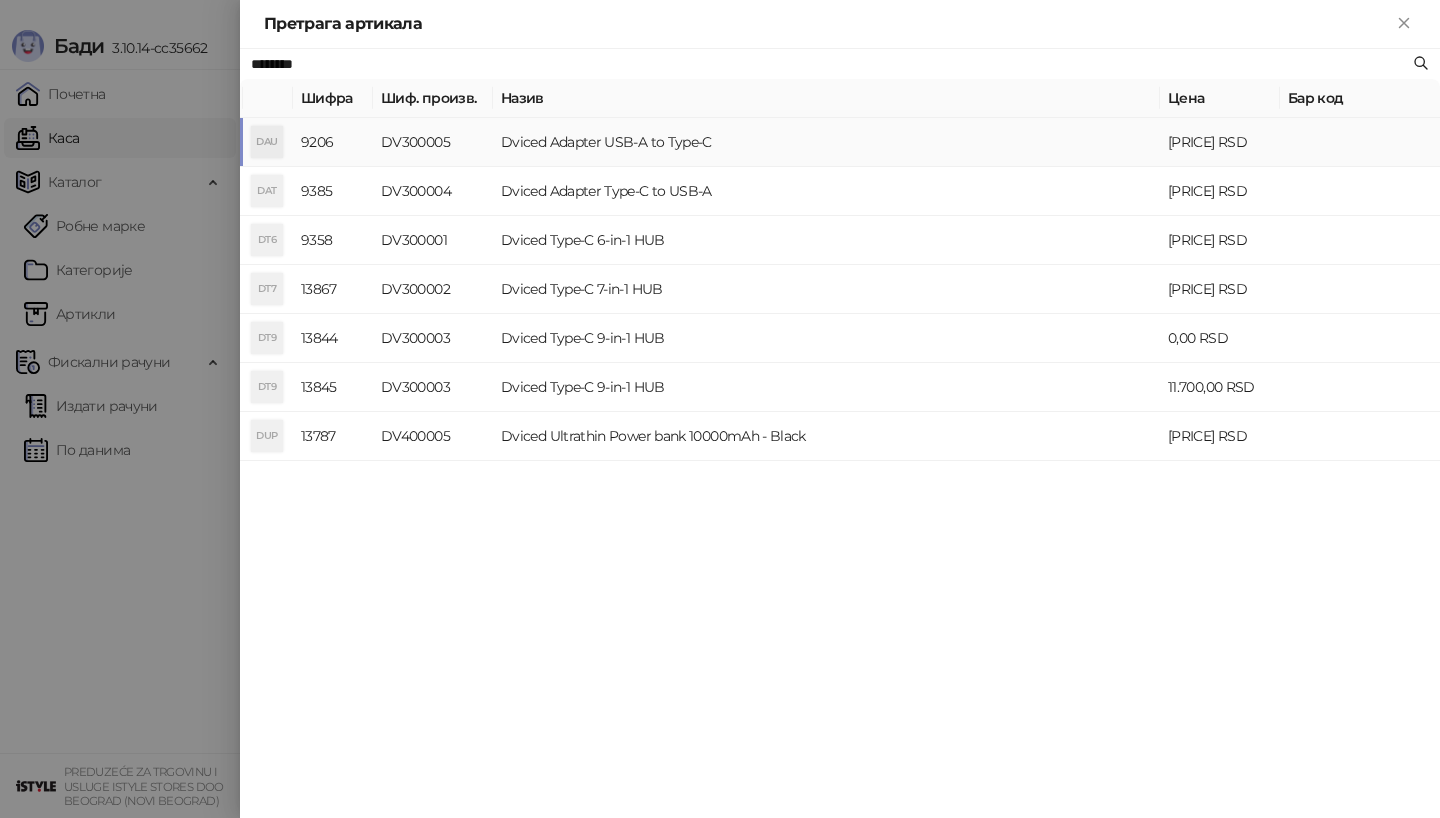 click on "DAU" at bounding box center [267, 142] 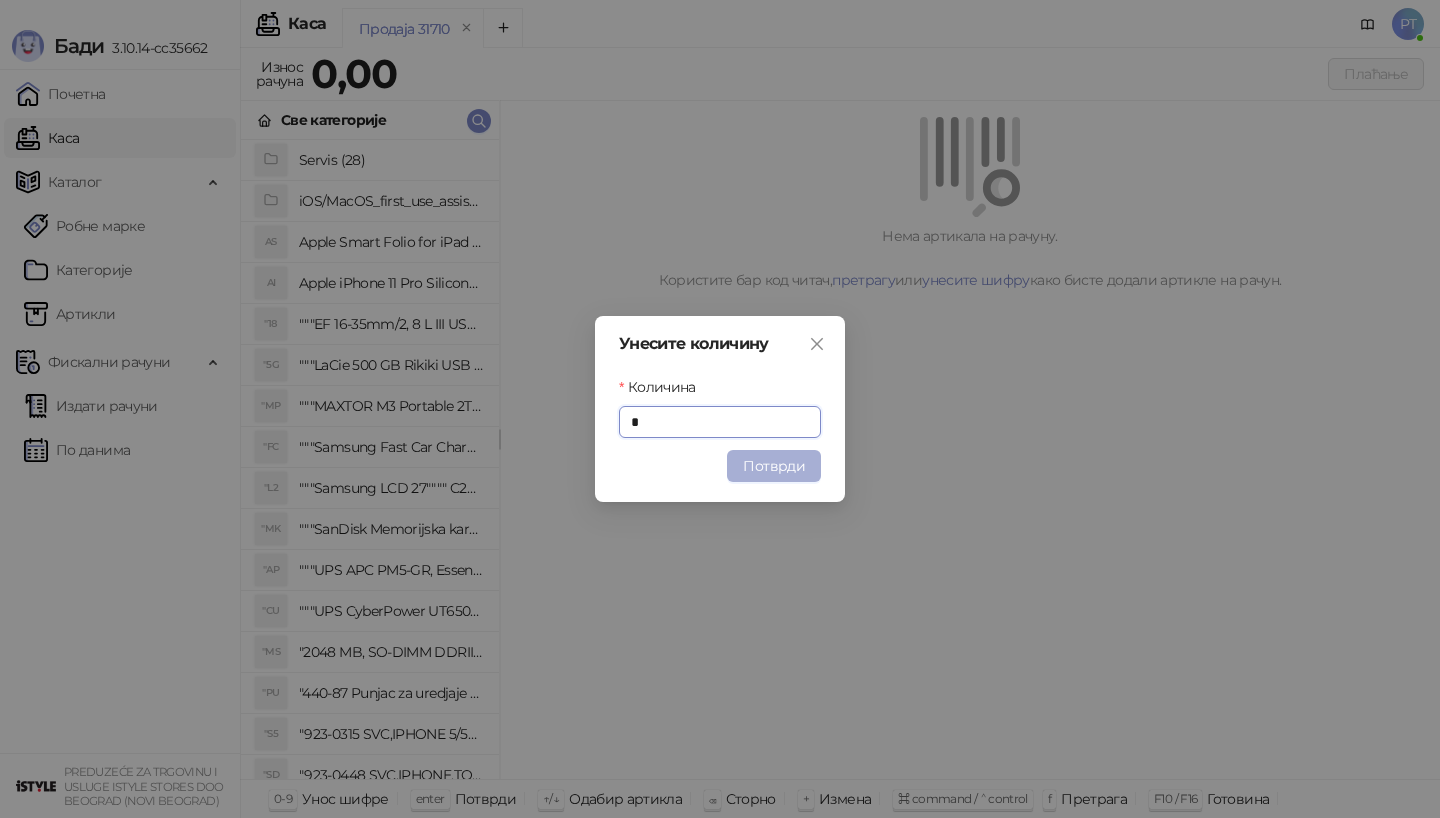 click on "Потврди" at bounding box center (774, 466) 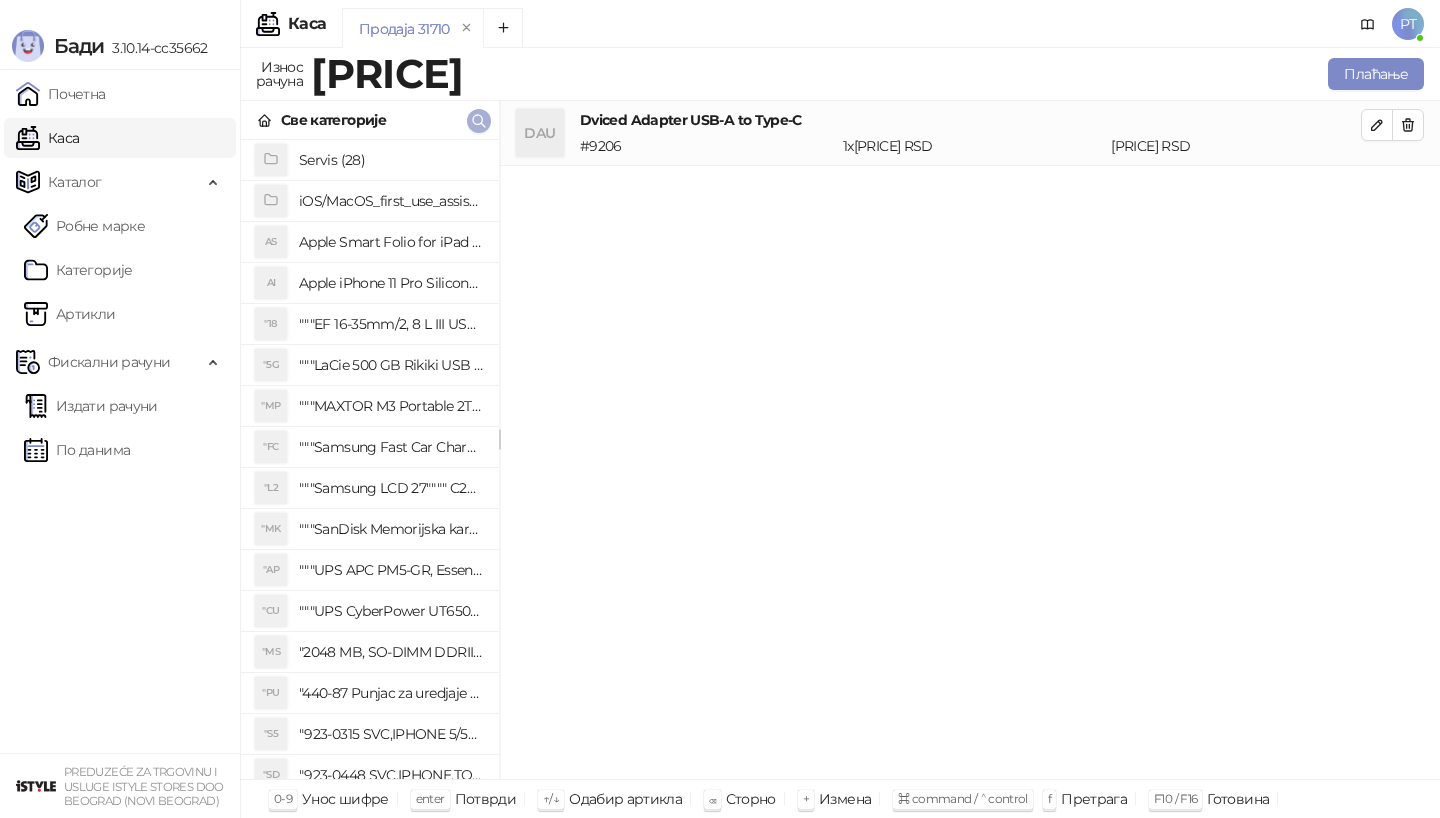 click 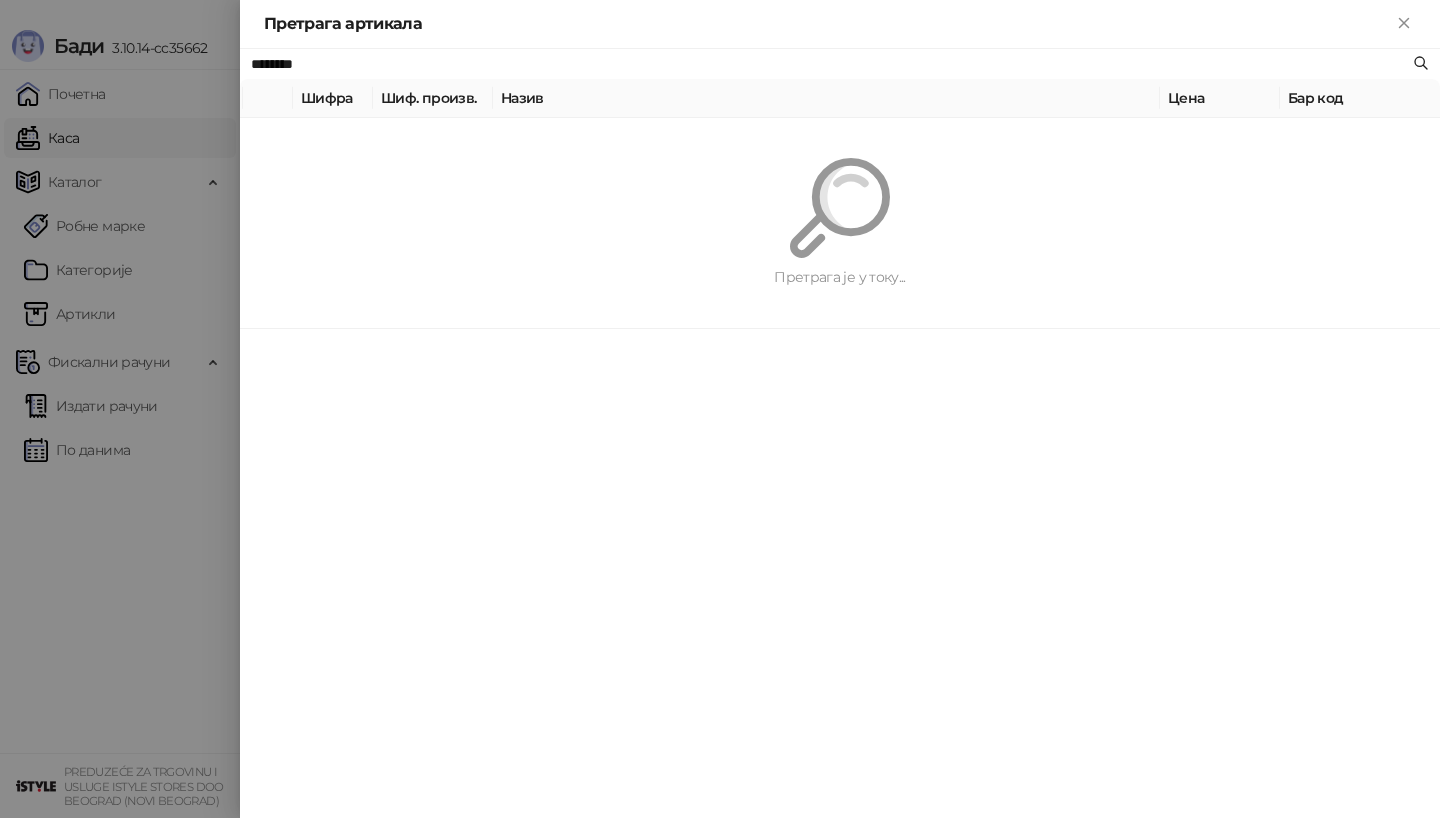 paste on "*" 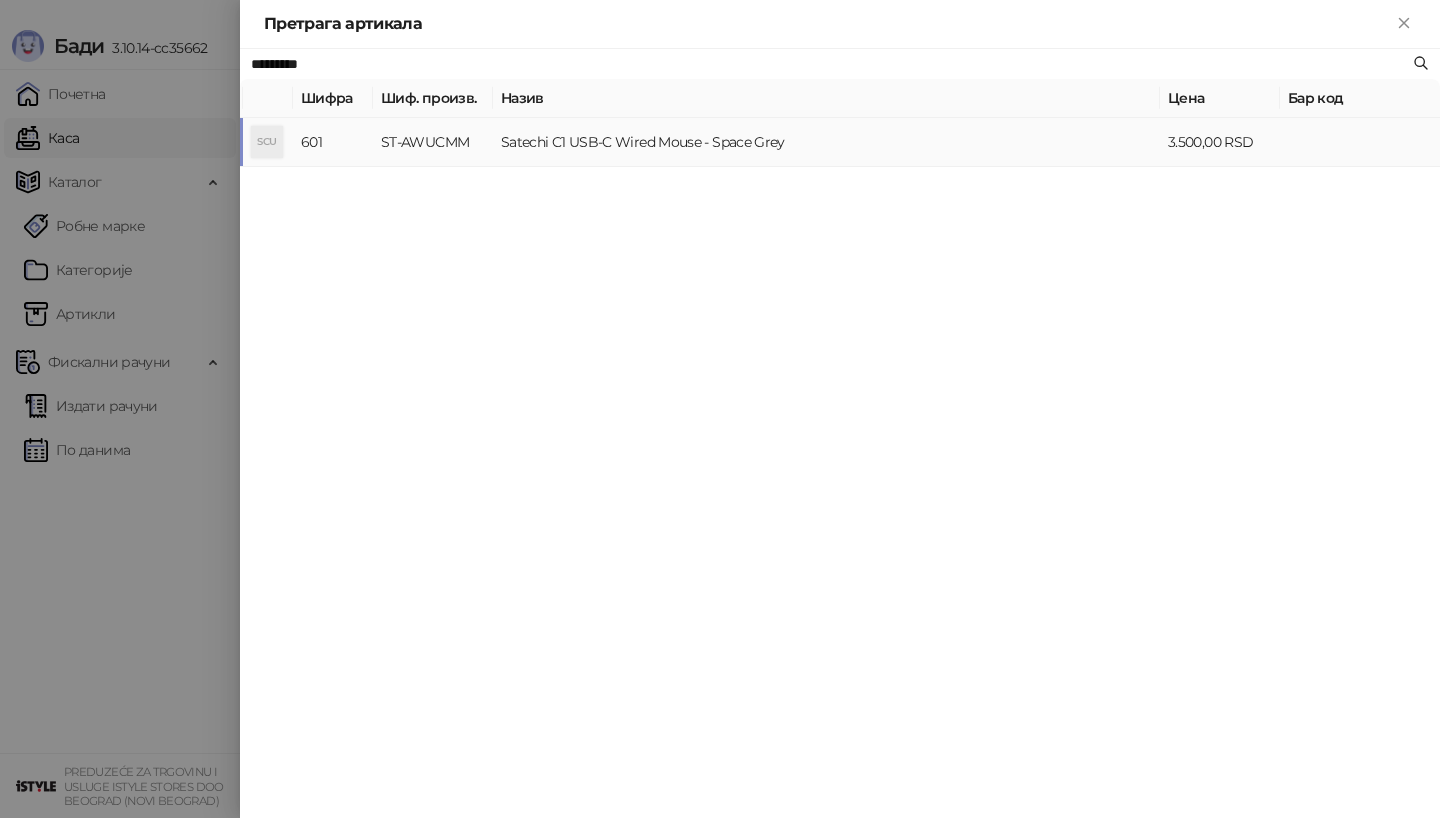 click on "SCU" at bounding box center [267, 142] 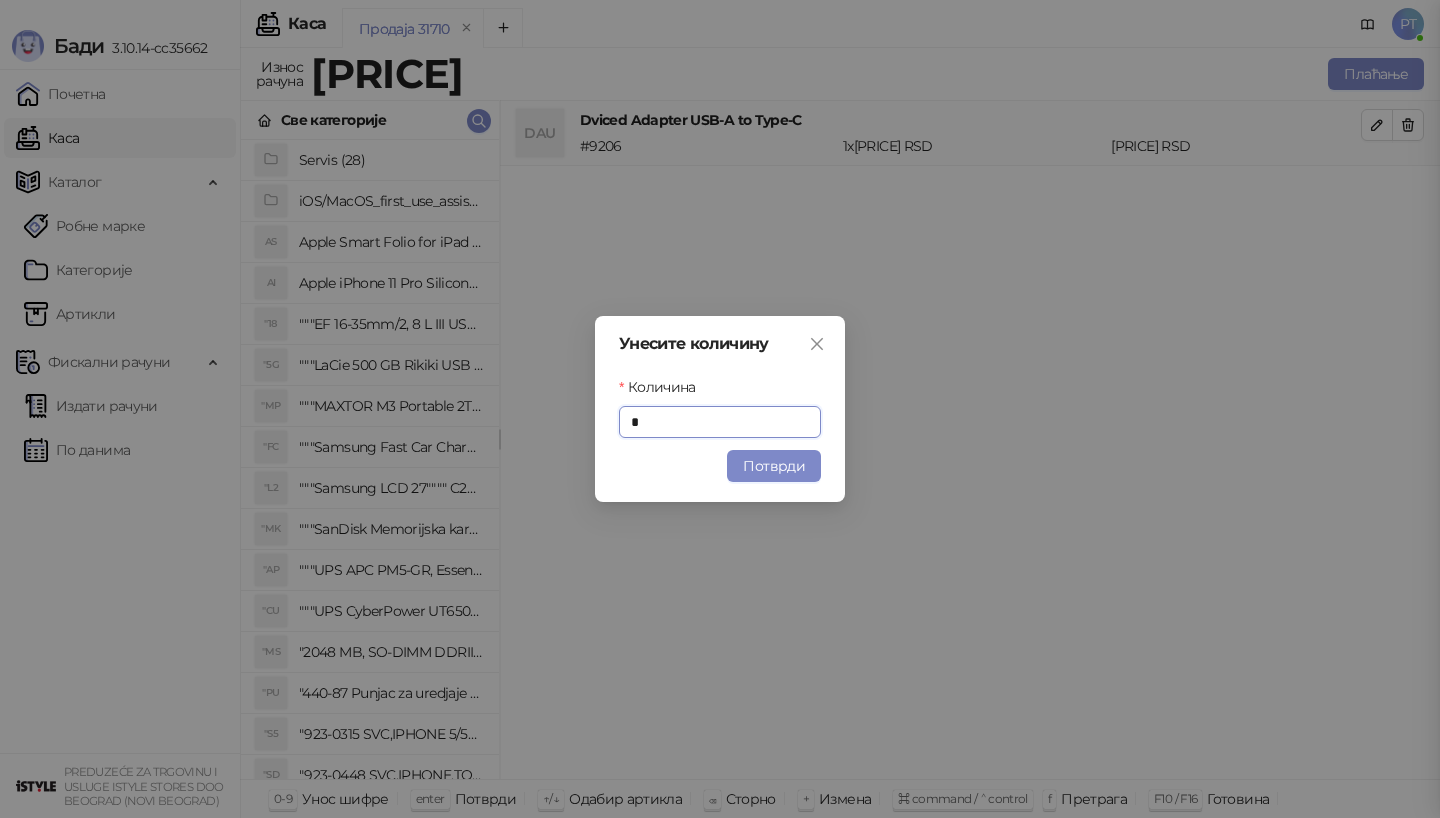 drag, startPoint x: 268, startPoint y: 142, endPoint x: 573, endPoint y: 340, distance: 363.63306 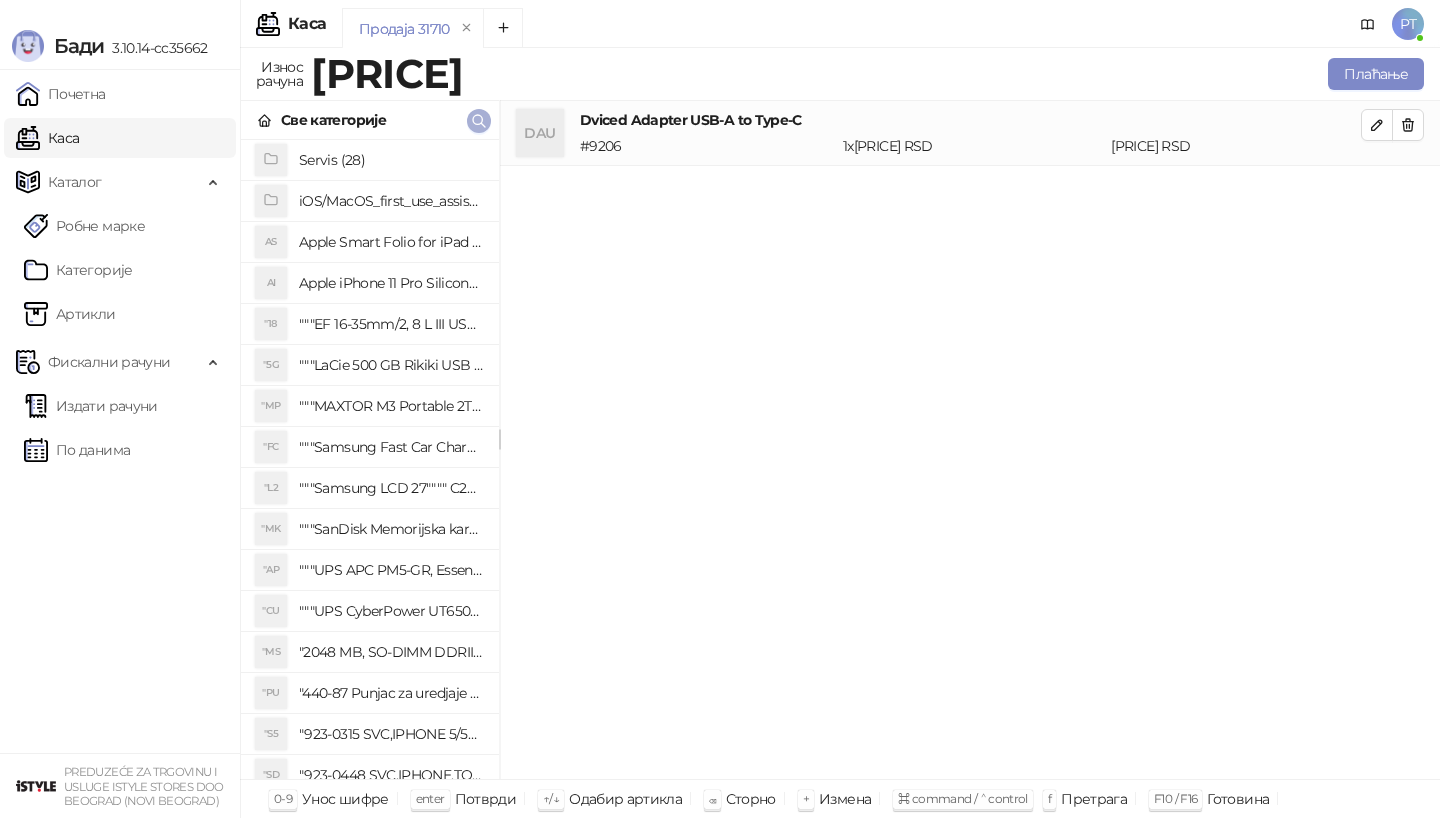 click 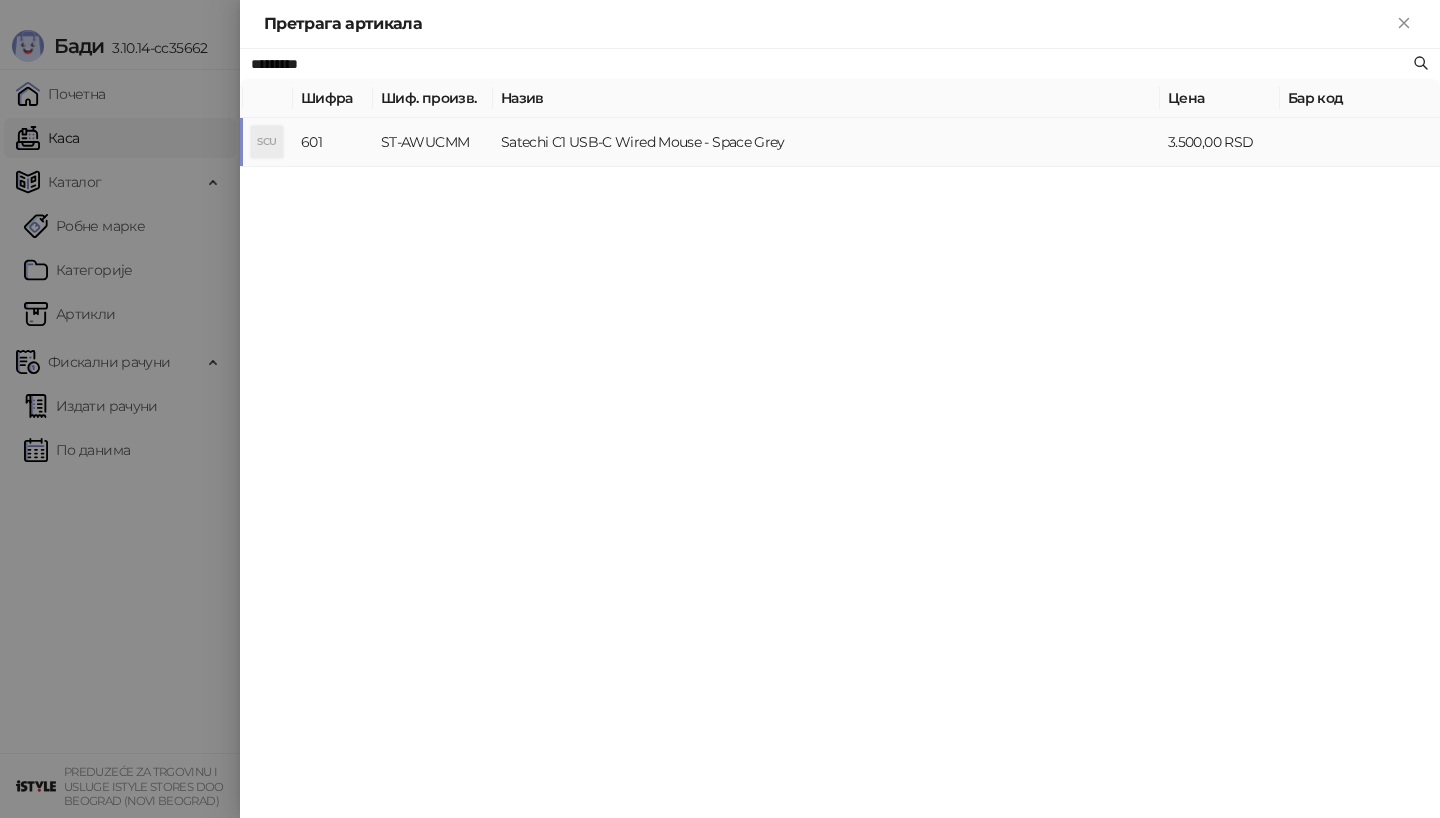 click on "SCU" at bounding box center [267, 142] 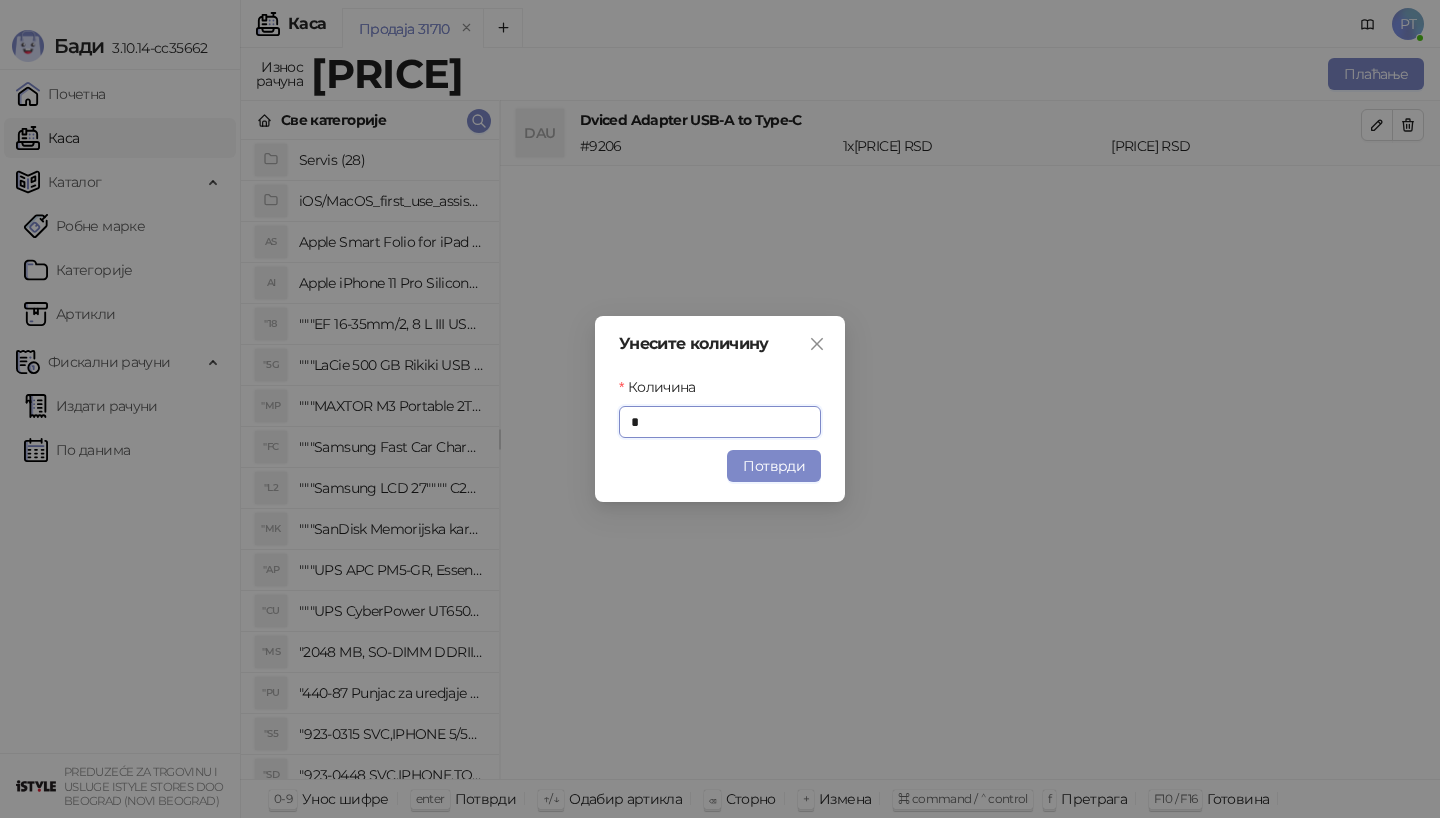 click on "Унесите количину Количина * Потврди" at bounding box center (720, 409) 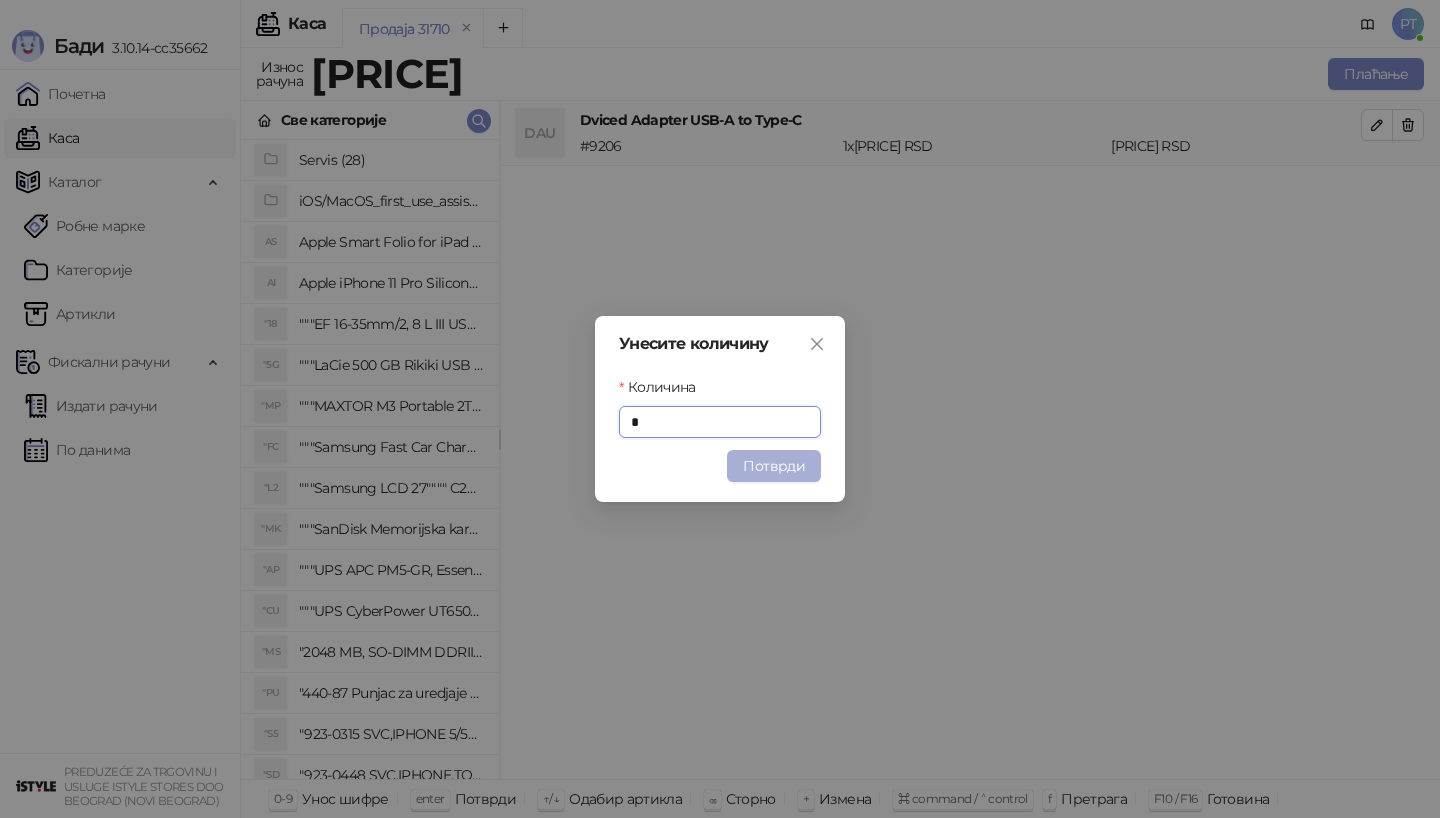 click on "Потврди" at bounding box center (774, 466) 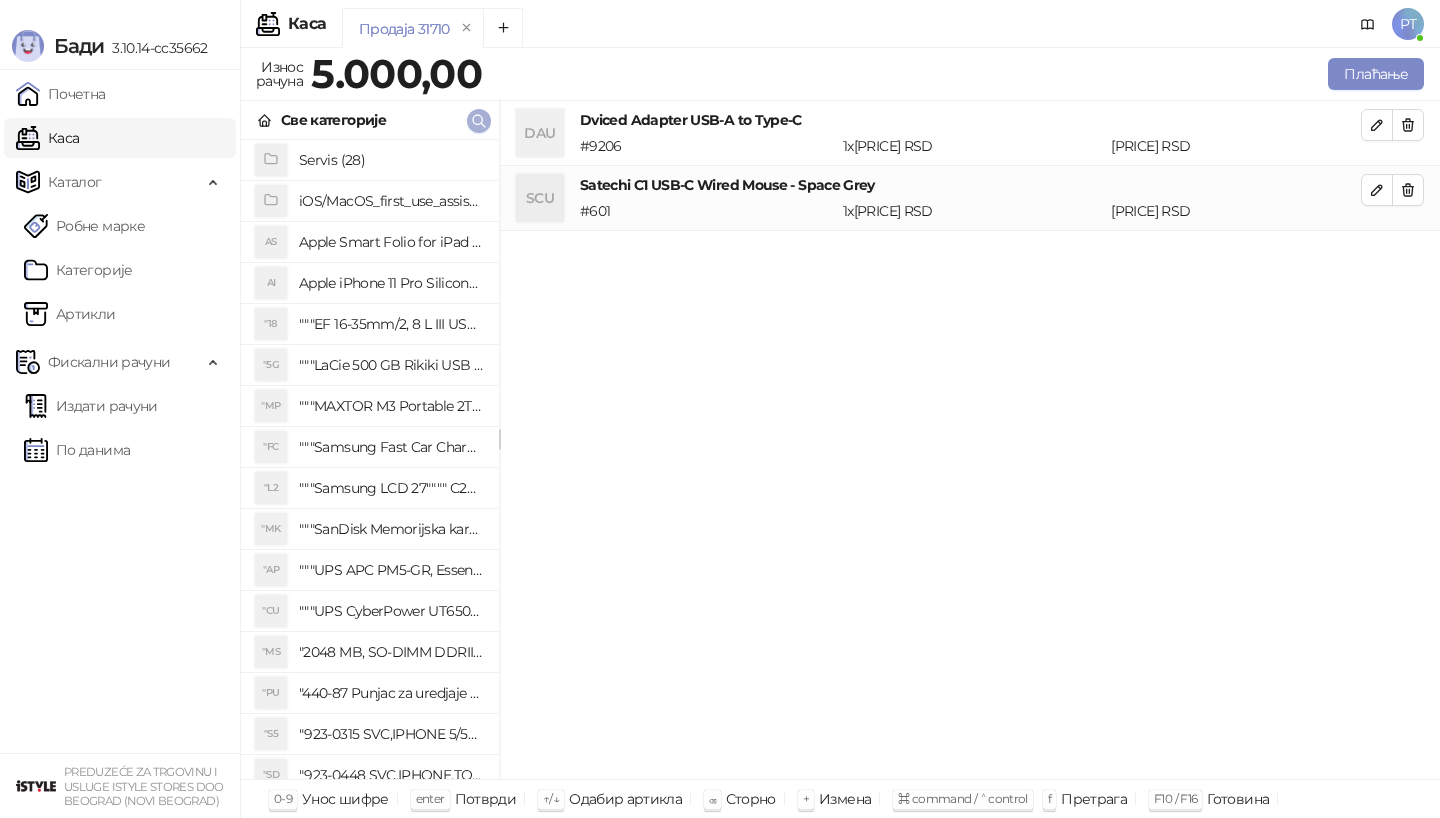 click 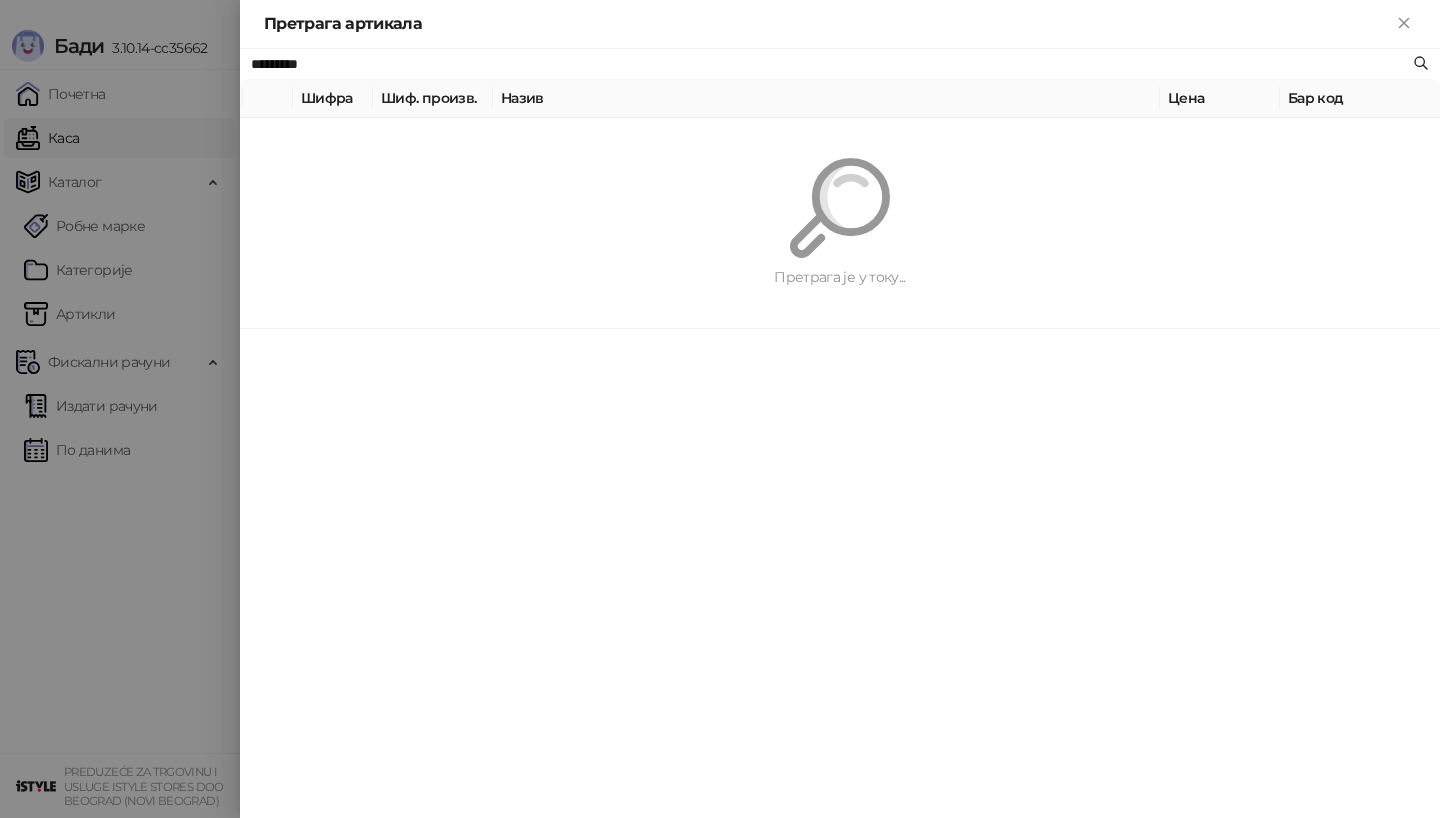 paste on "**********" 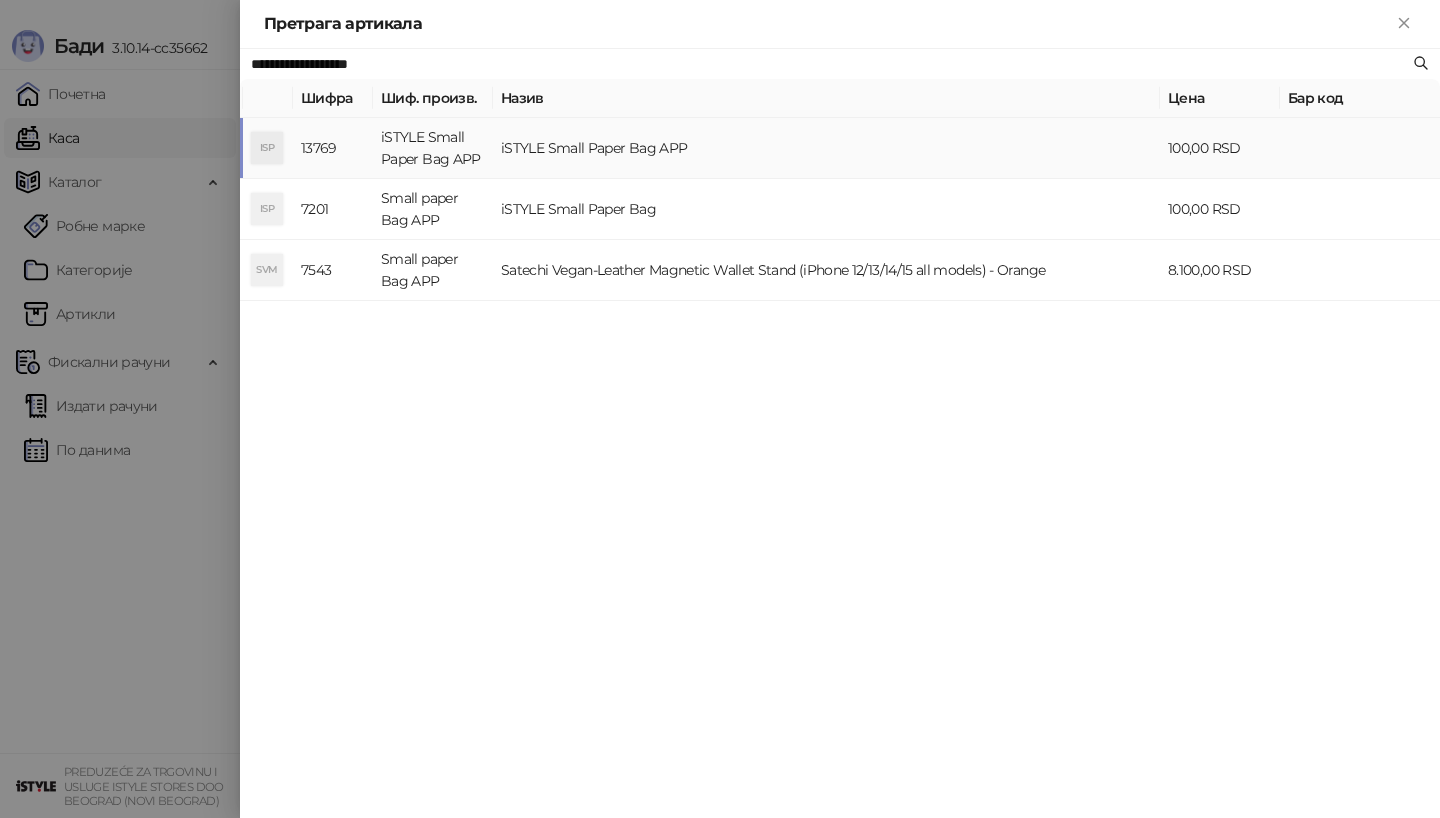 type on "**********" 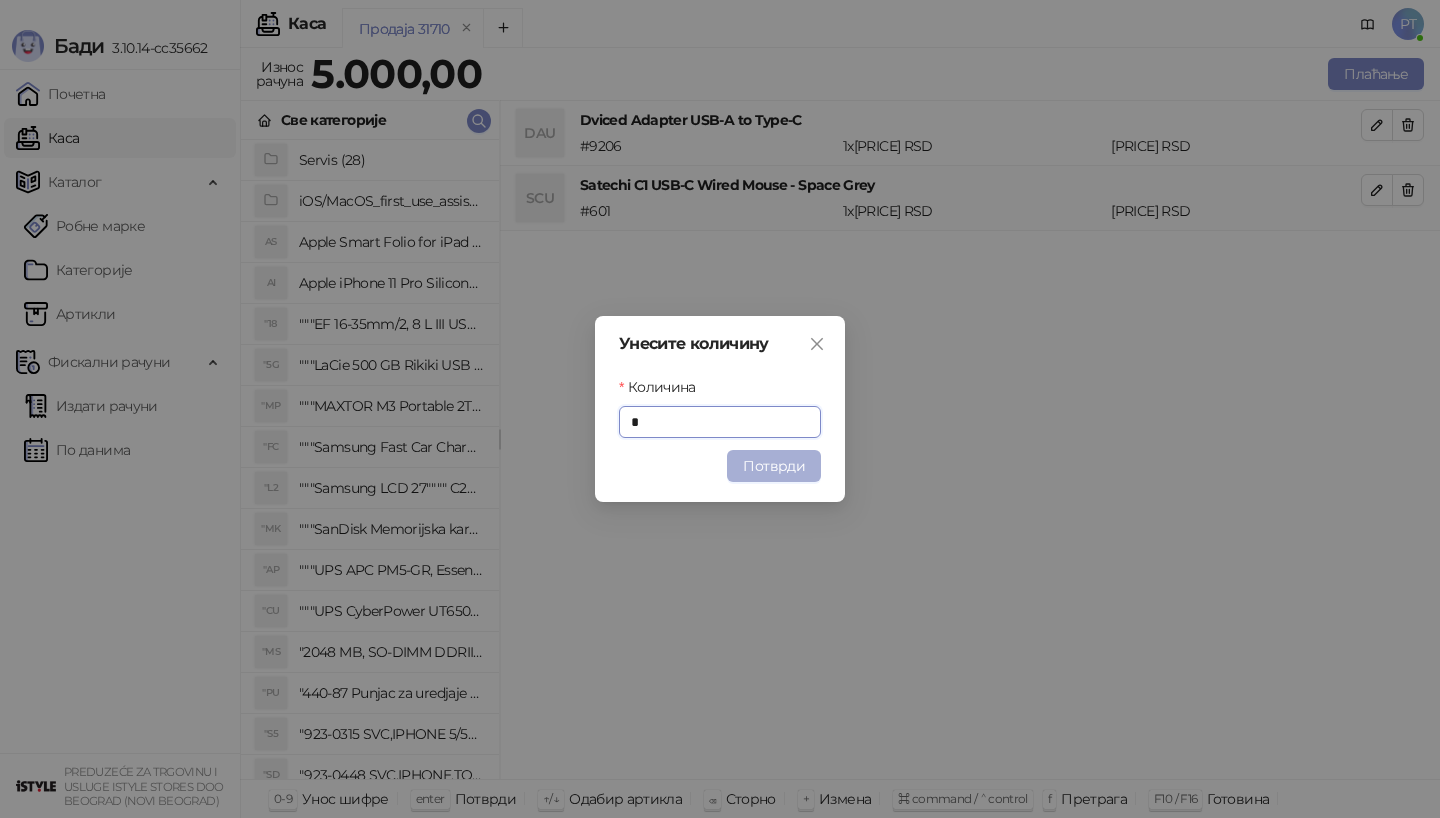 click on "Потврди" at bounding box center (774, 466) 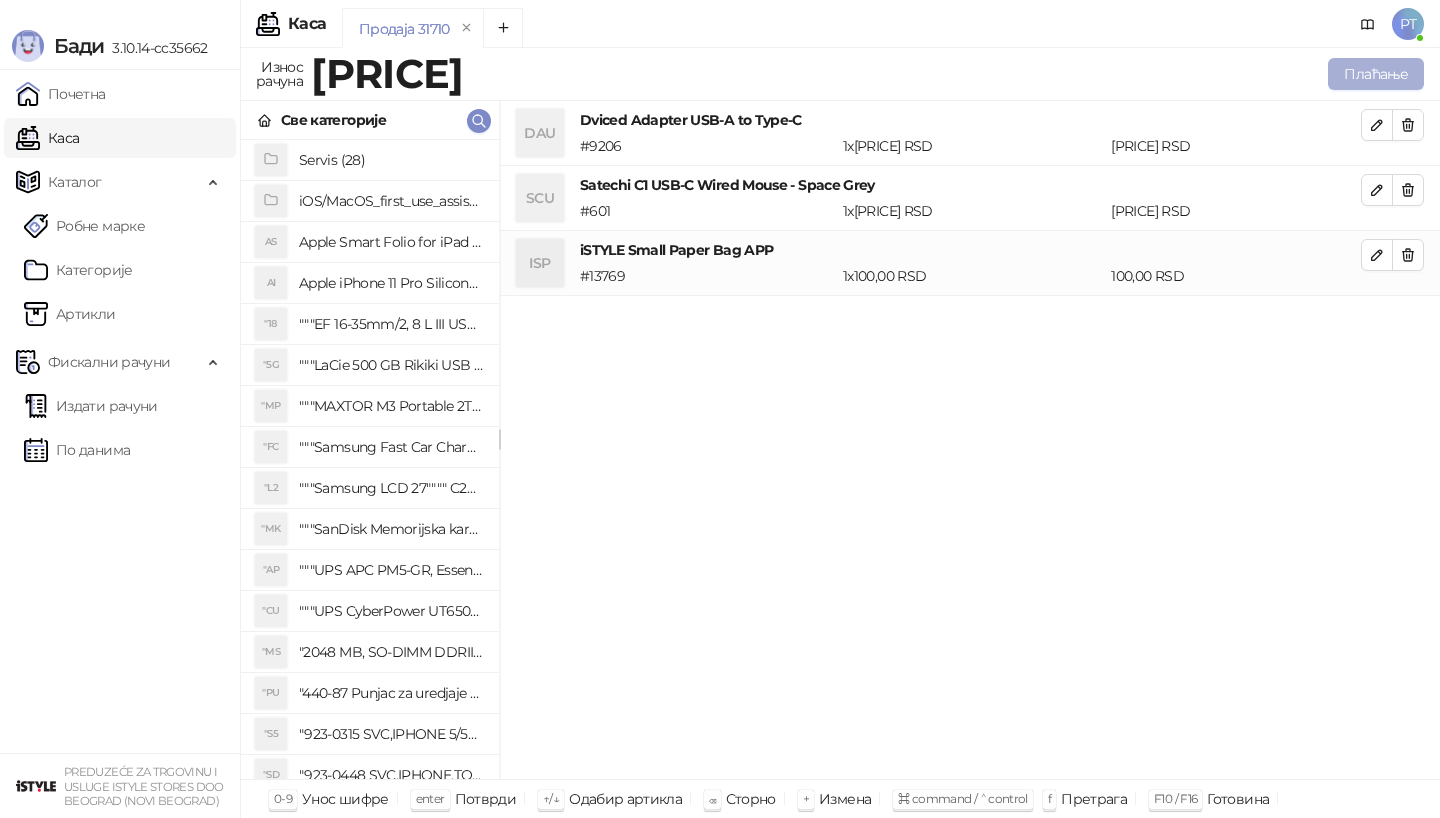 click on "Плаћање" at bounding box center (1376, 74) 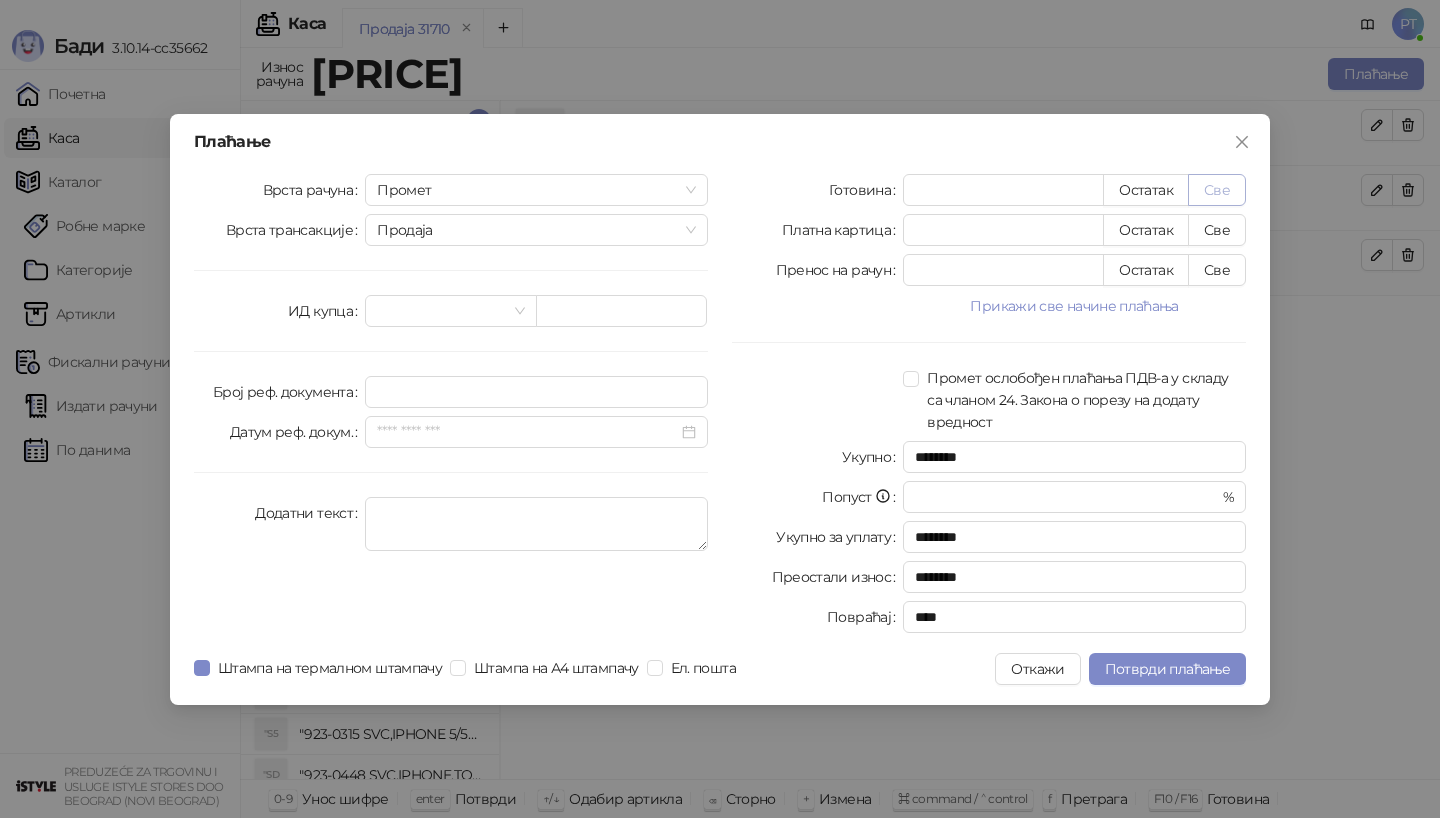 click on "Све" at bounding box center (1217, 190) 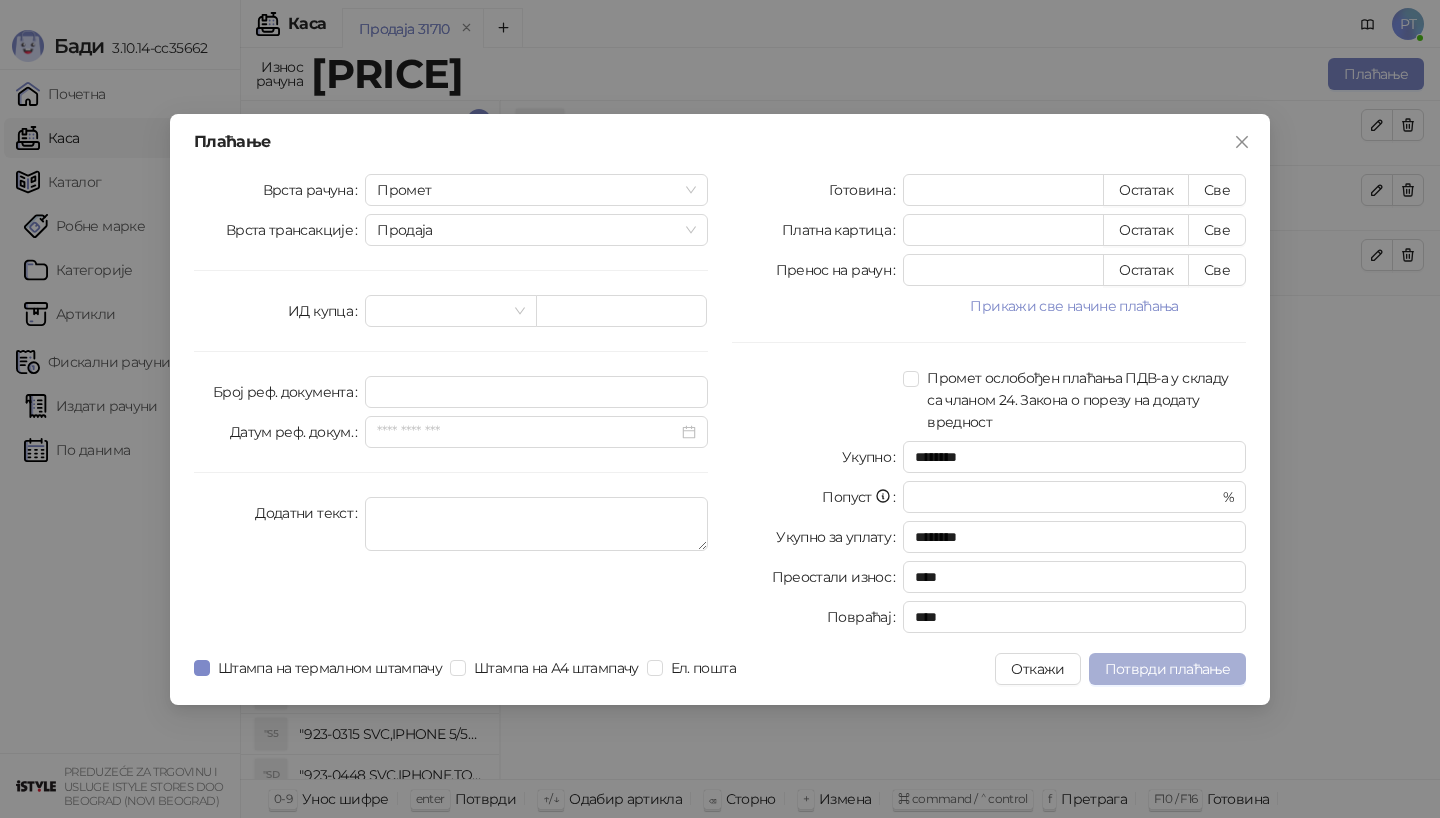 click on "Потврди плаћање" at bounding box center [1167, 669] 